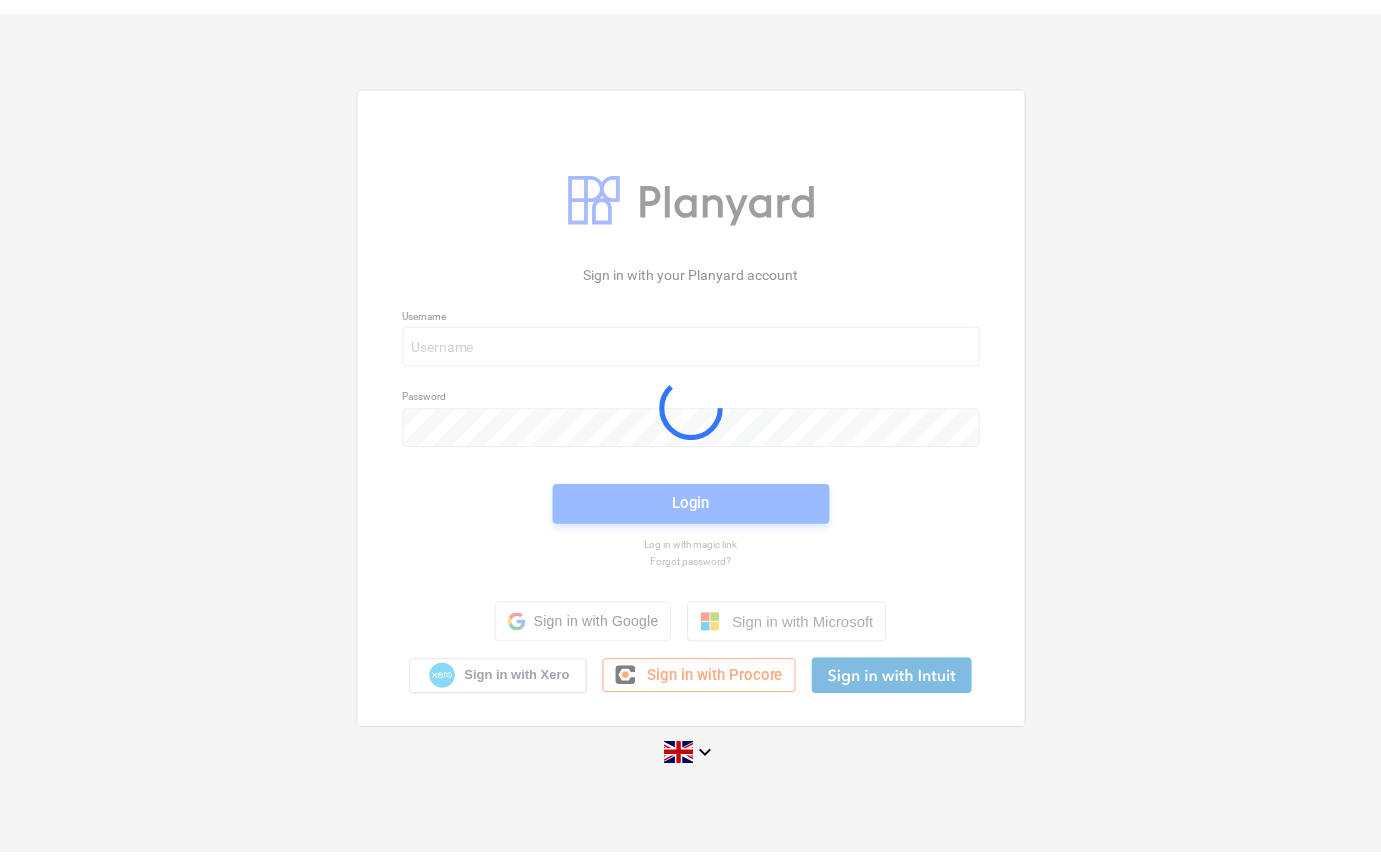 scroll, scrollTop: 0, scrollLeft: 0, axis: both 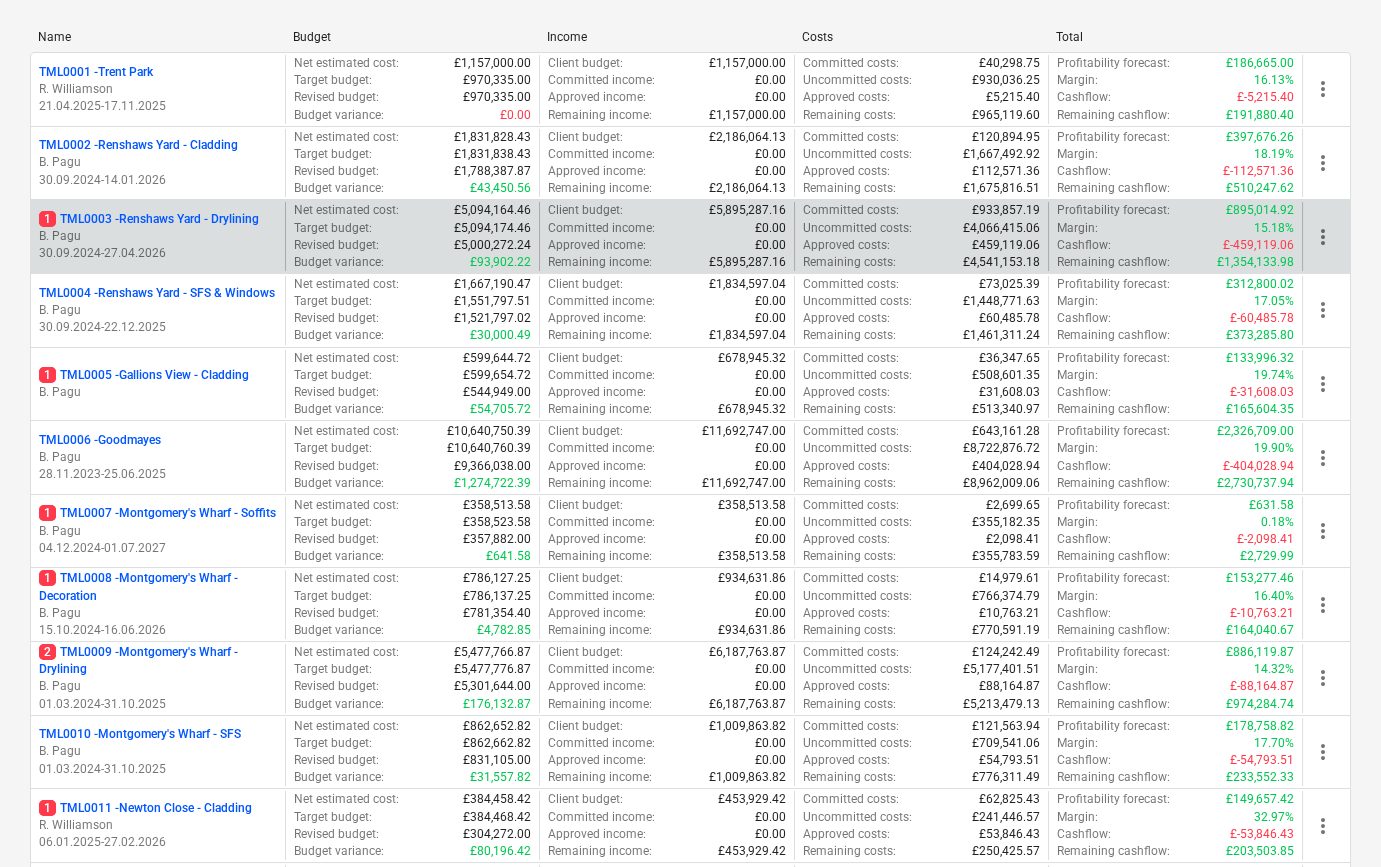 click on "B. Pagu" at bounding box center [158, 236] 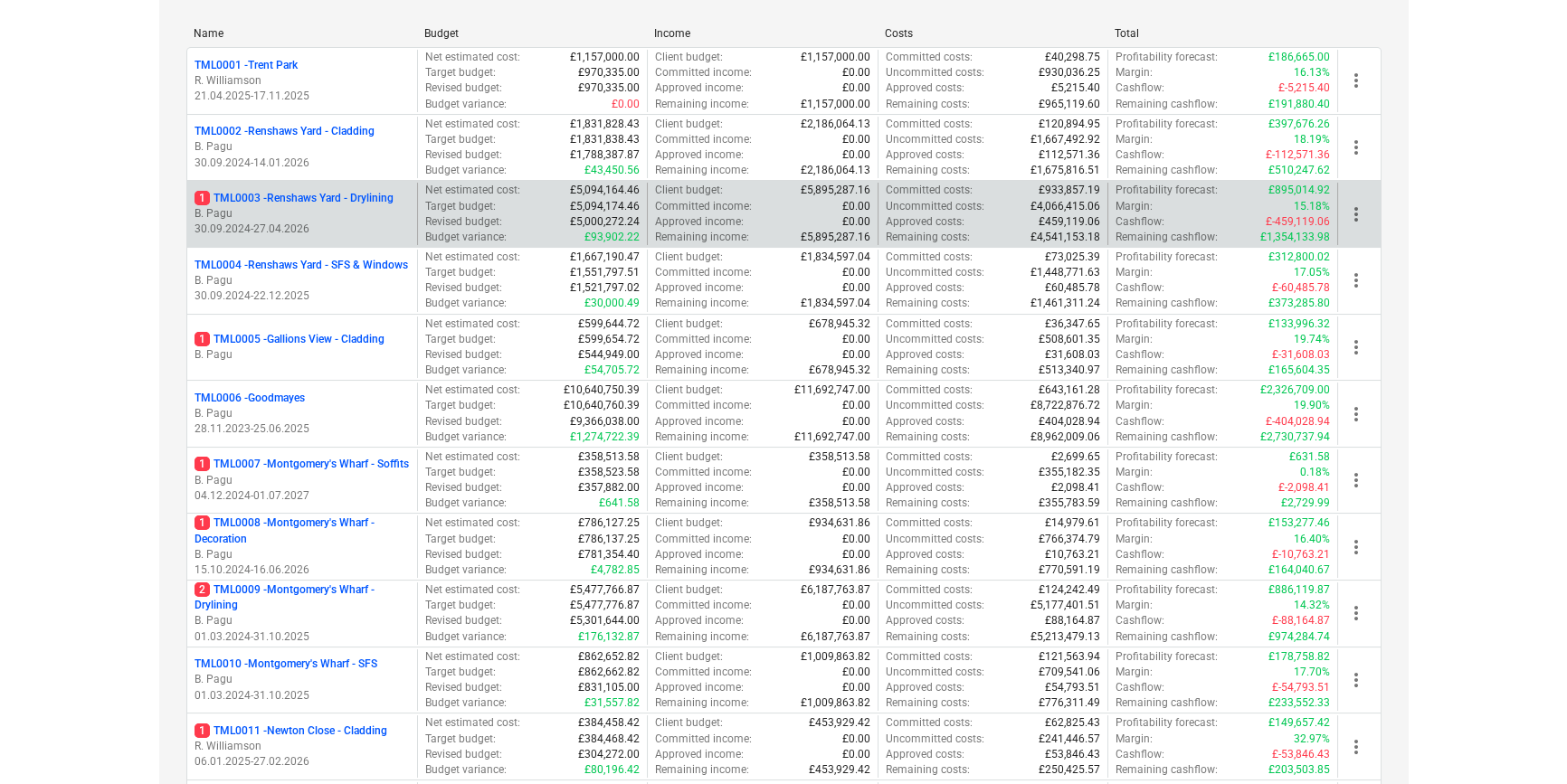 scroll, scrollTop: 0, scrollLeft: 0, axis: both 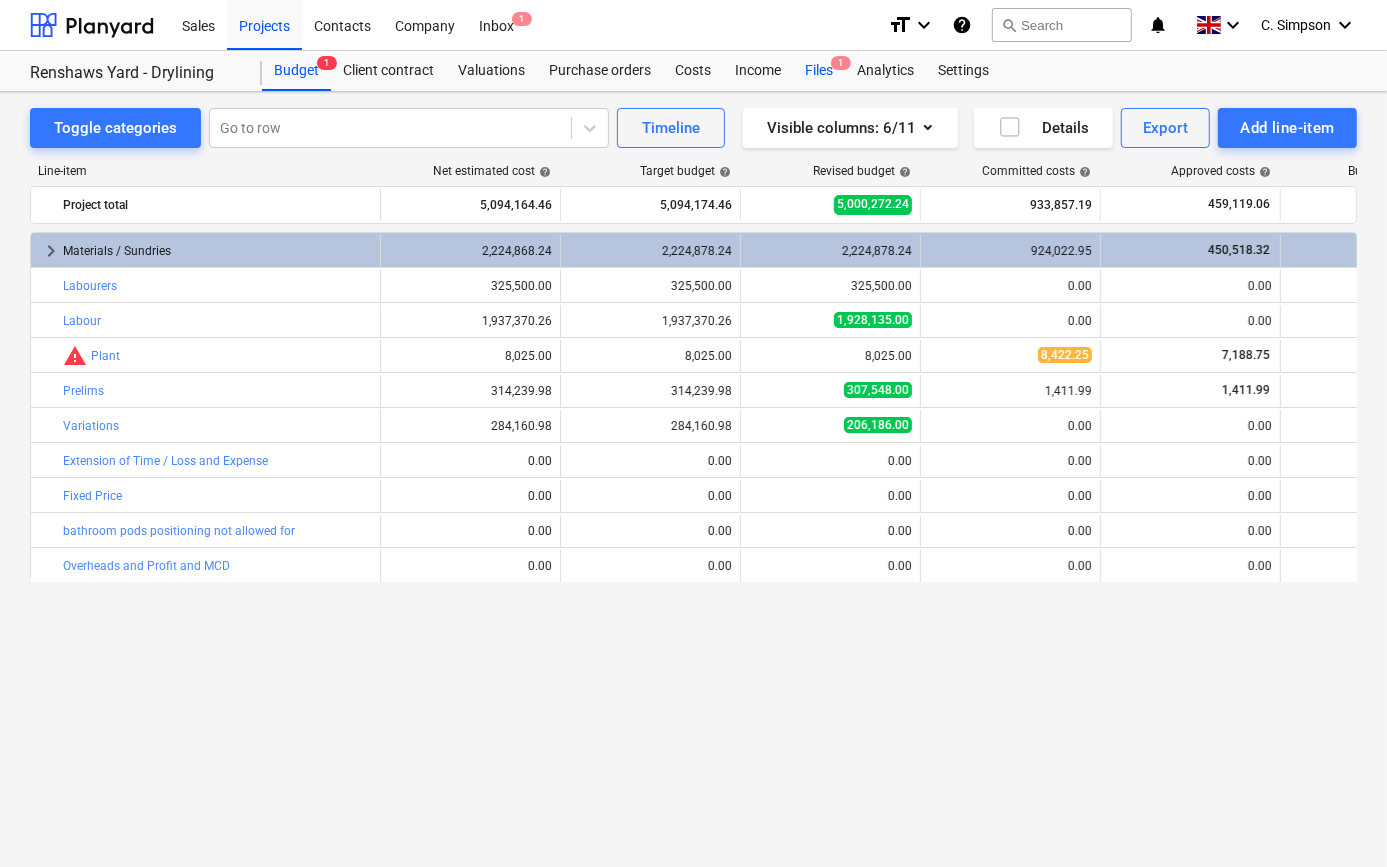 click on "Files 1" at bounding box center [819, 71] 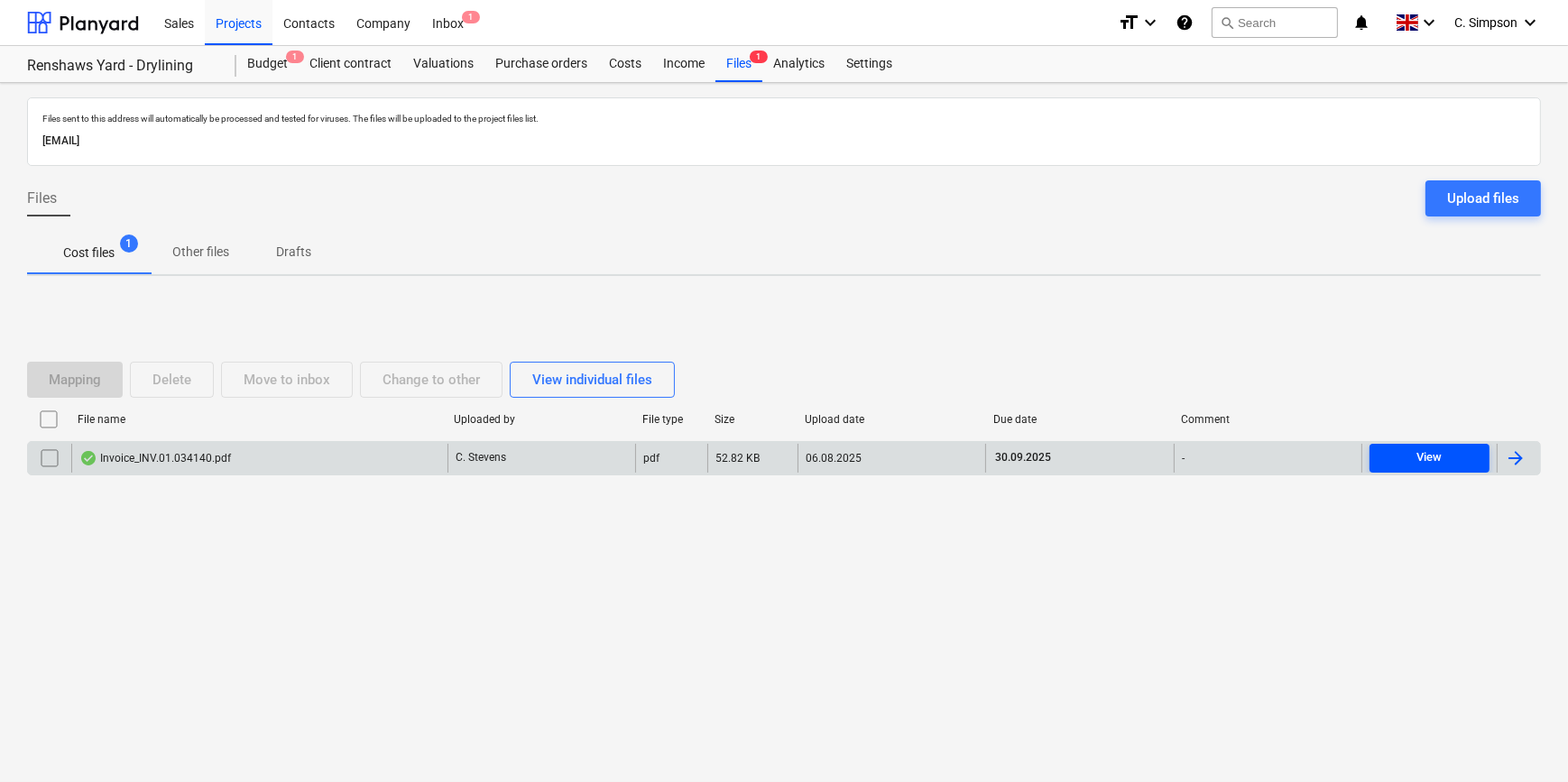 click on "View" at bounding box center [1429, 457] 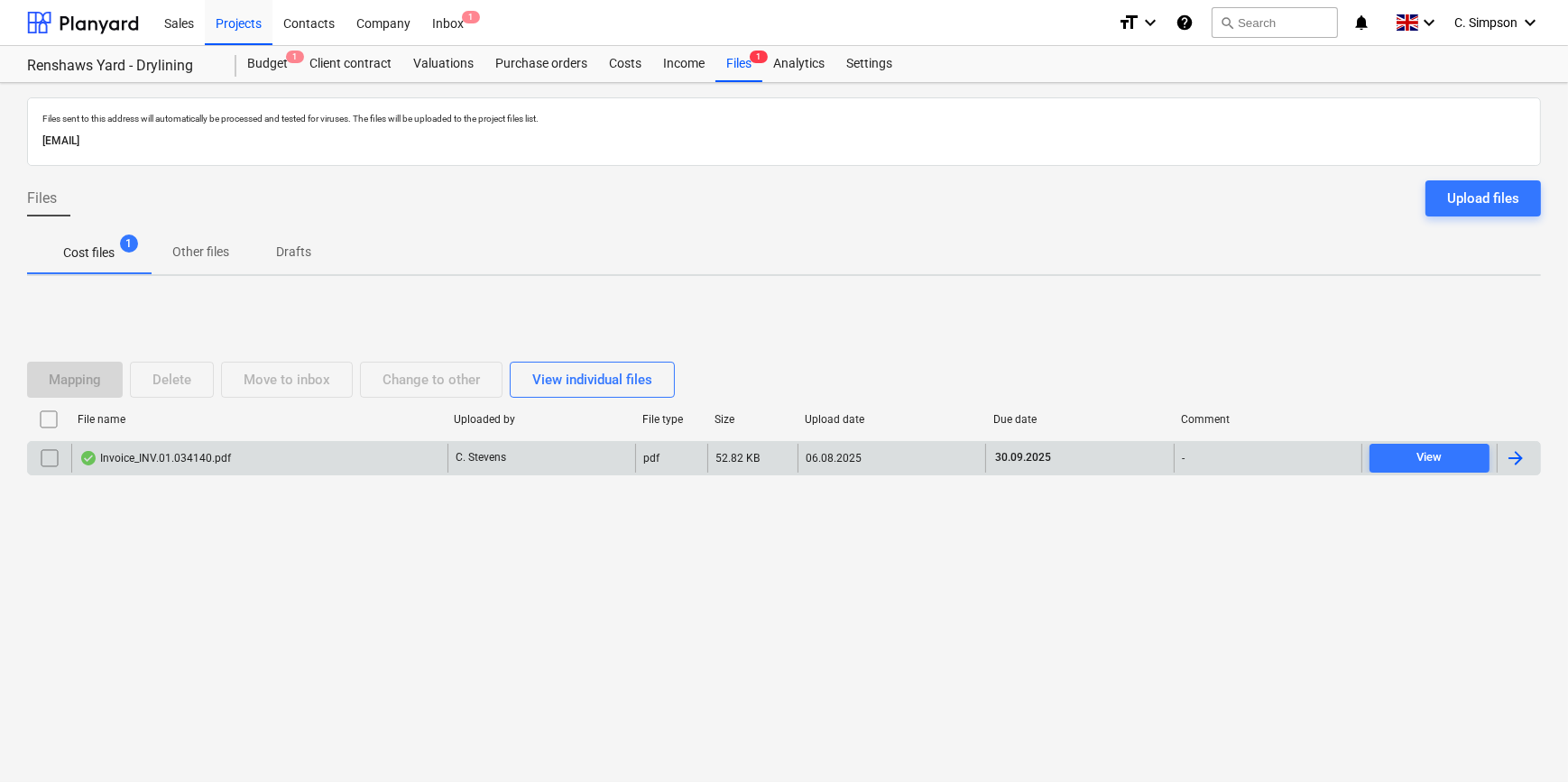 click at bounding box center [1516, 458] 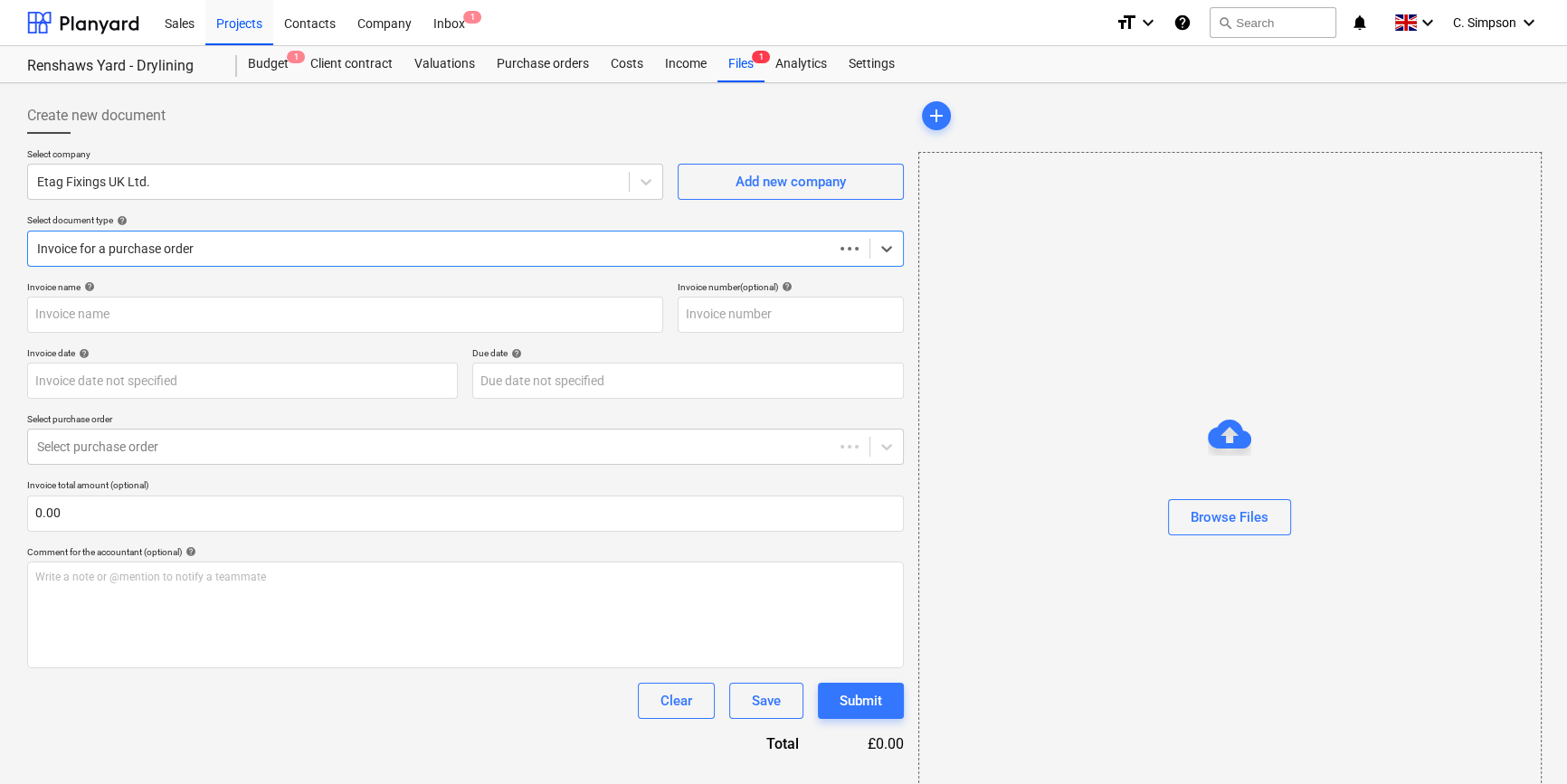 type on "#INV.01.034140" 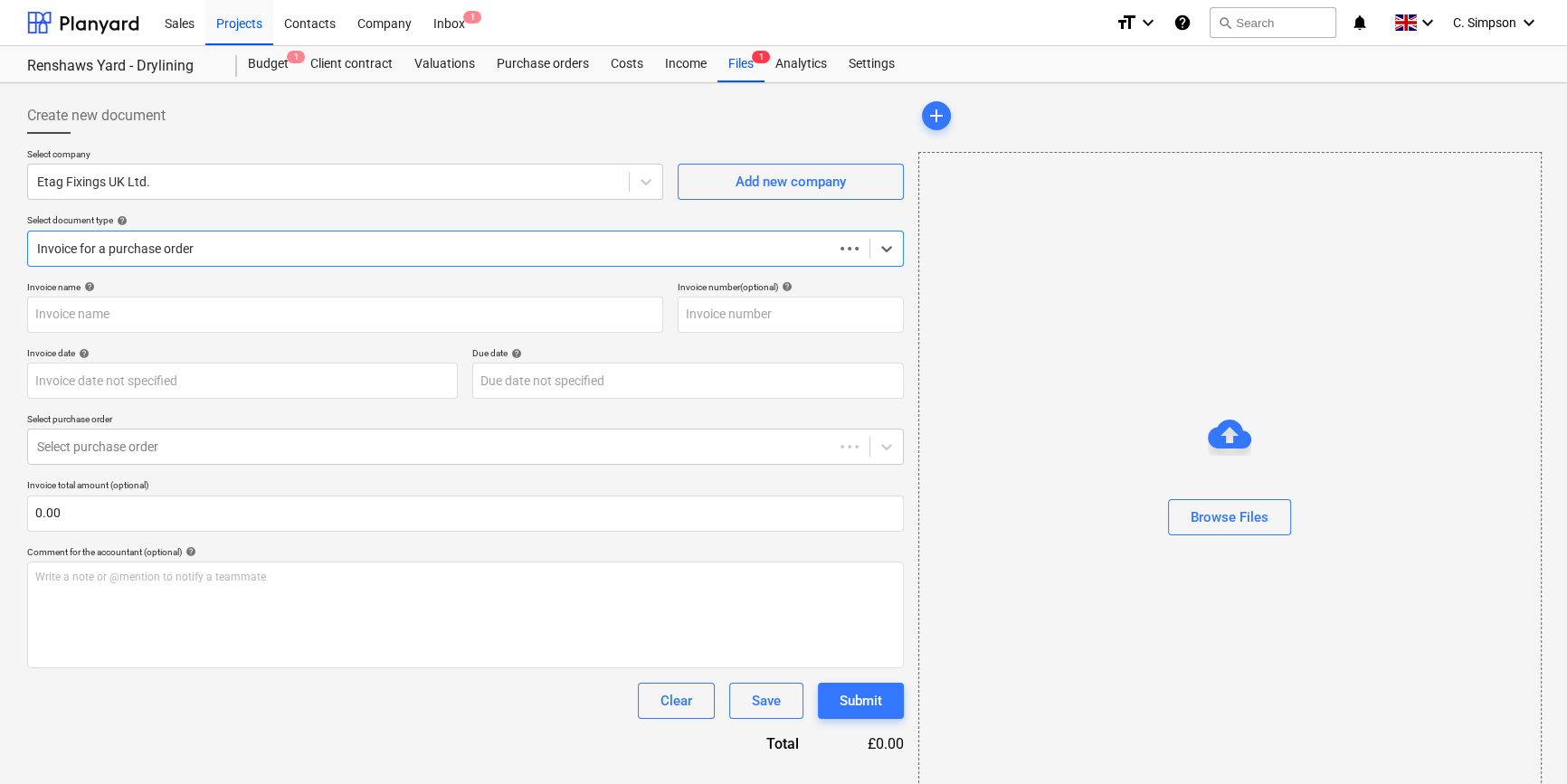 type on "#INV.01.034140" 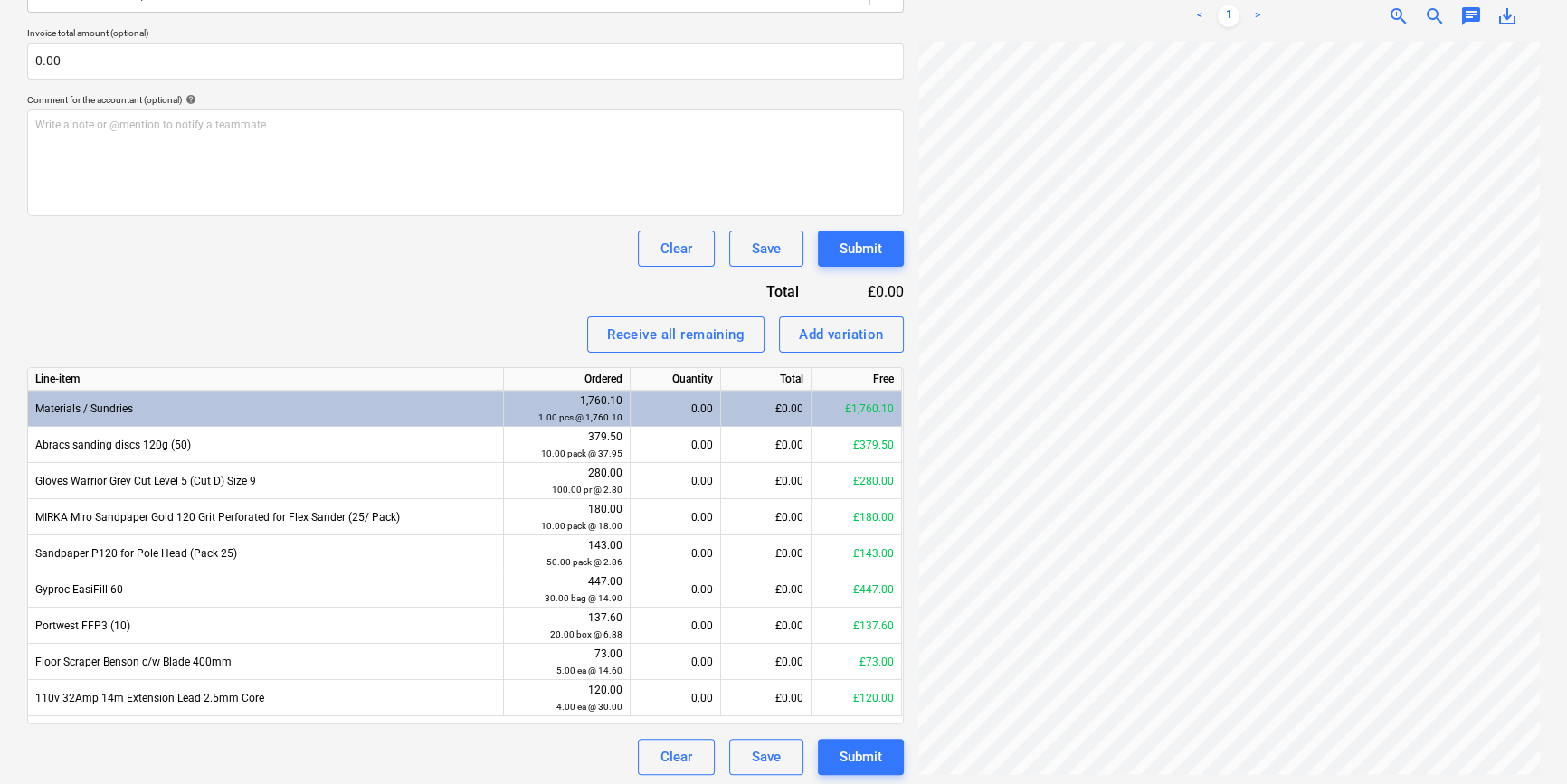scroll, scrollTop: 457, scrollLeft: 0, axis: vertical 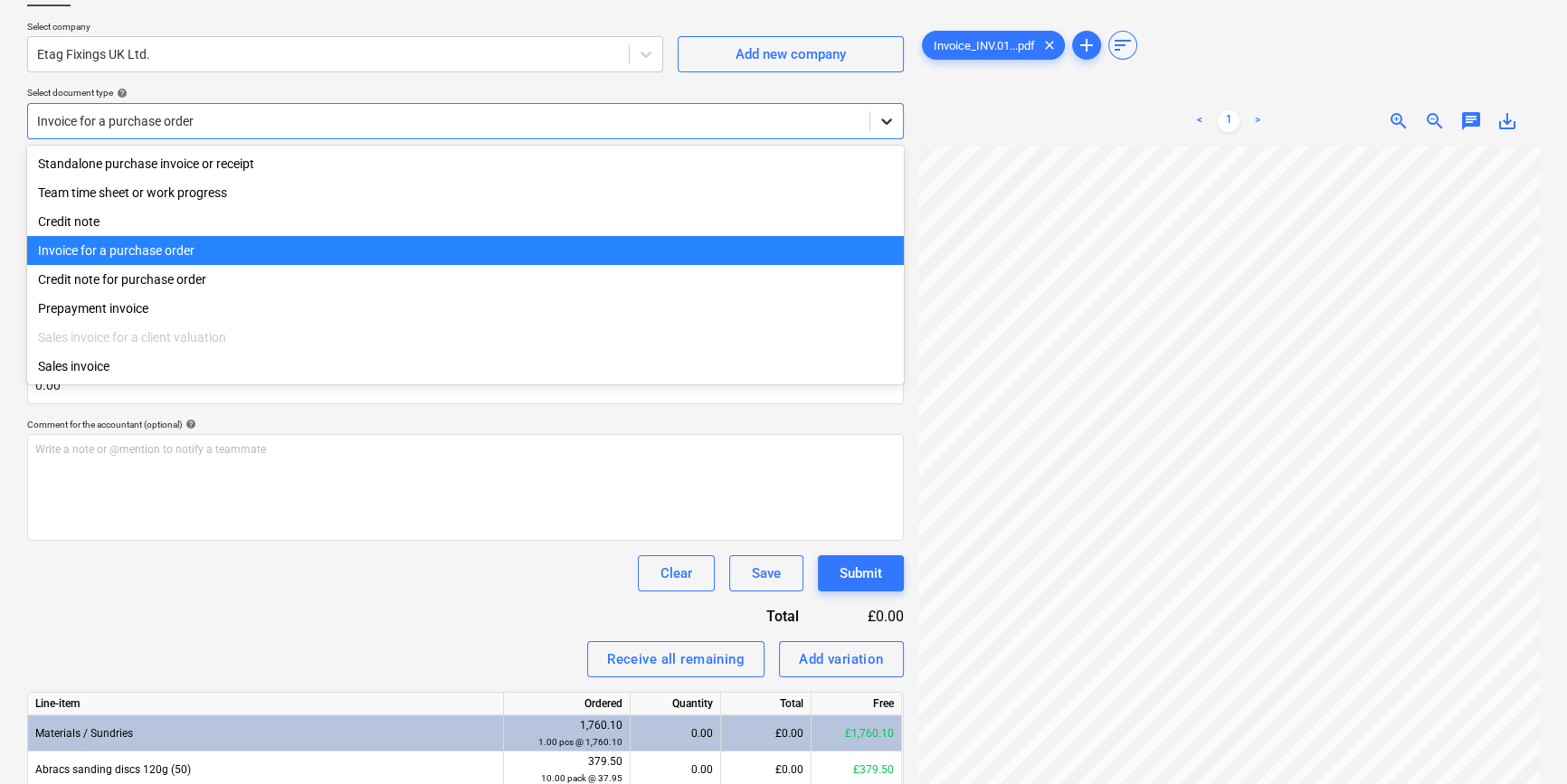 click 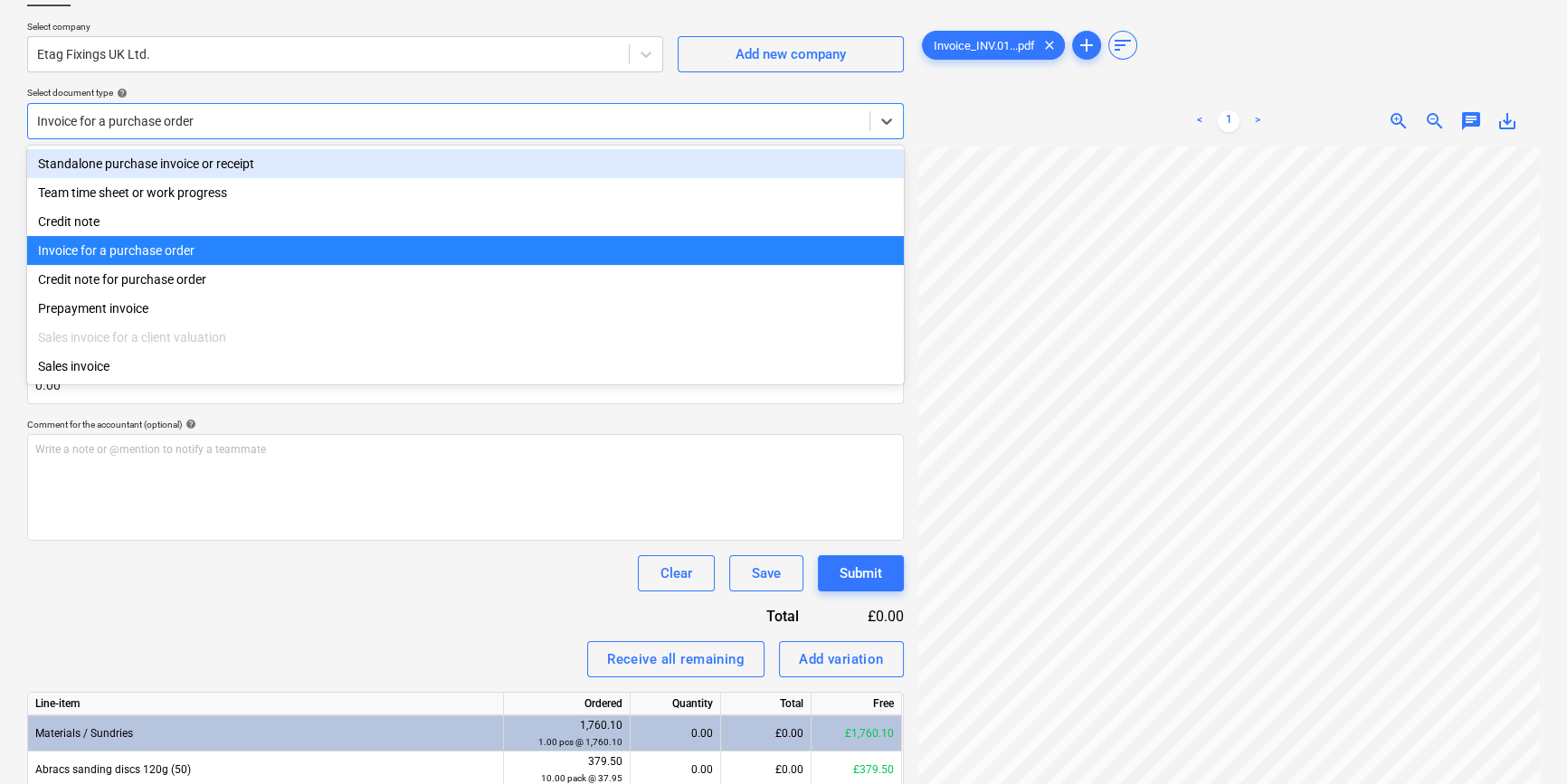 click on "Standalone purchase invoice or receipt" at bounding box center (465, 164) 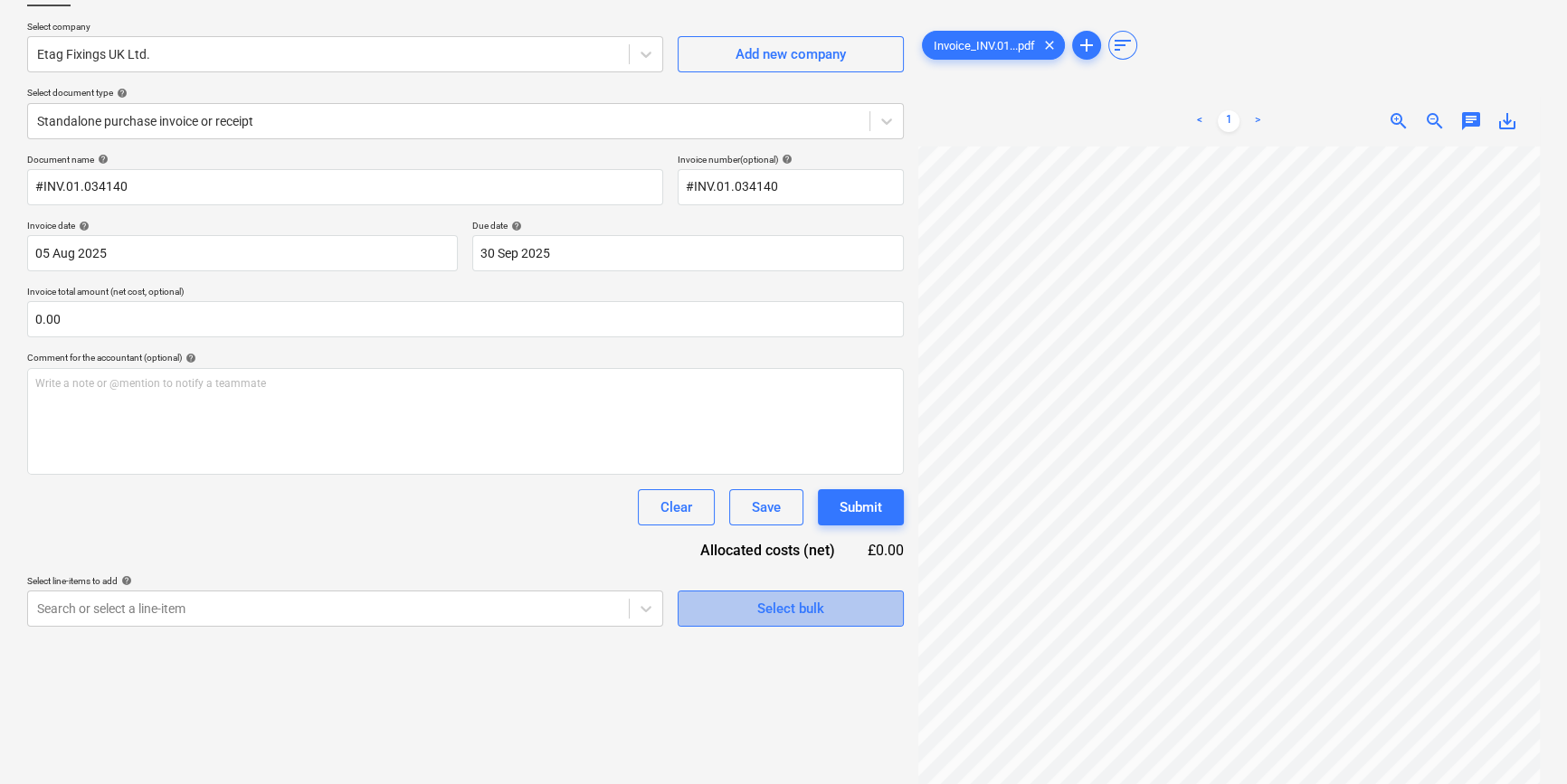 click on "Select bulk" at bounding box center (791, 609) 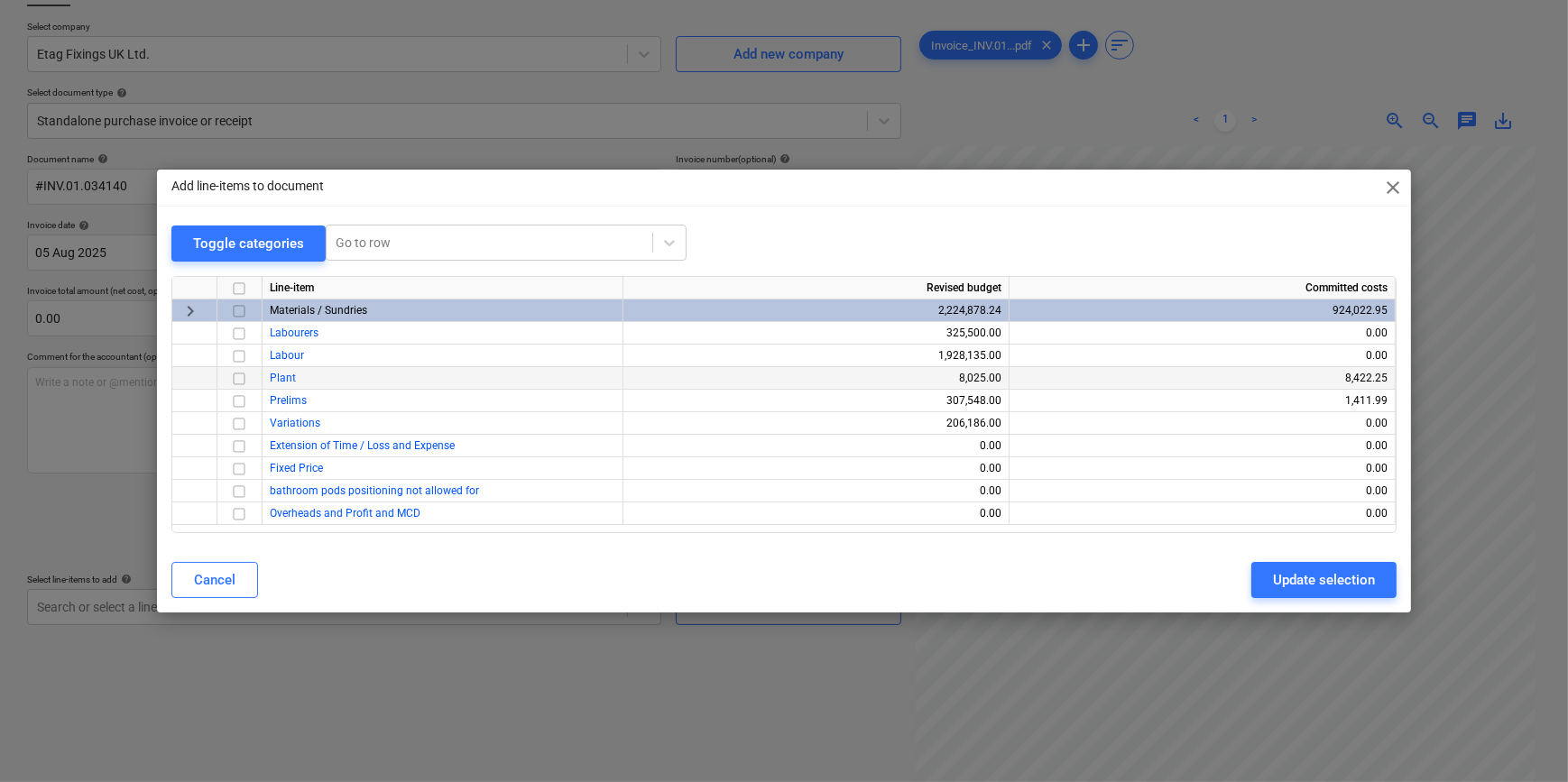 click at bounding box center [239, 379] 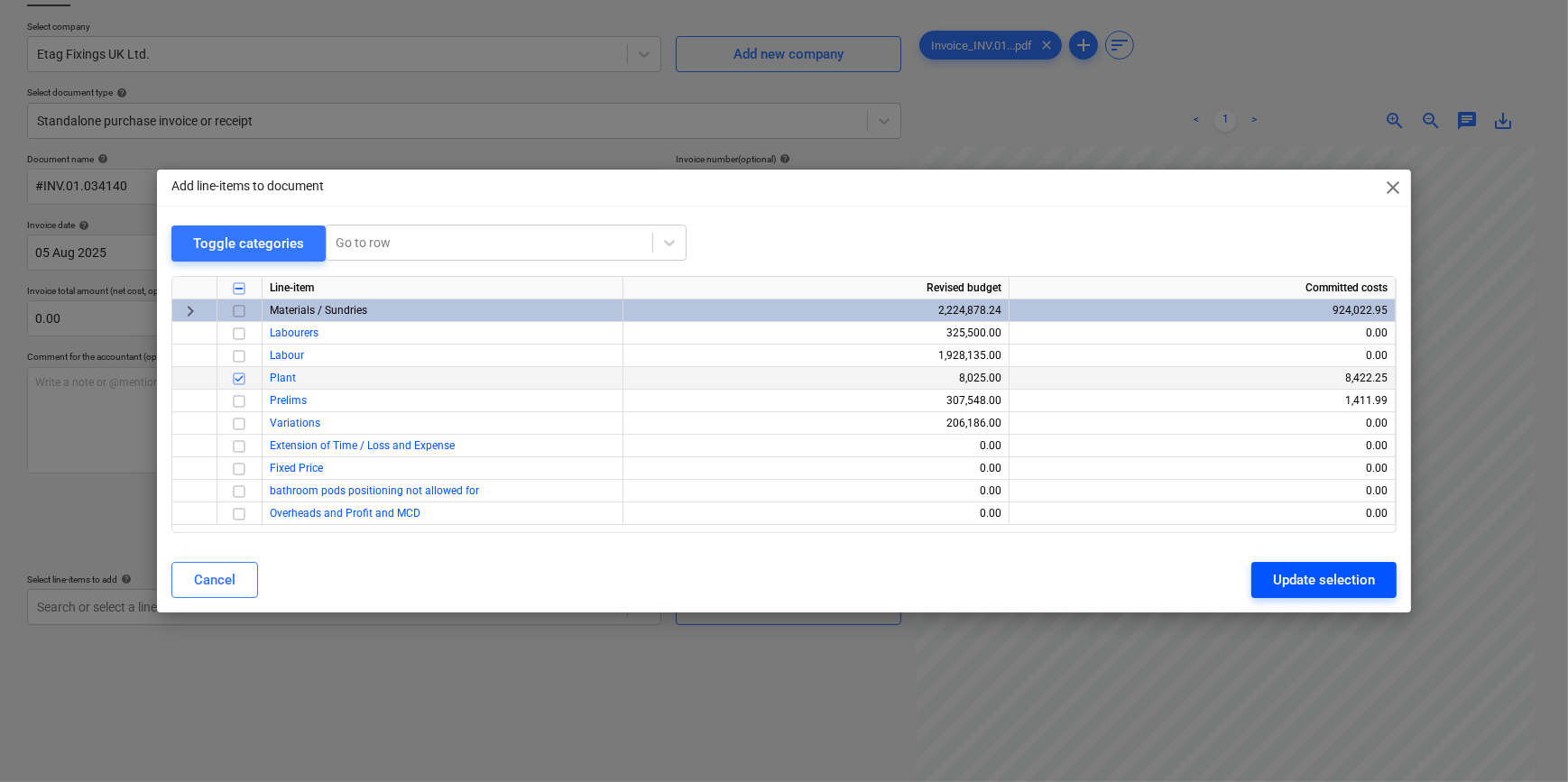 click on "Update selection" at bounding box center [1324, 580] 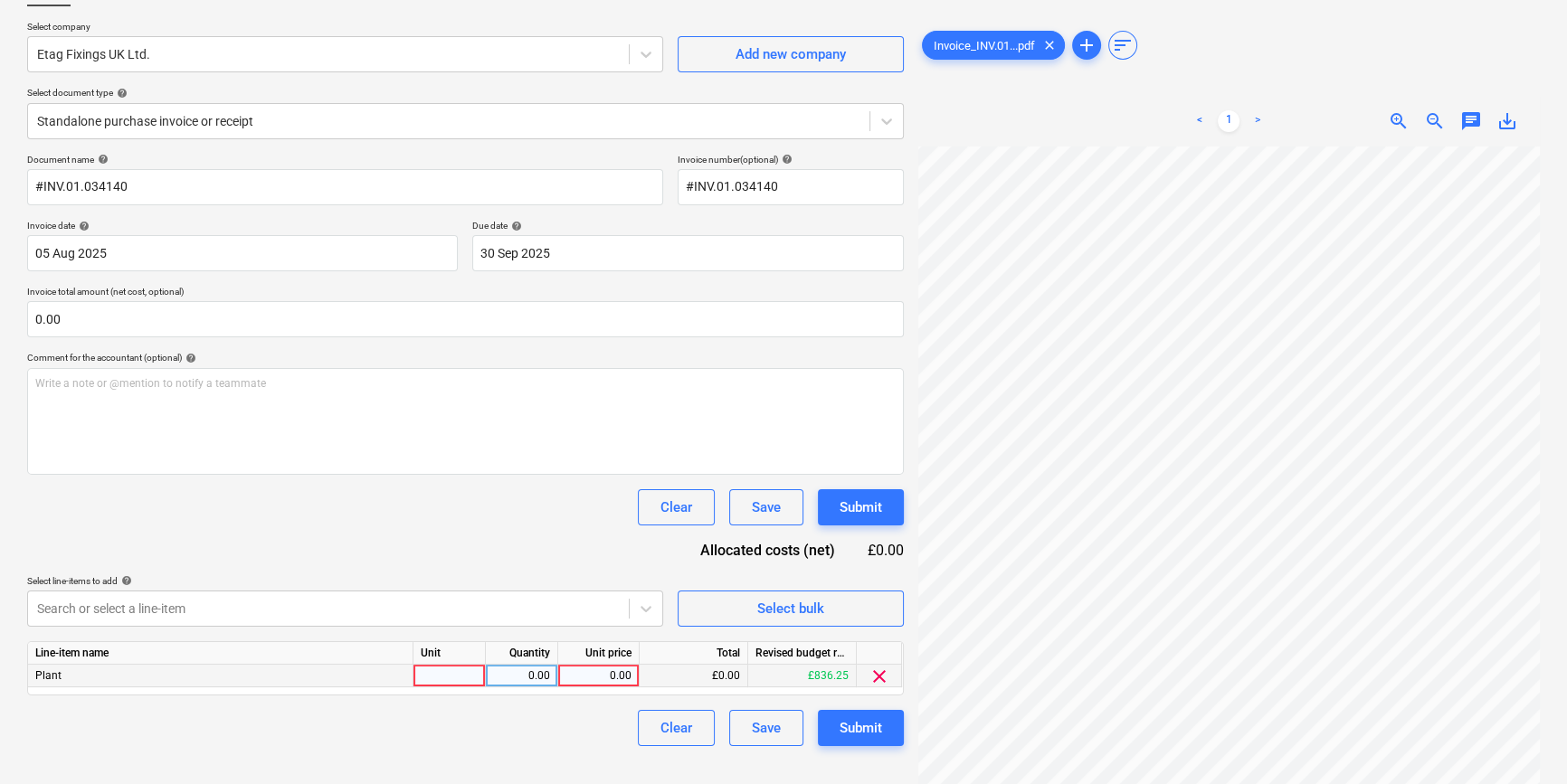click at bounding box center [450, 675] 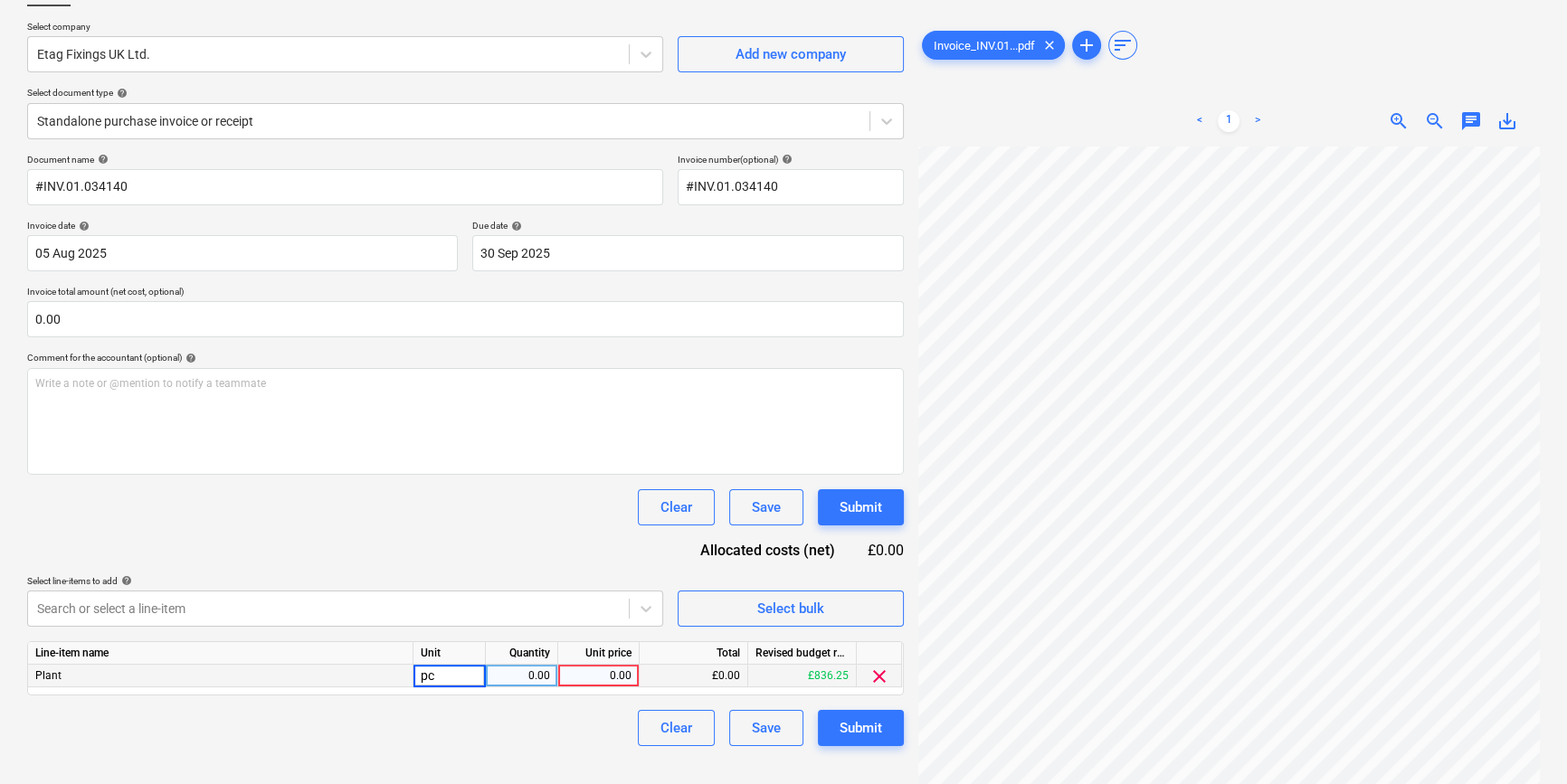 type on "pcs" 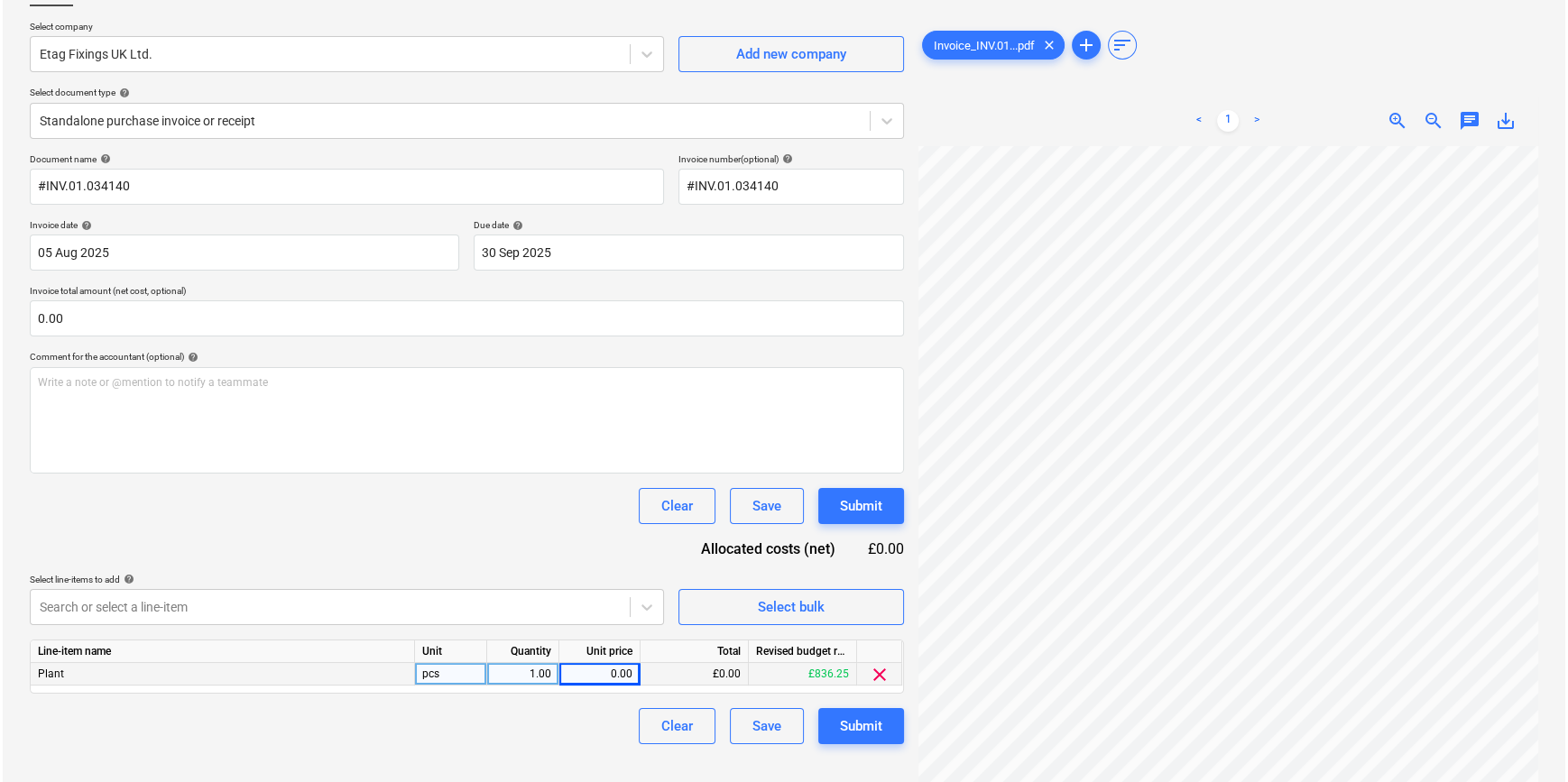 scroll, scrollTop: 0, scrollLeft: 217, axis: horizontal 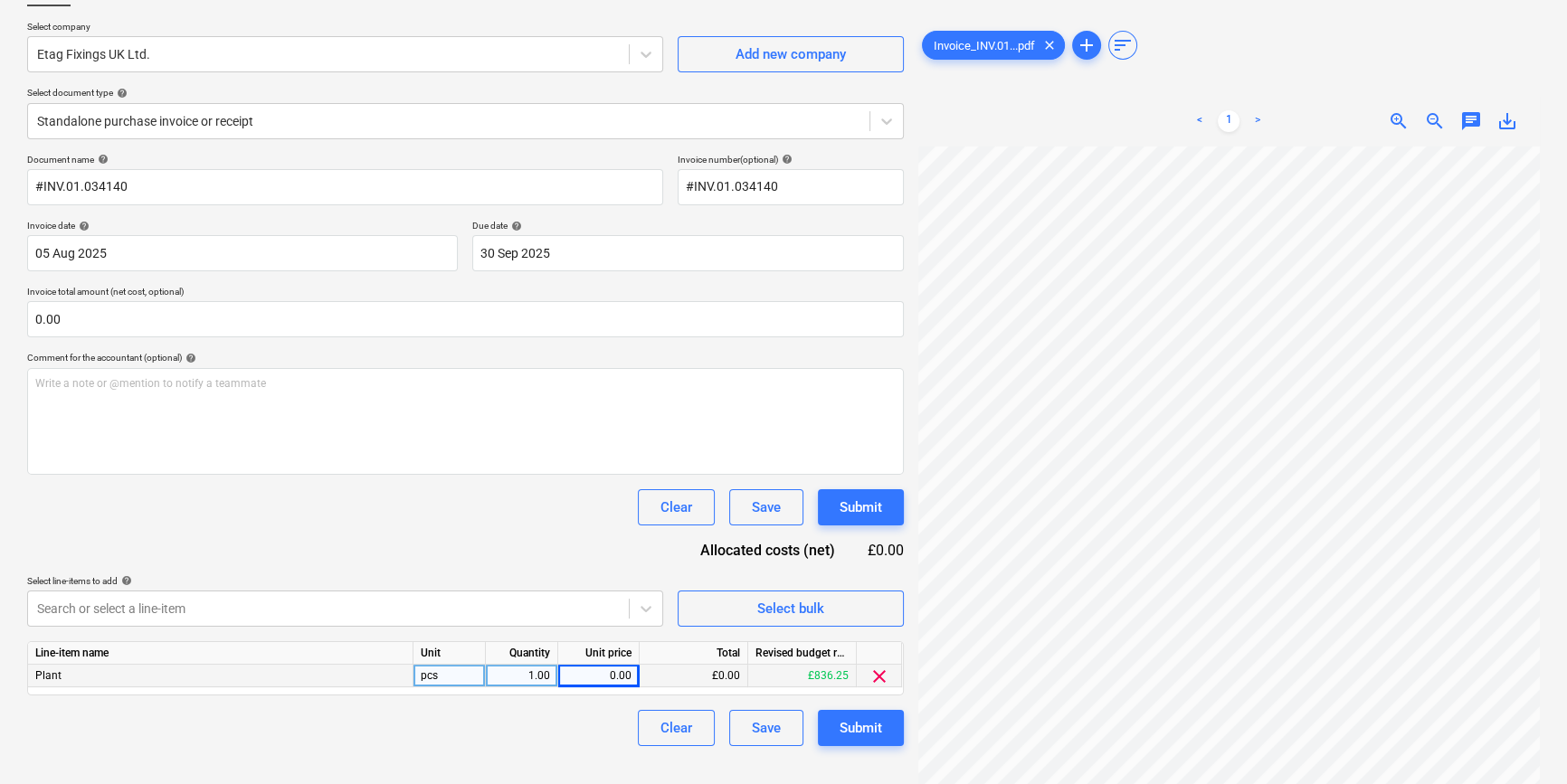 click on "0.00" at bounding box center (598, 675) 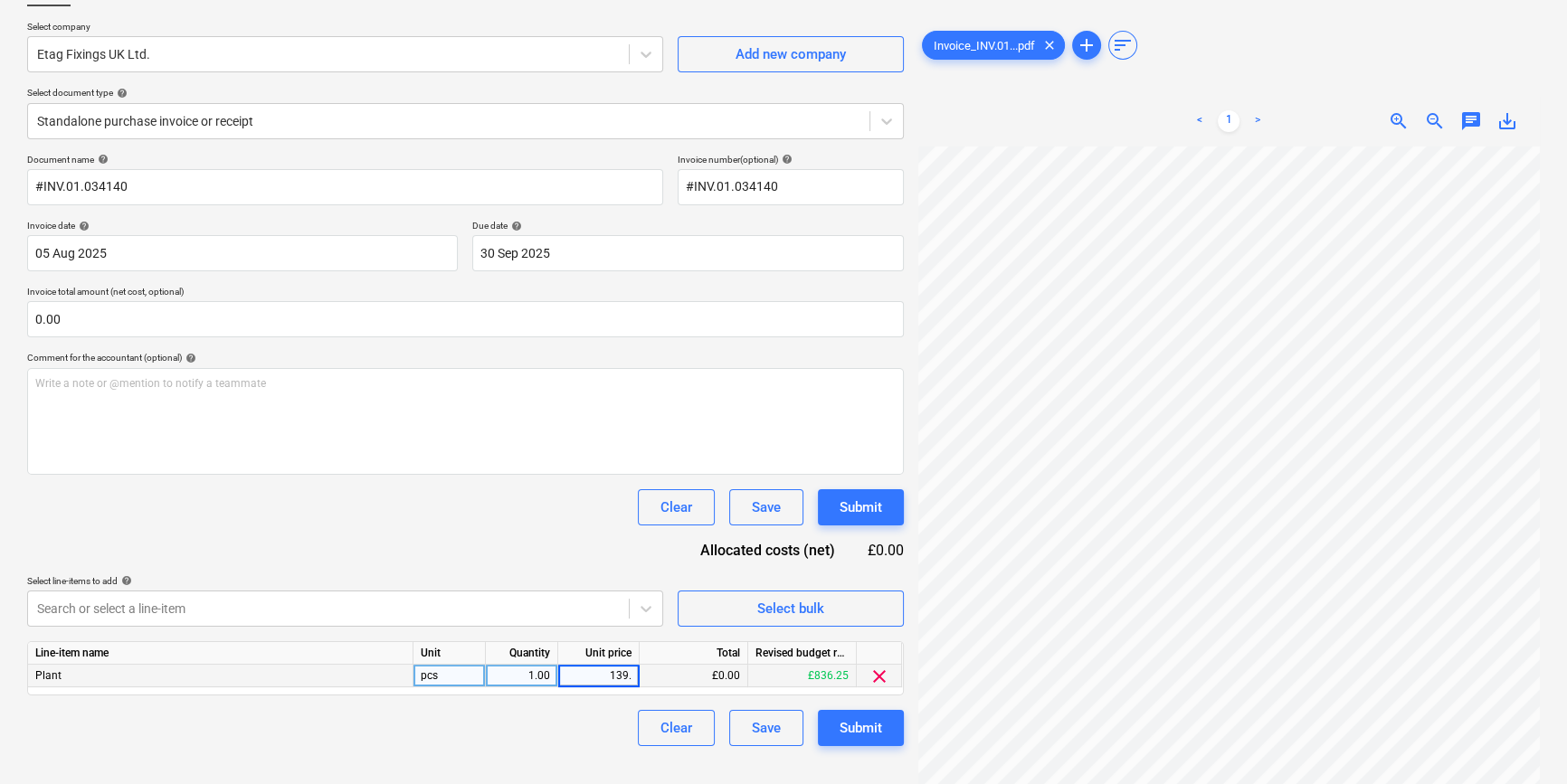 type on "139.2" 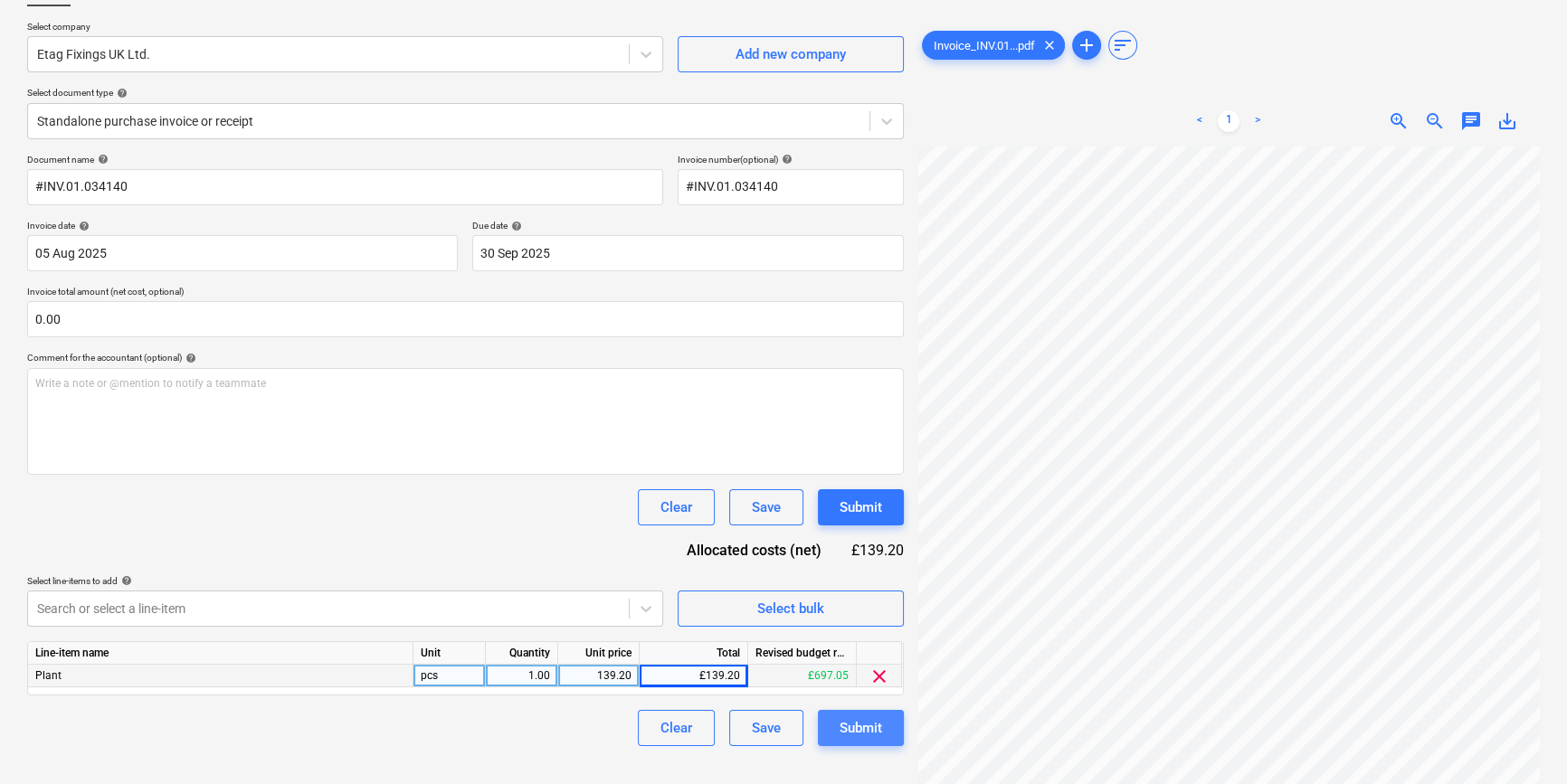 click on "Submit" at bounding box center [860, 728] 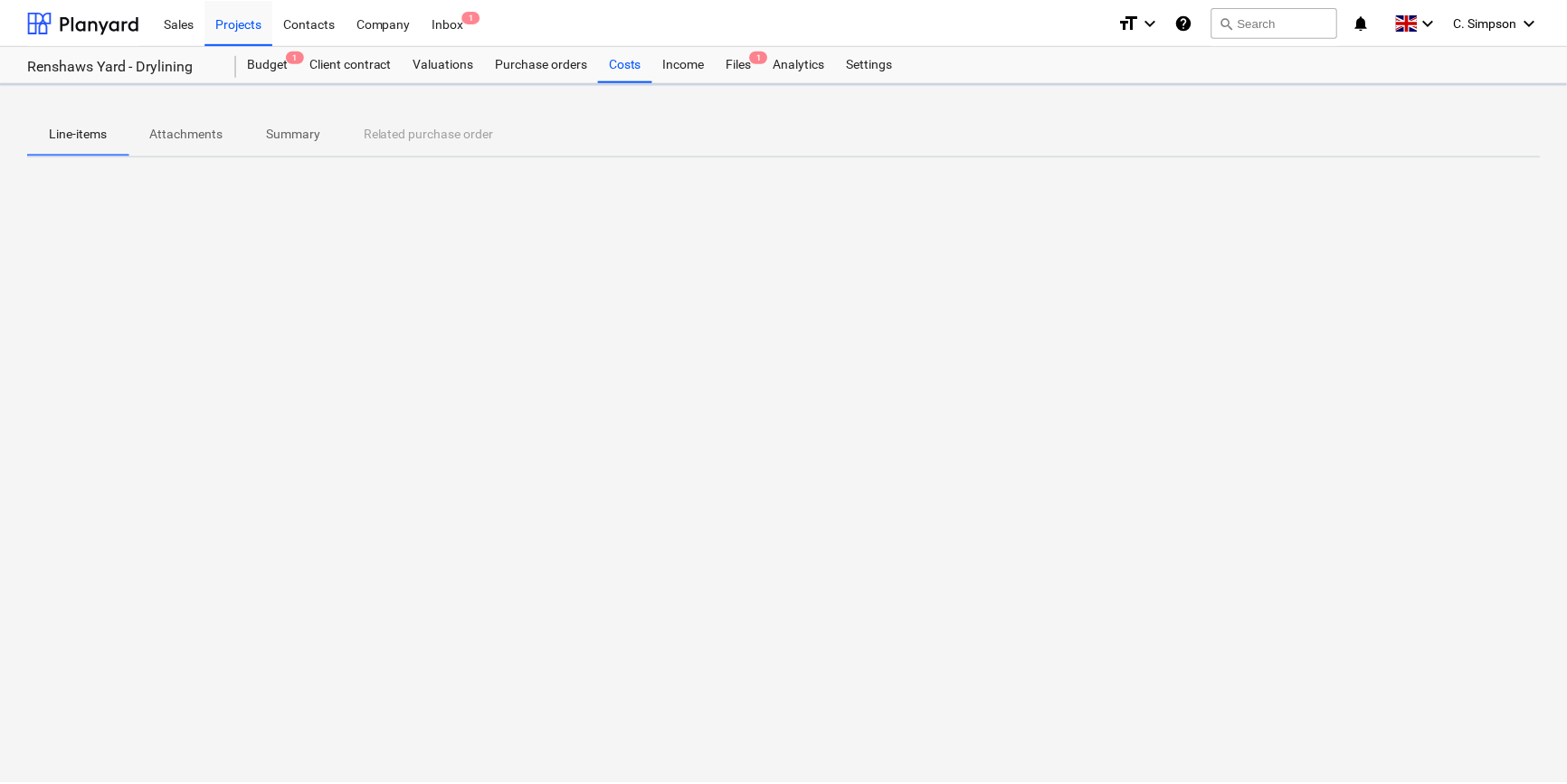 scroll, scrollTop: 0, scrollLeft: 0, axis: both 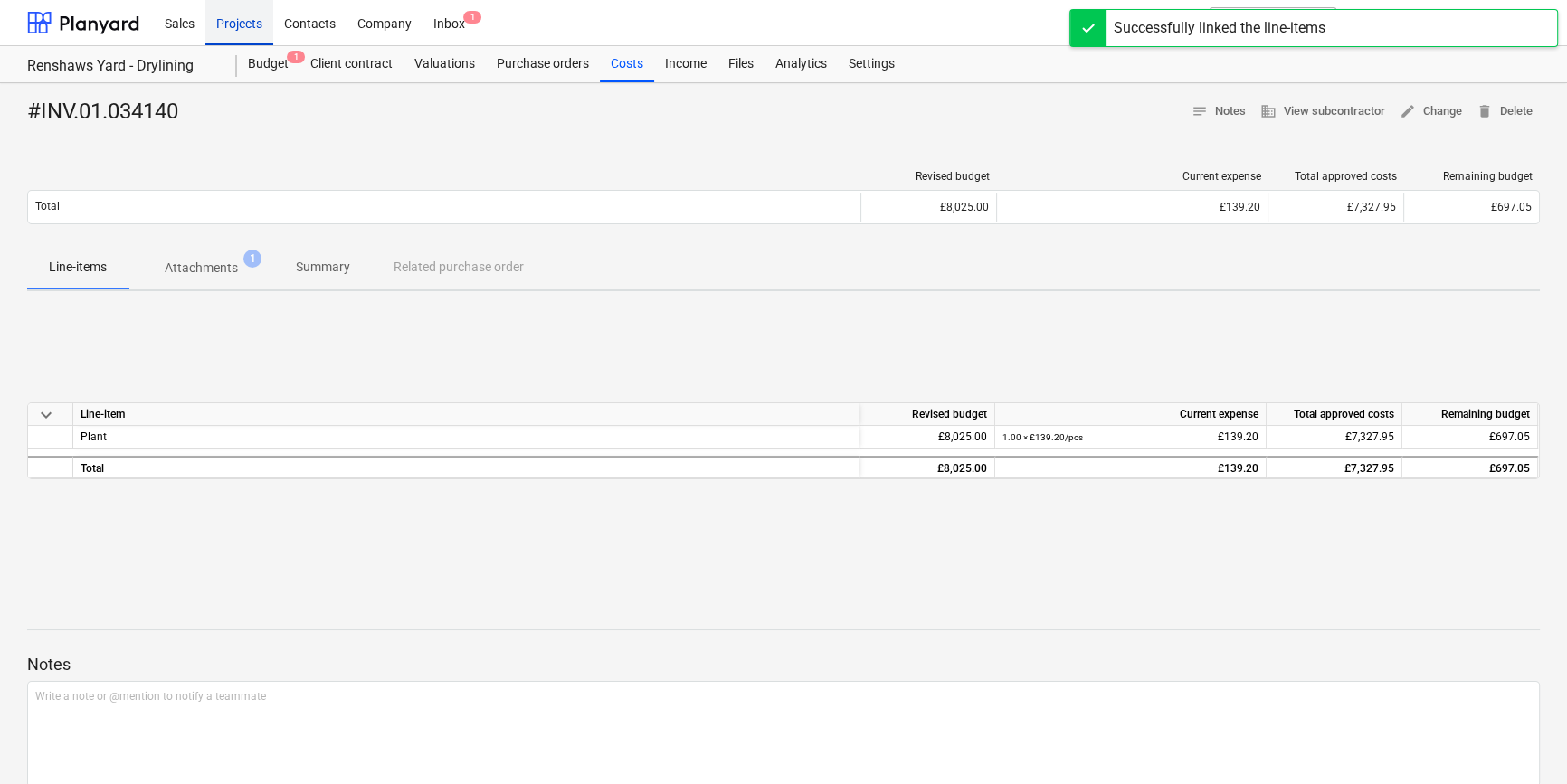 click on "Projects" at bounding box center (239, 22) 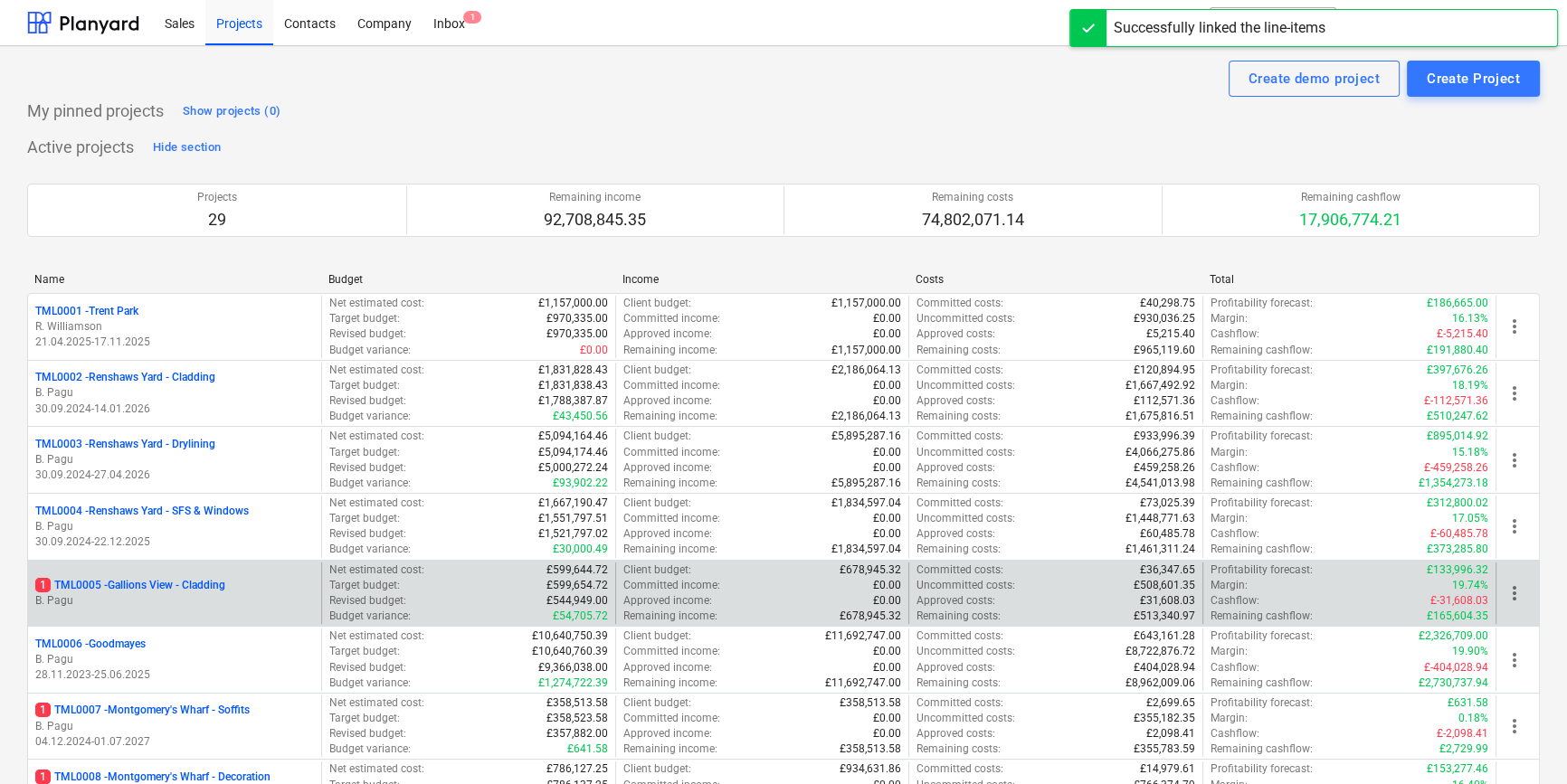 click on "B. Pagu" at bounding box center [175, 600] 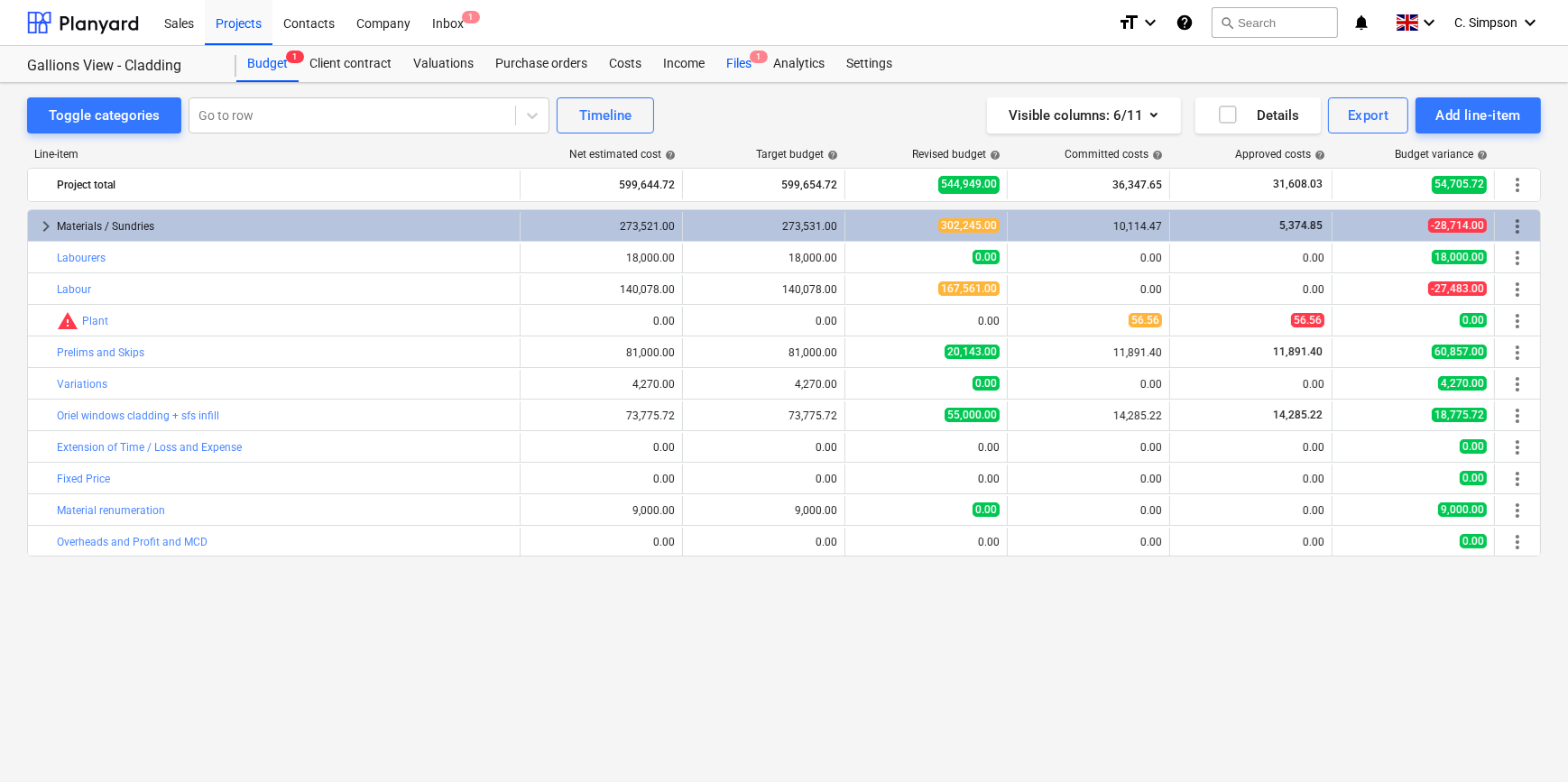 click on "Files 1" at bounding box center [739, 64] 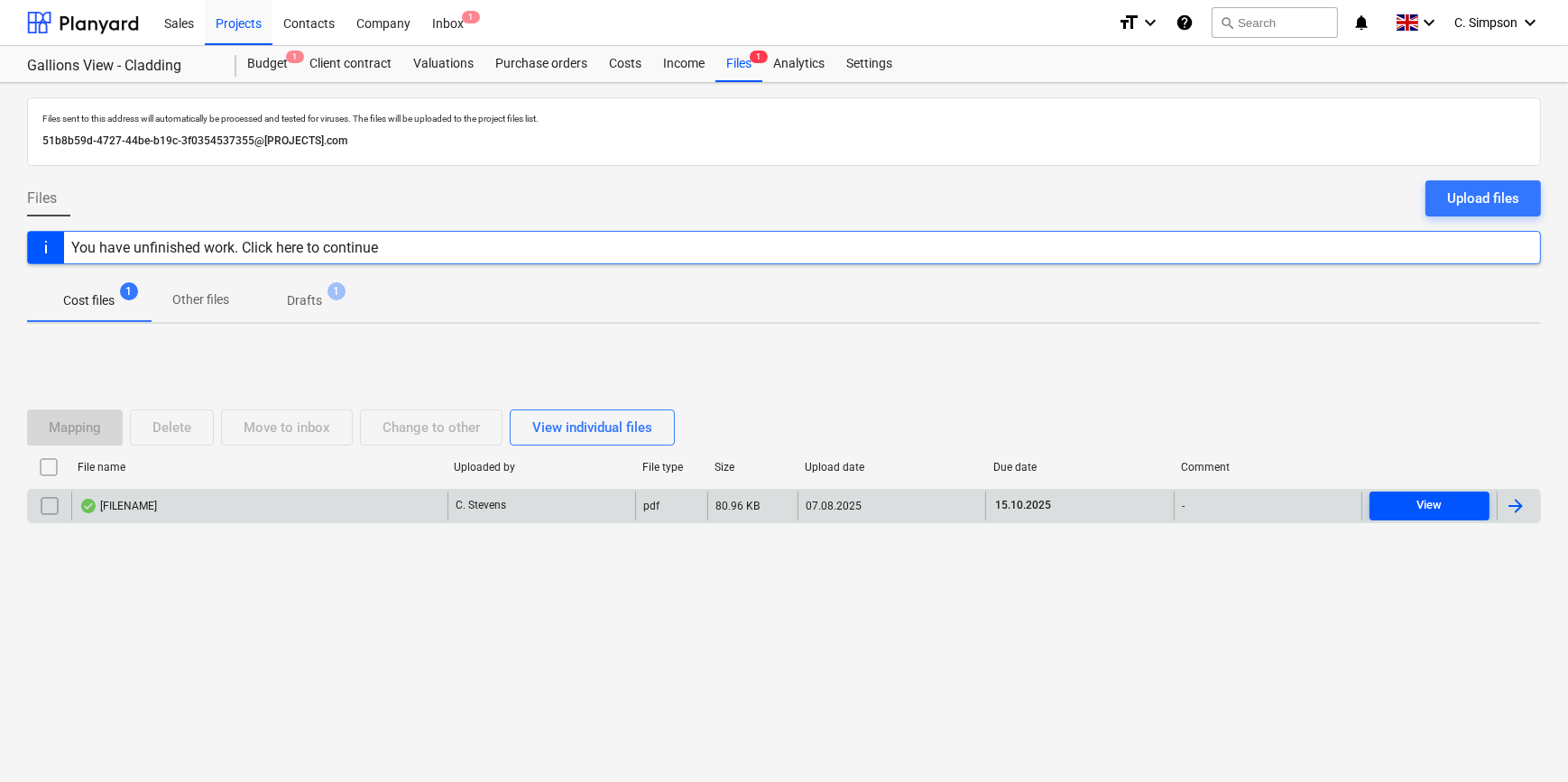 click on "View" at bounding box center (1429, 505) 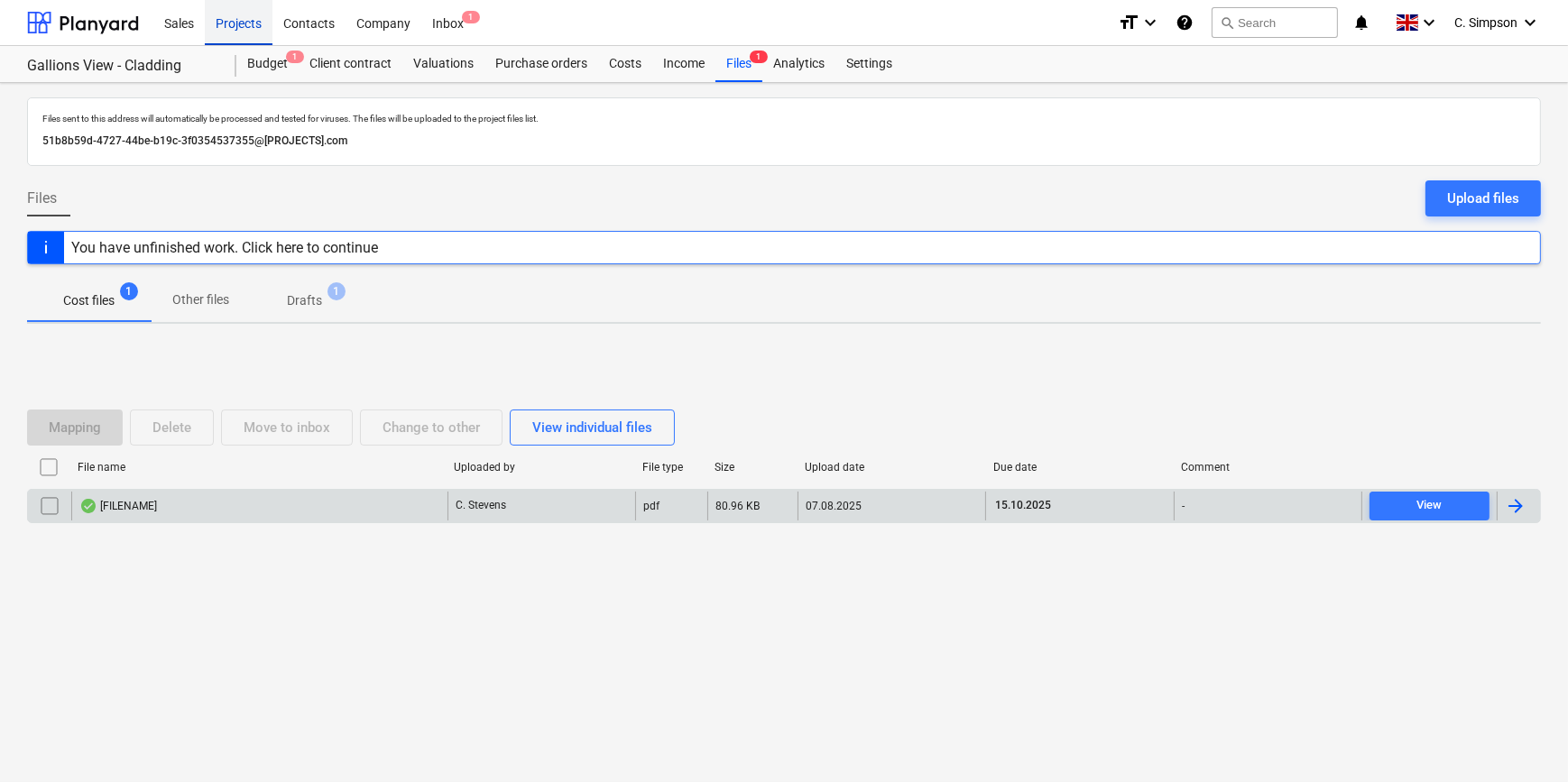 click on "Projects" at bounding box center (238, 22) 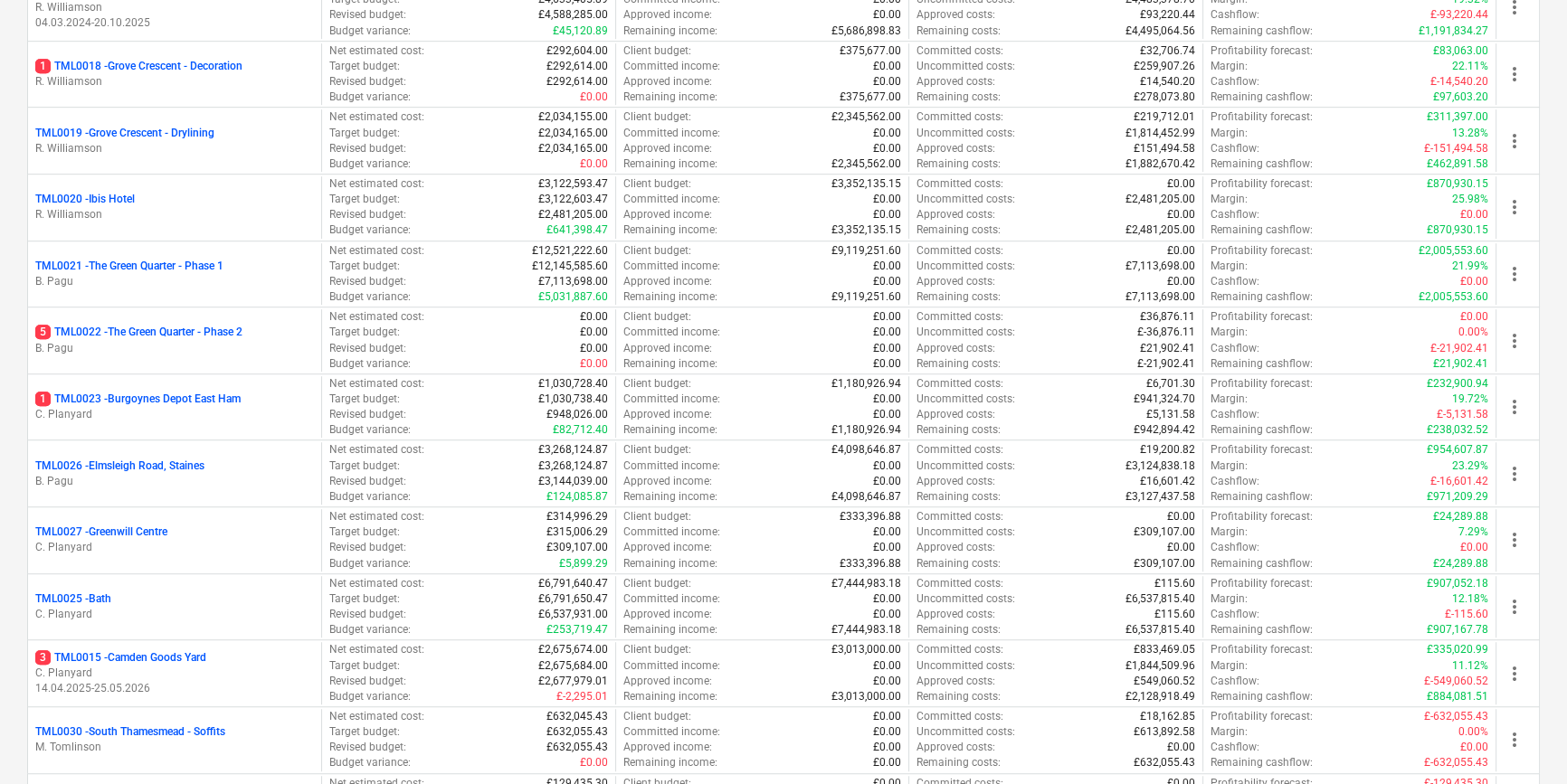 scroll, scrollTop: 1397, scrollLeft: 0, axis: vertical 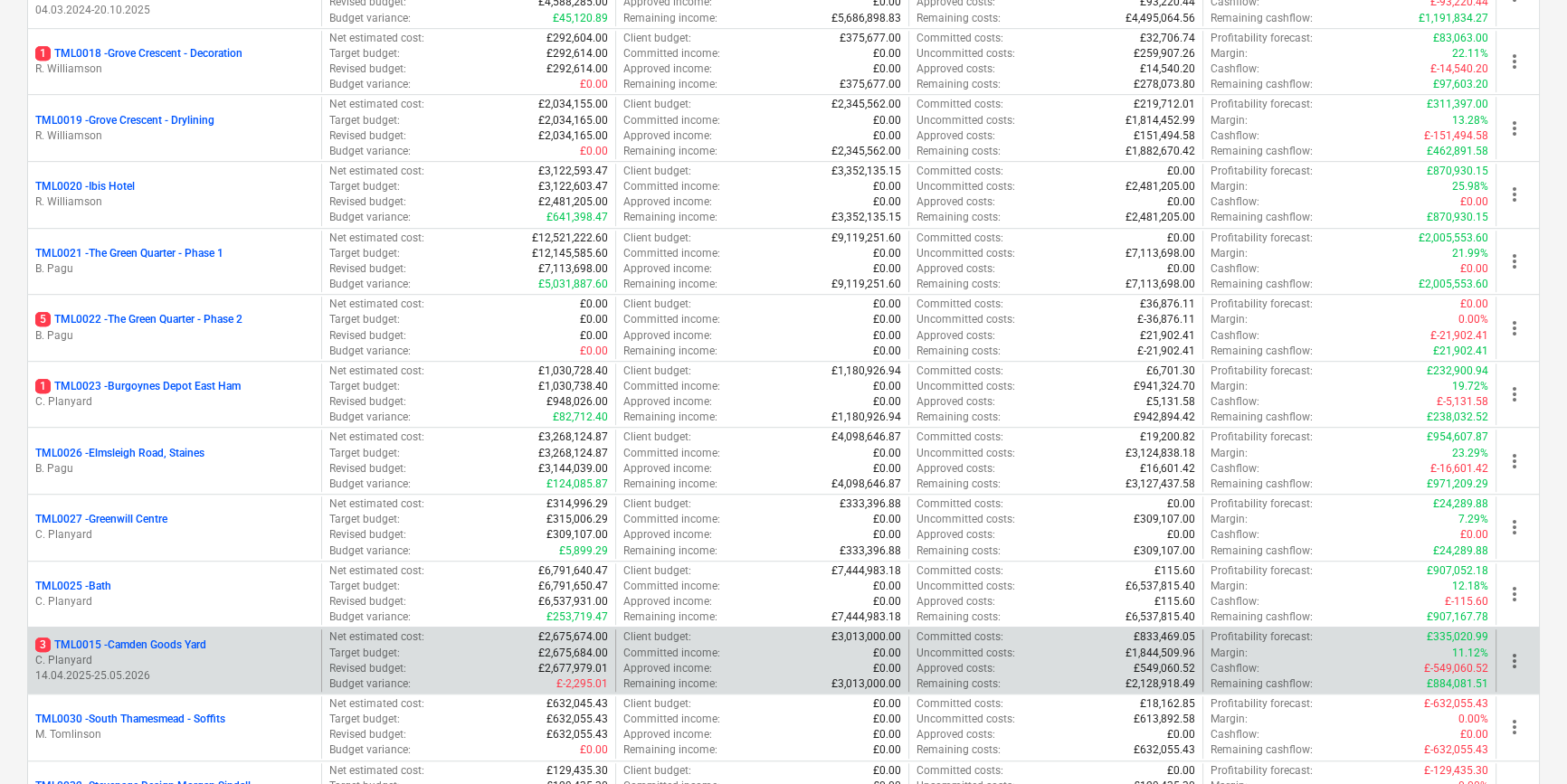 click on "C. Planyard" at bounding box center (175, 660) 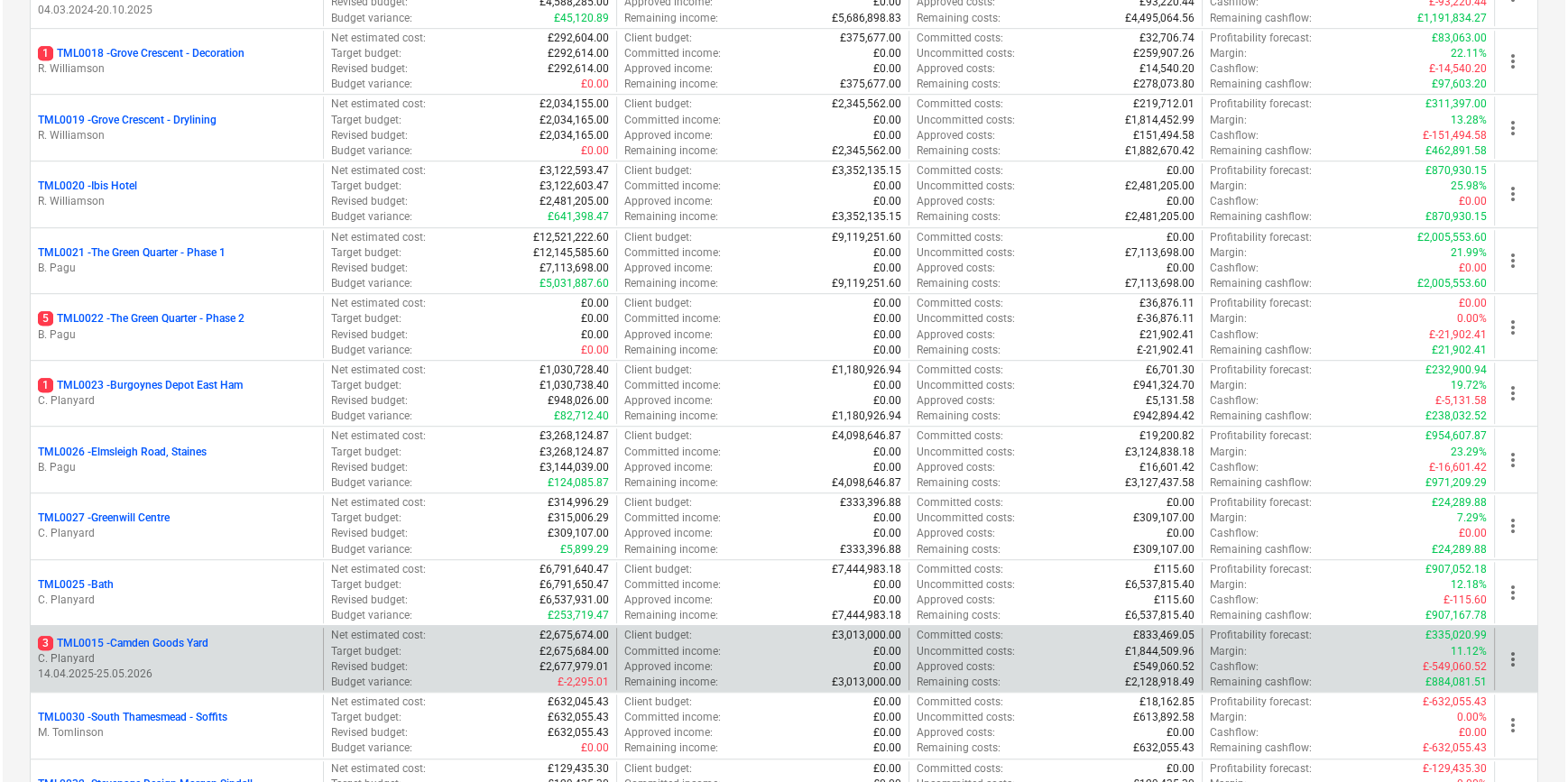 scroll, scrollTop: 0, scrollLeft: 0, axis: both 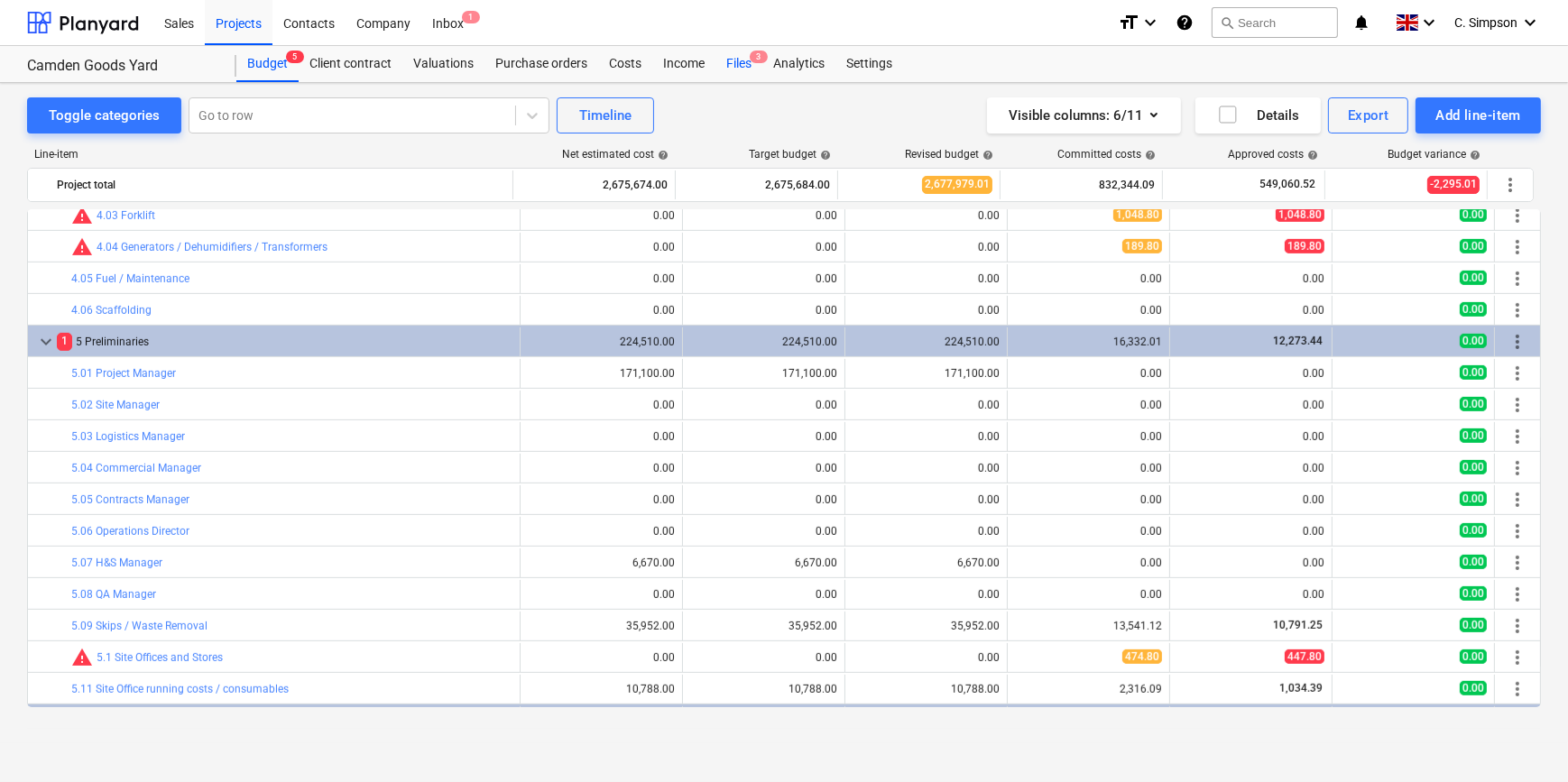 click on "Files 3" at bounding box center (739, 64) 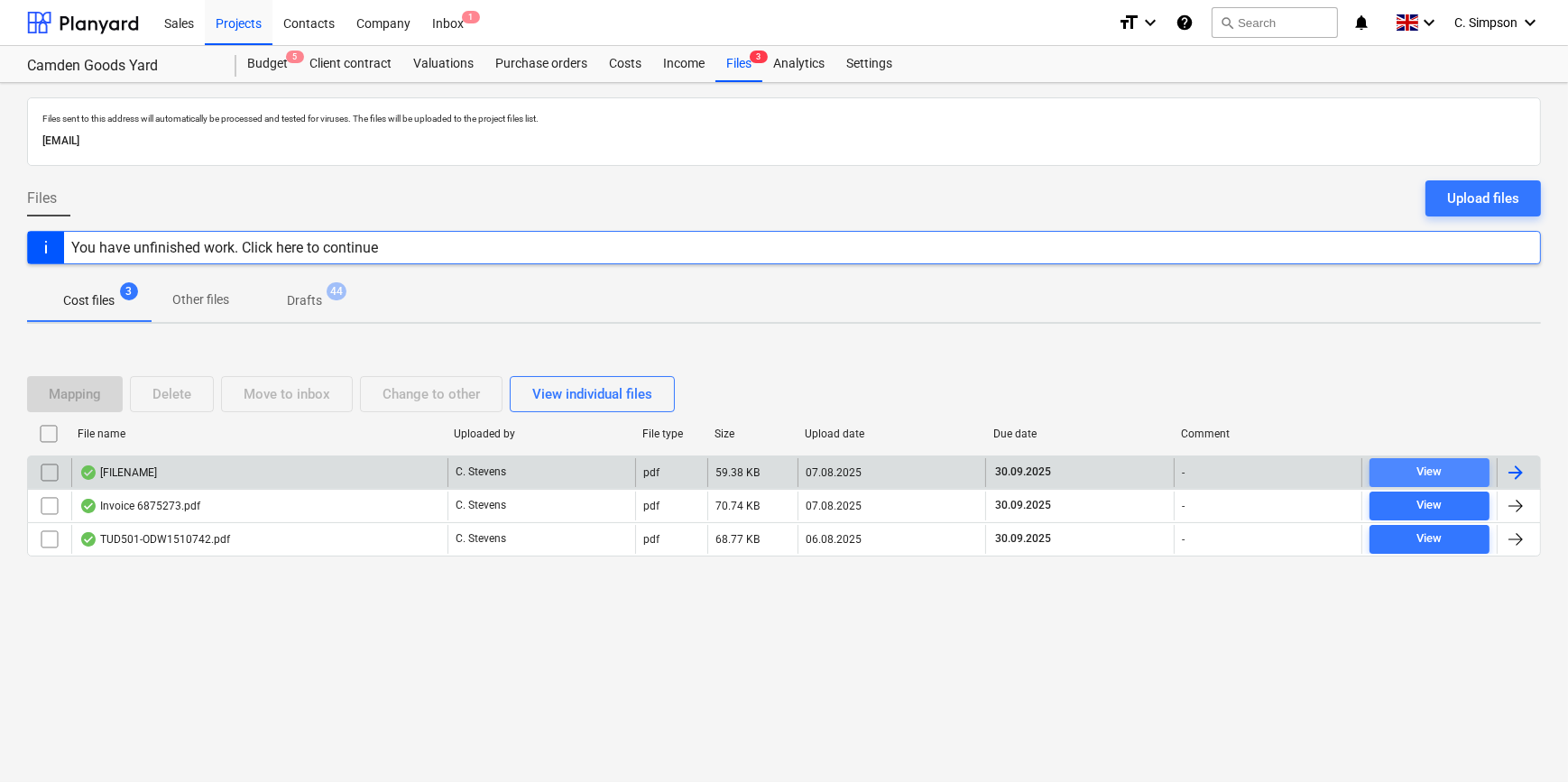 click on "View" at bounding box center (1429, 472) 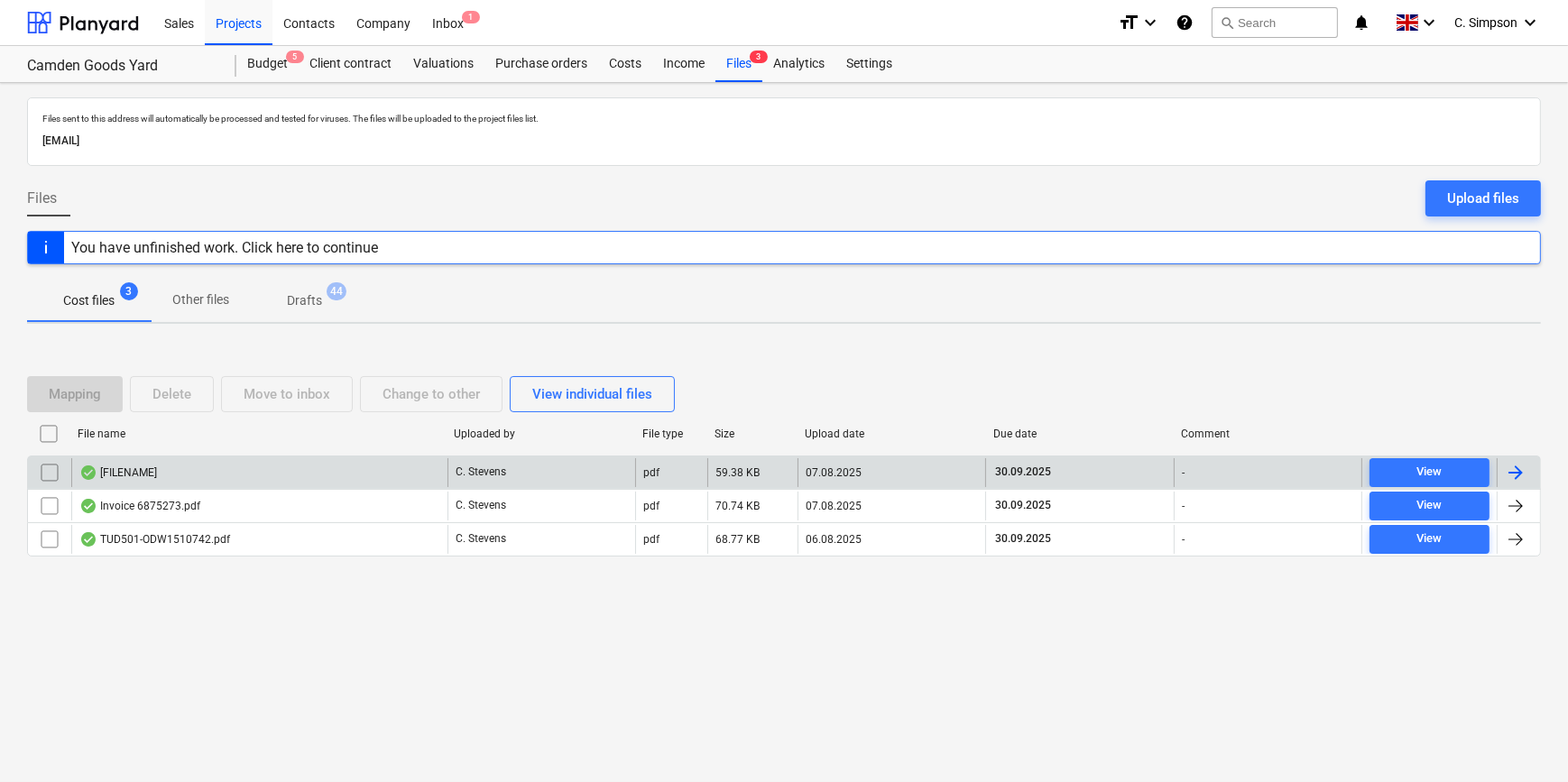click at bounding box center [1516, 473] 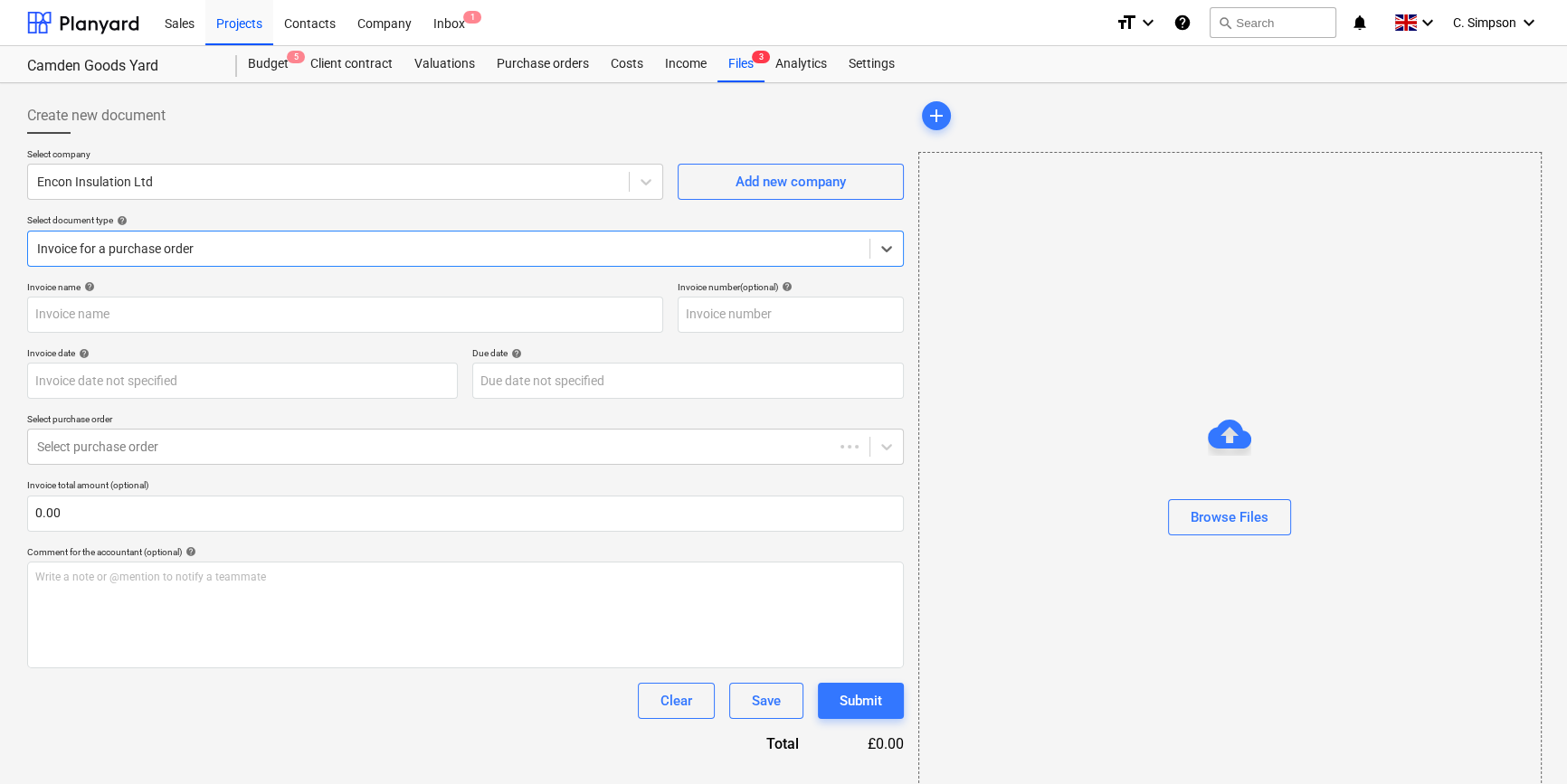 type on "518190" 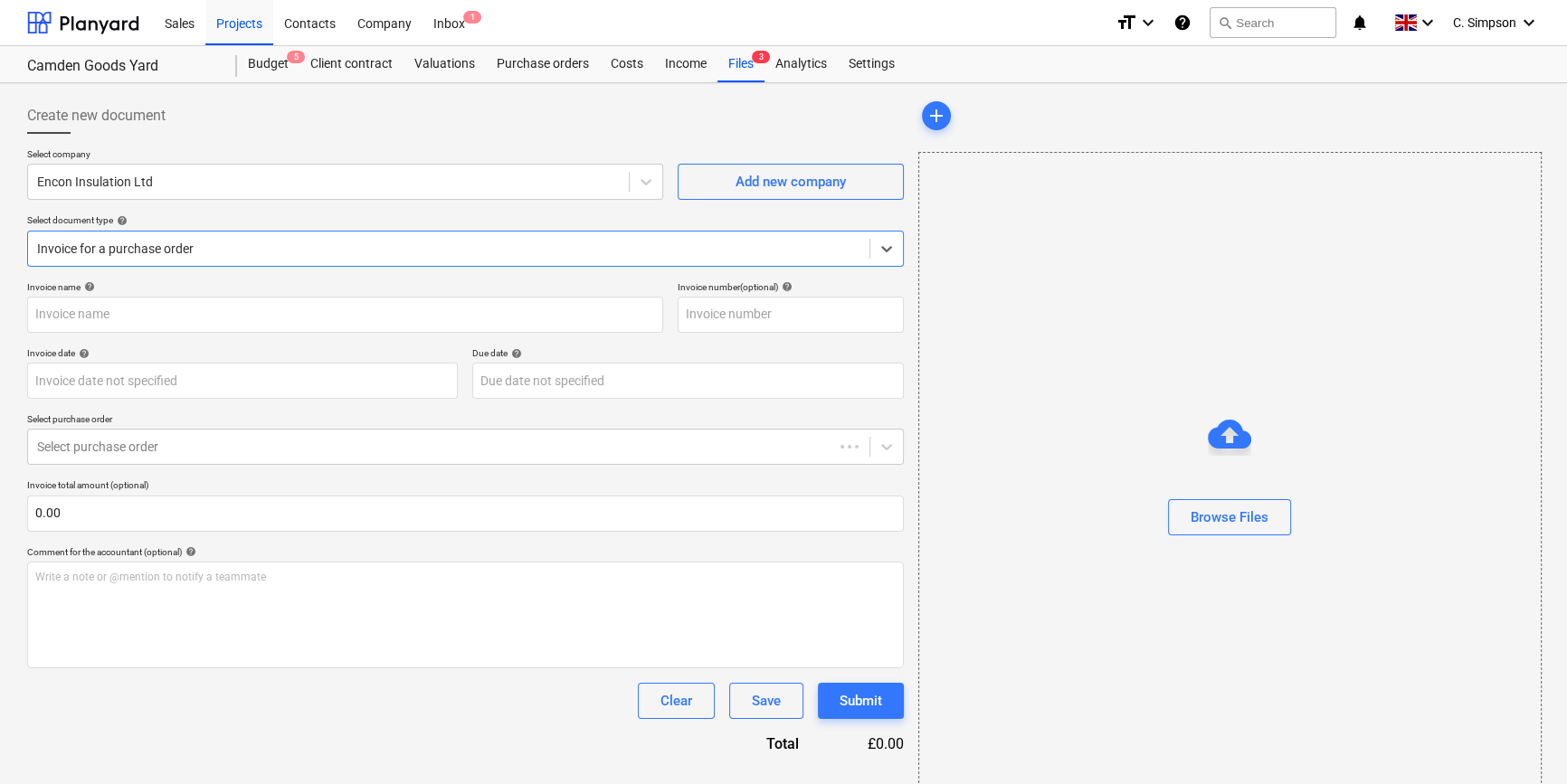 type on "518190" 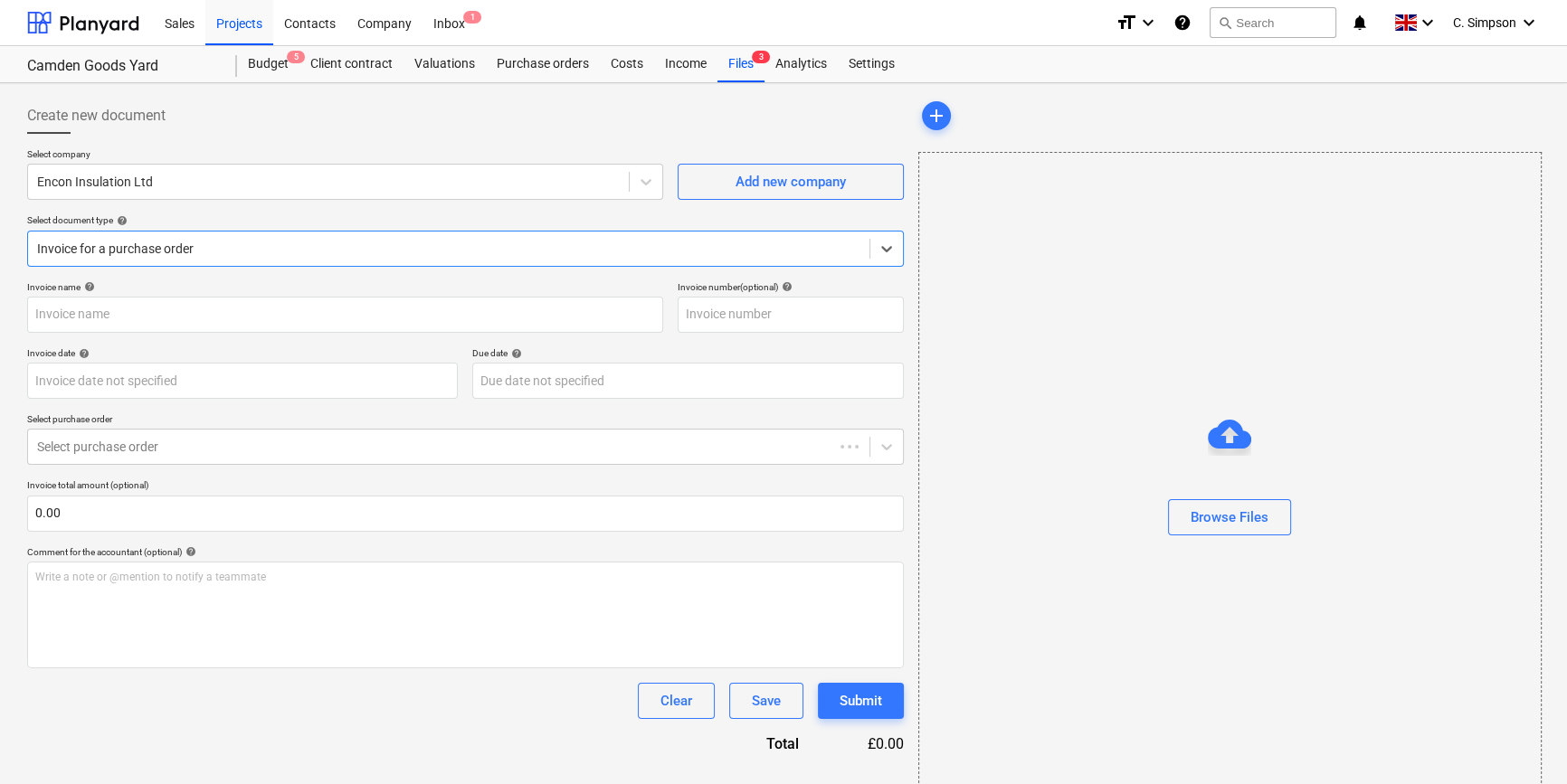 type on "30 Sep 2025" 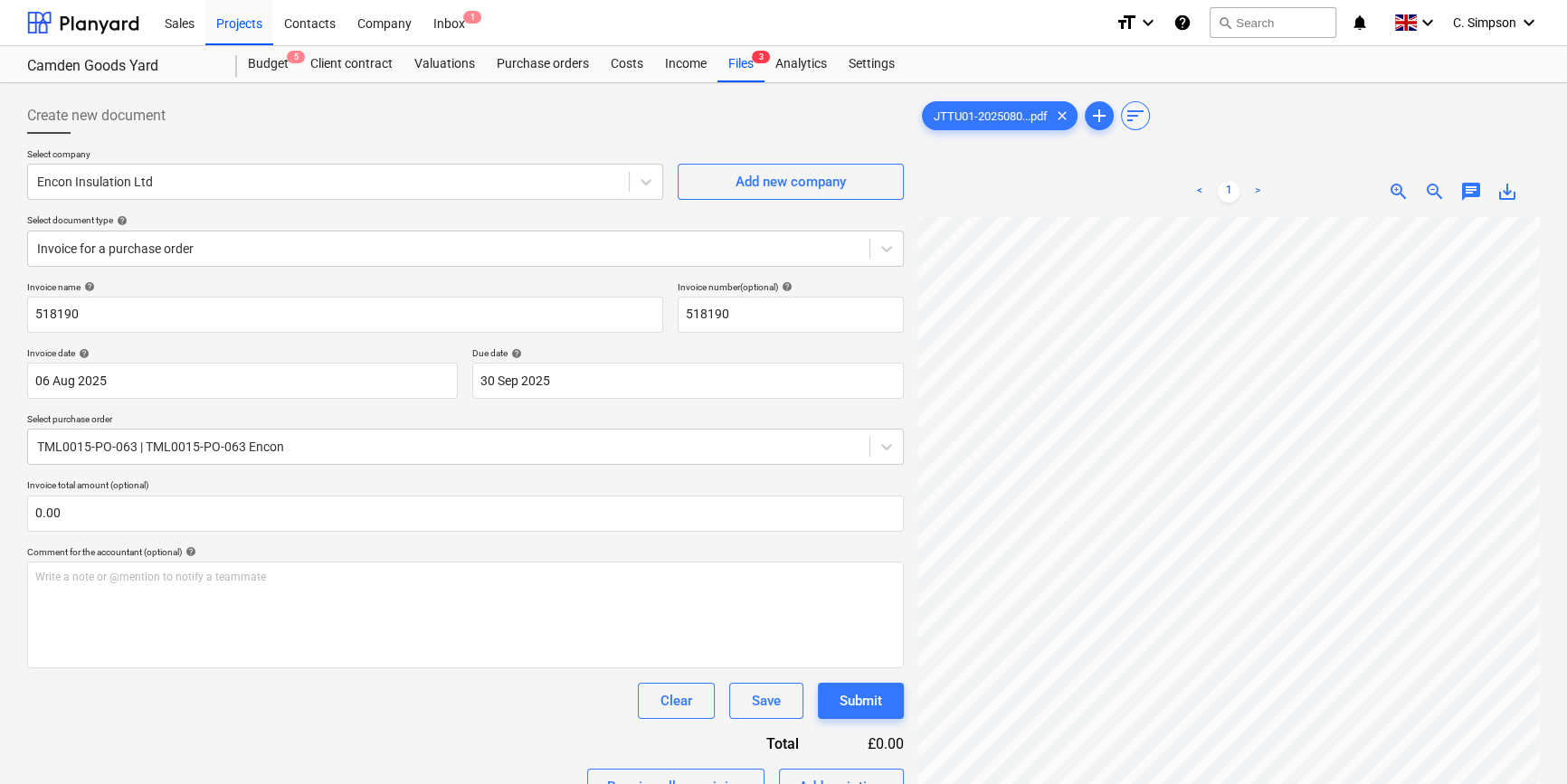 scroll, scrollTop: 421, scrollLeft: 195, axis: both 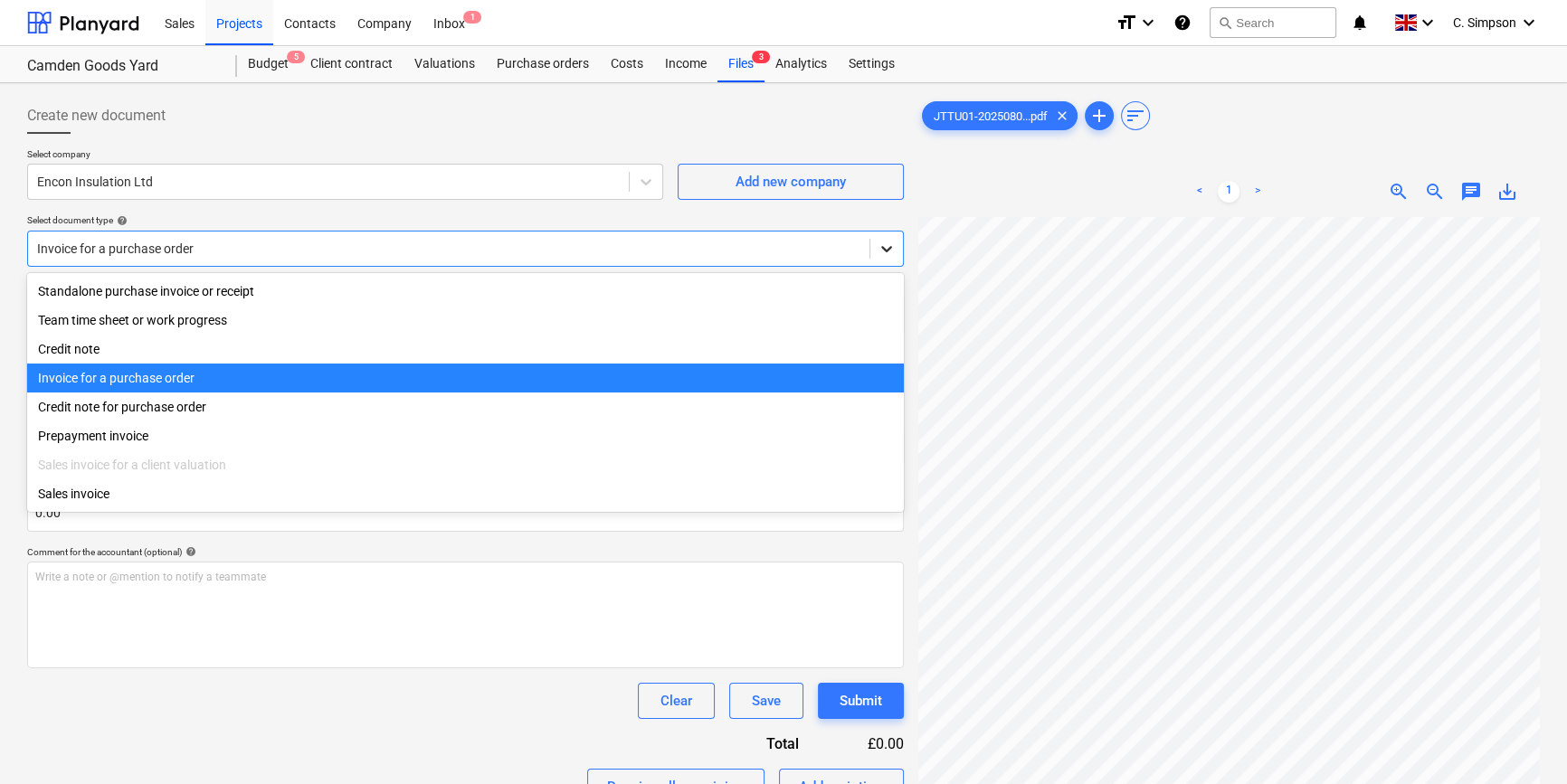 click 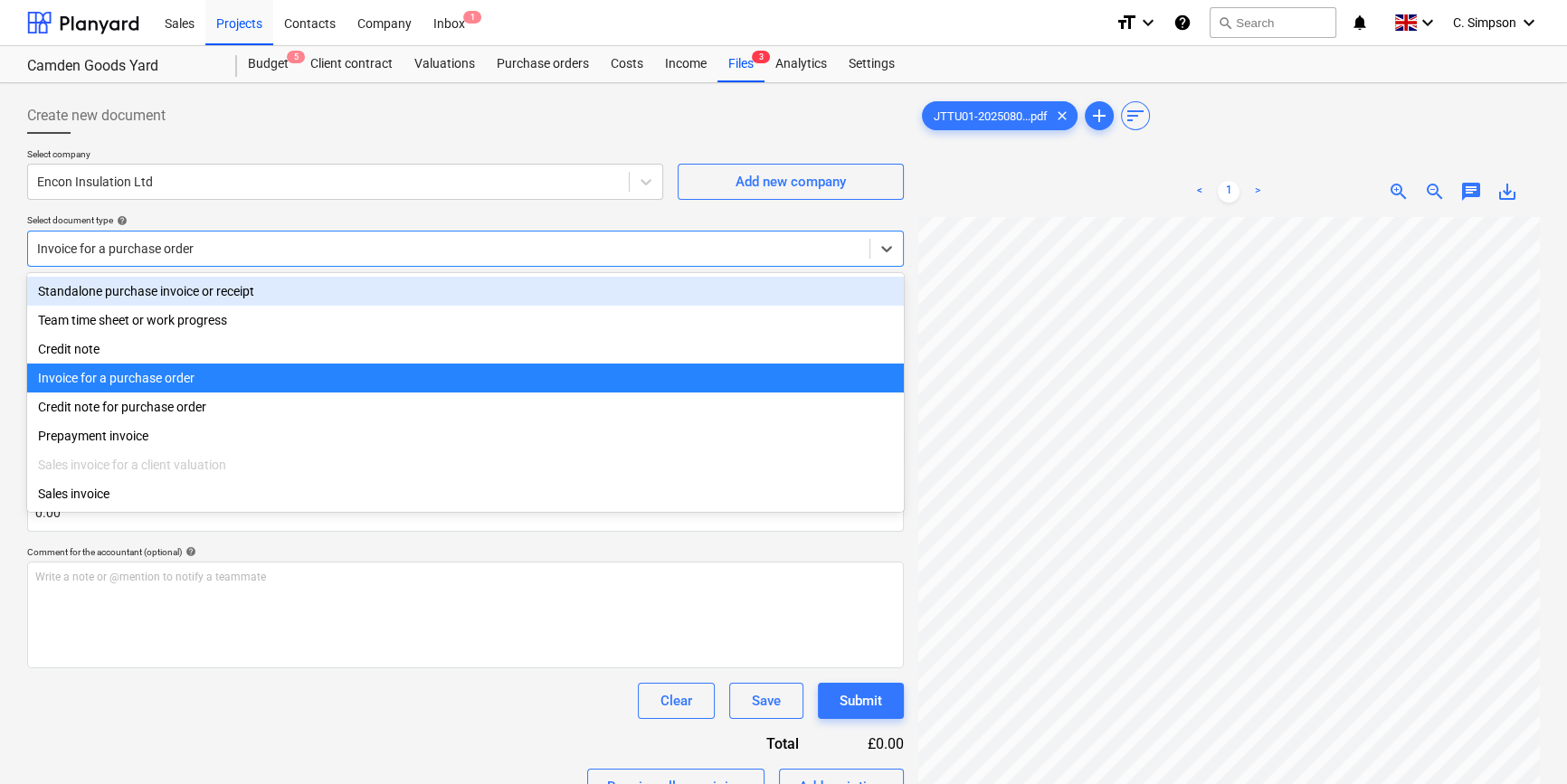 click on "Standalone purchase invoice or receipt" at bounding box center [465, 291] 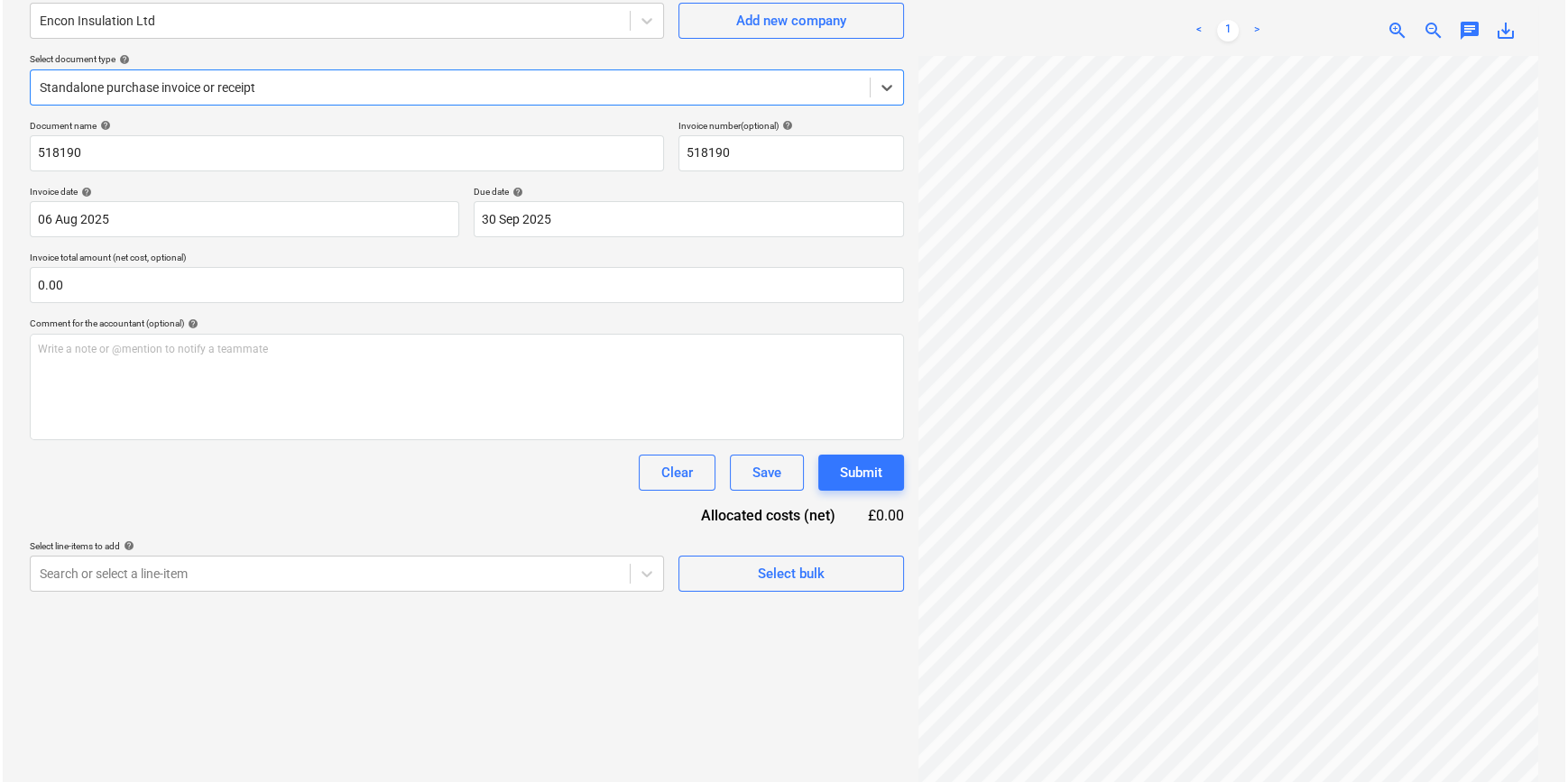 scroll, scrollTop: 163, scrollLeft: 0, axis: vertical 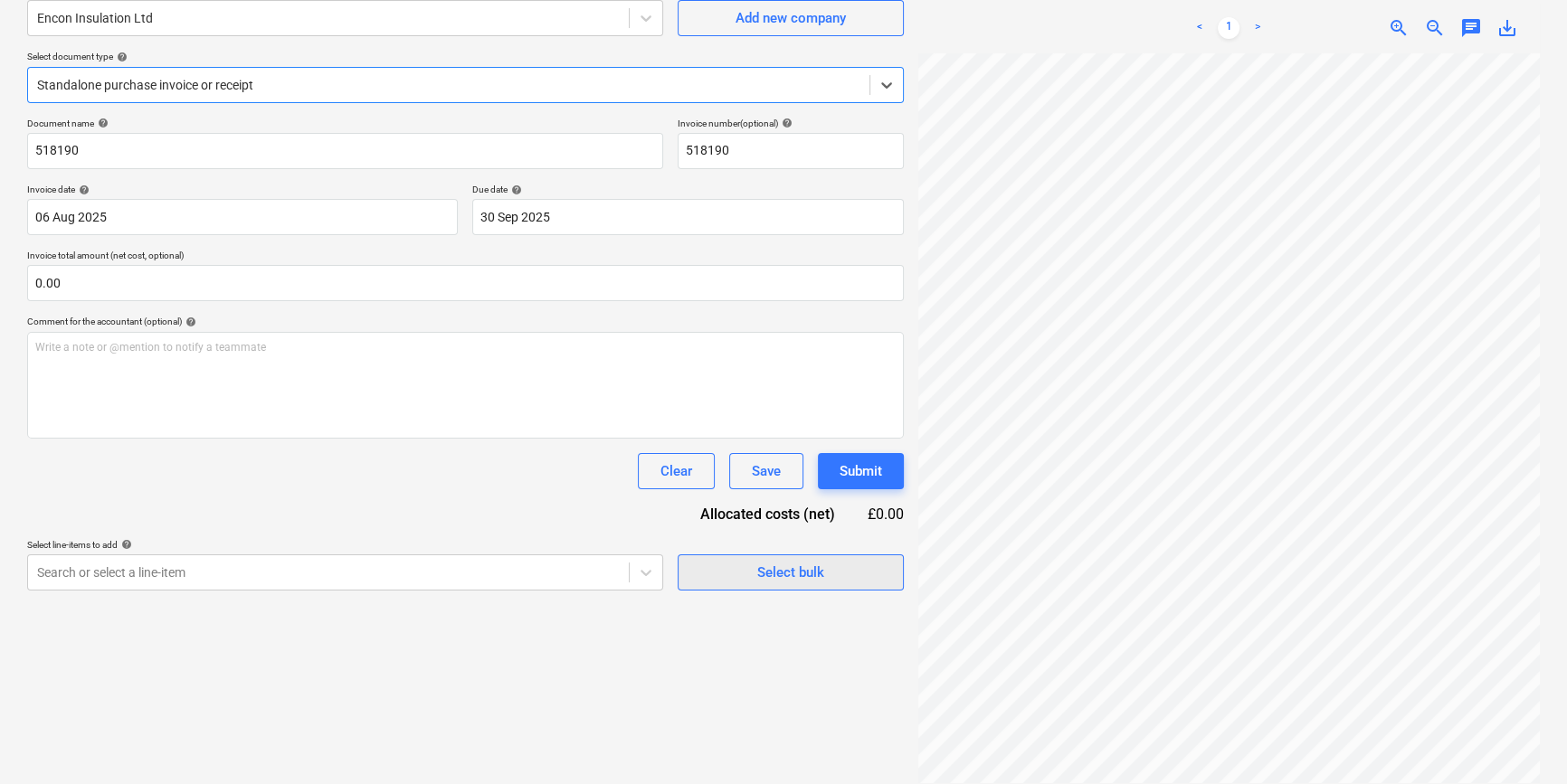 click on "Select bulk" at bounding box center [791, 572] 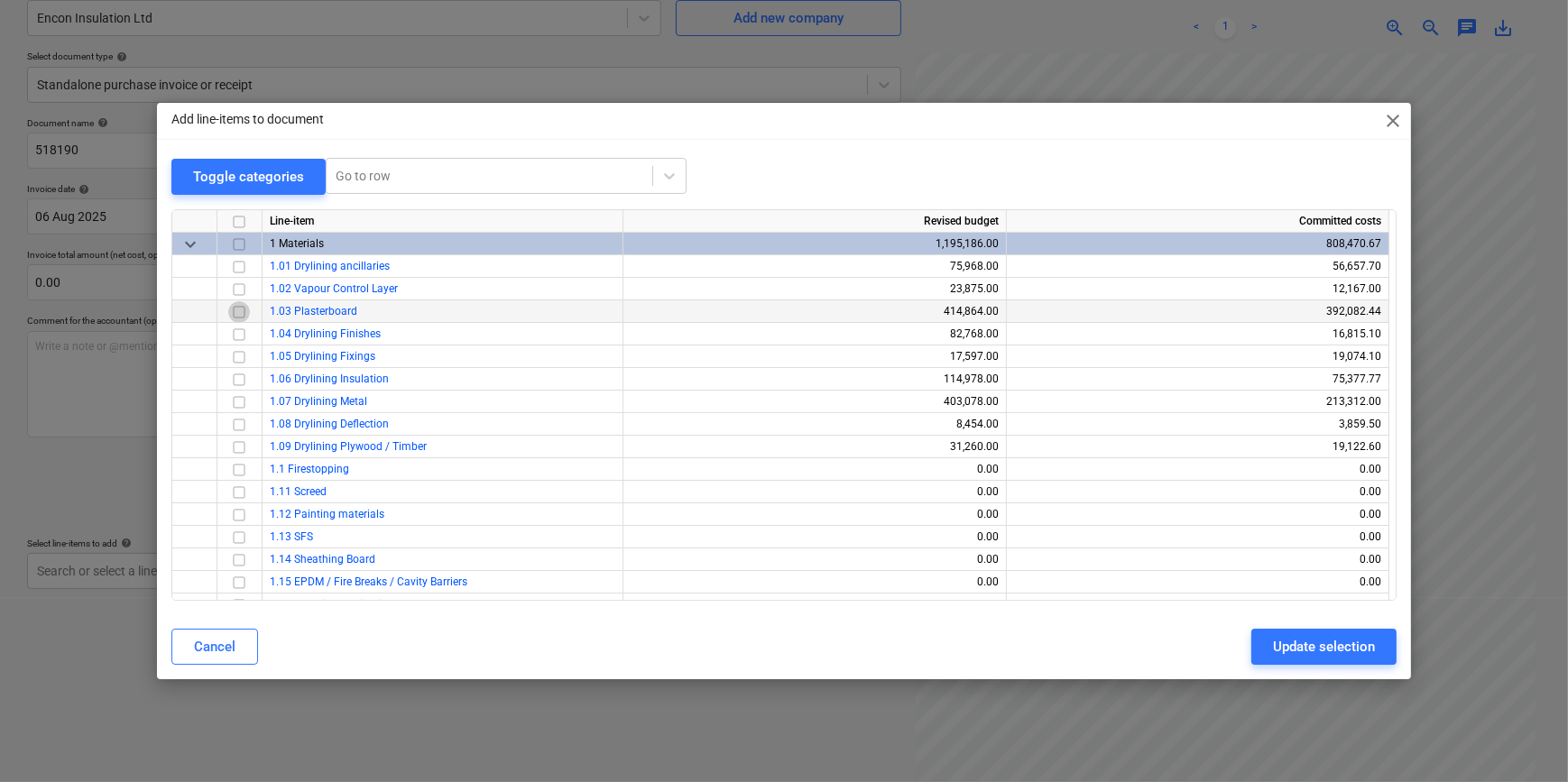 click at bounding box center (239, 311) 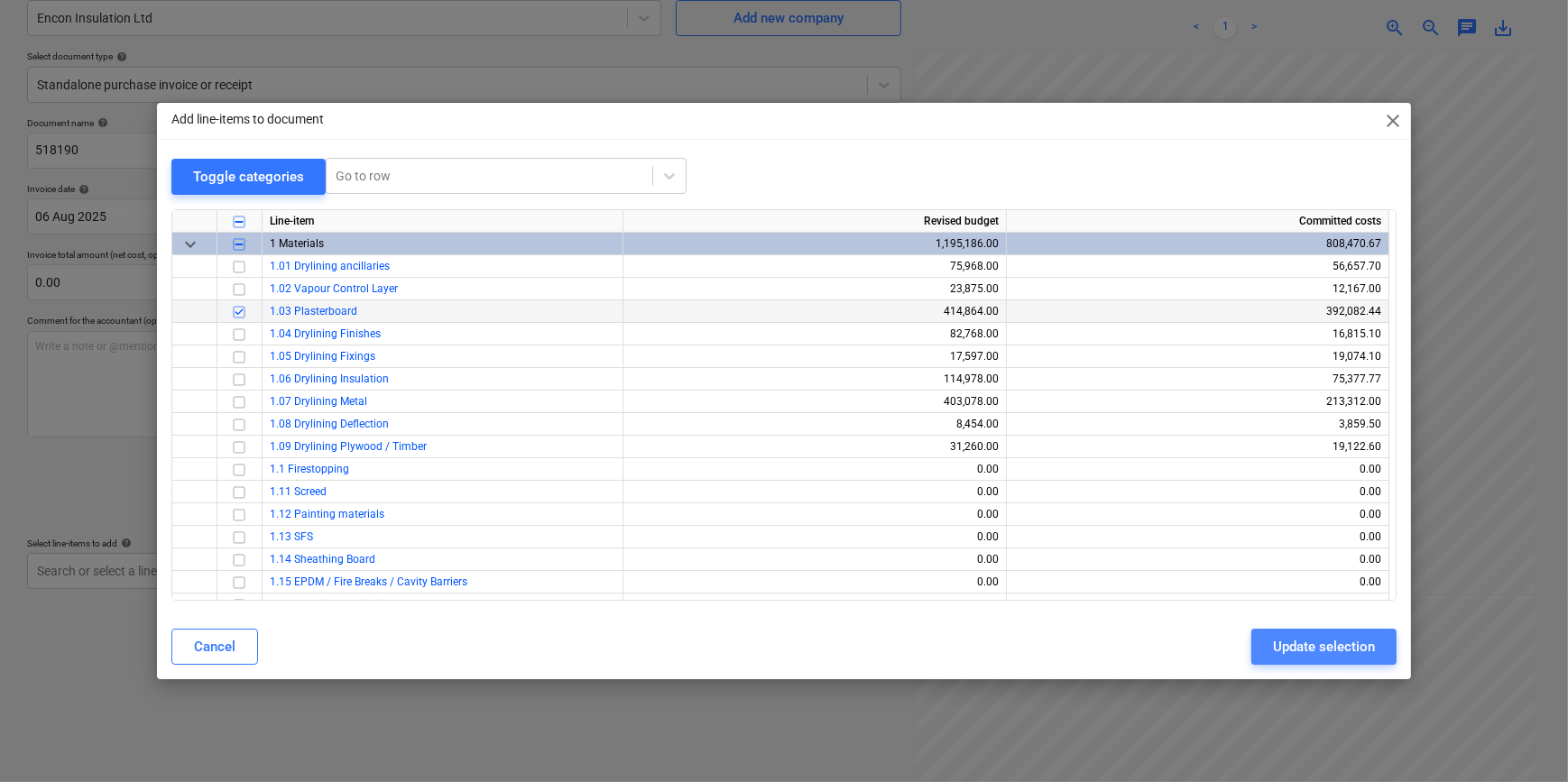 click on "Update selection" at bounding box center [1324, 647] 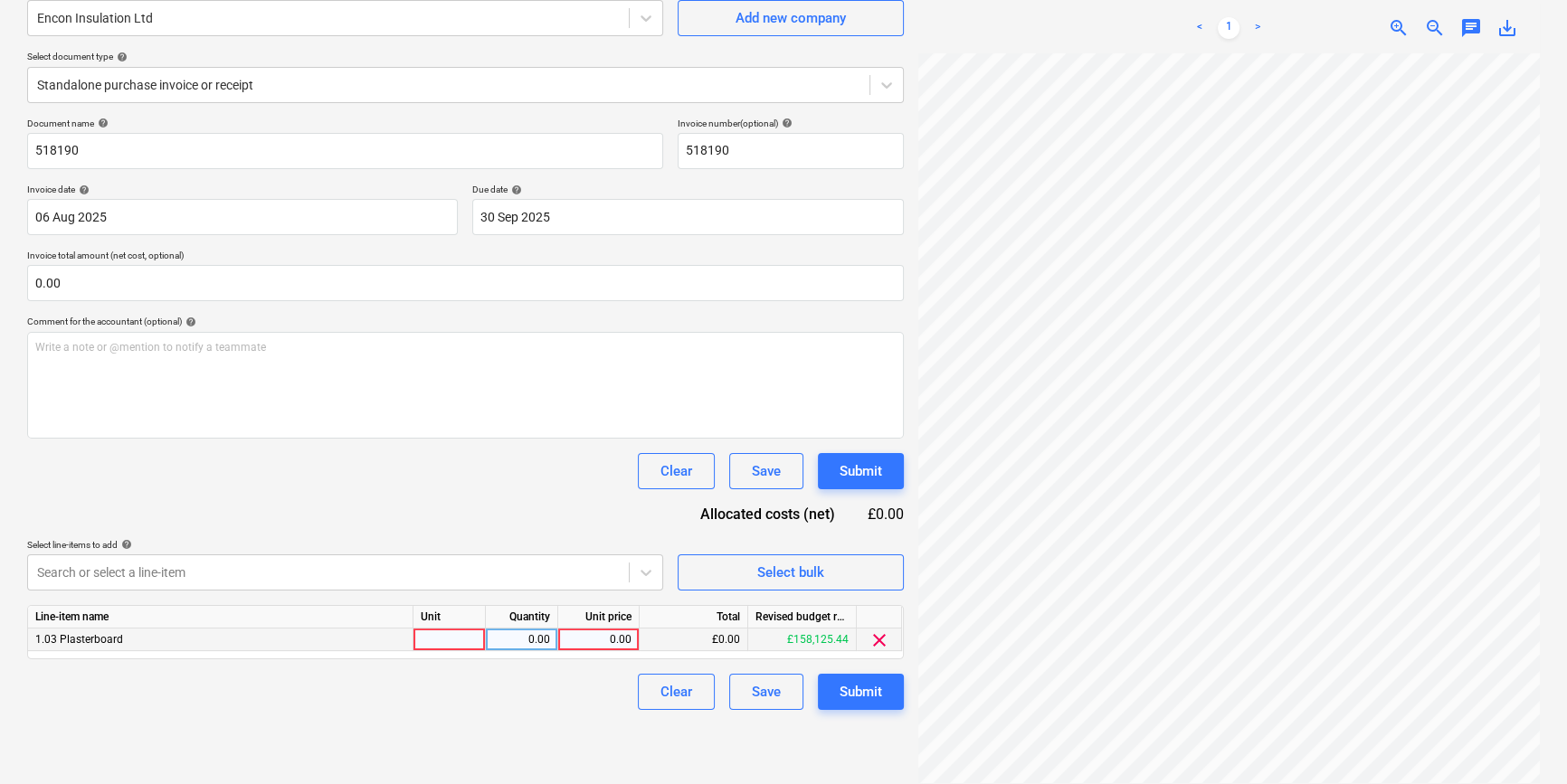 click at bounding box center [450, 639] 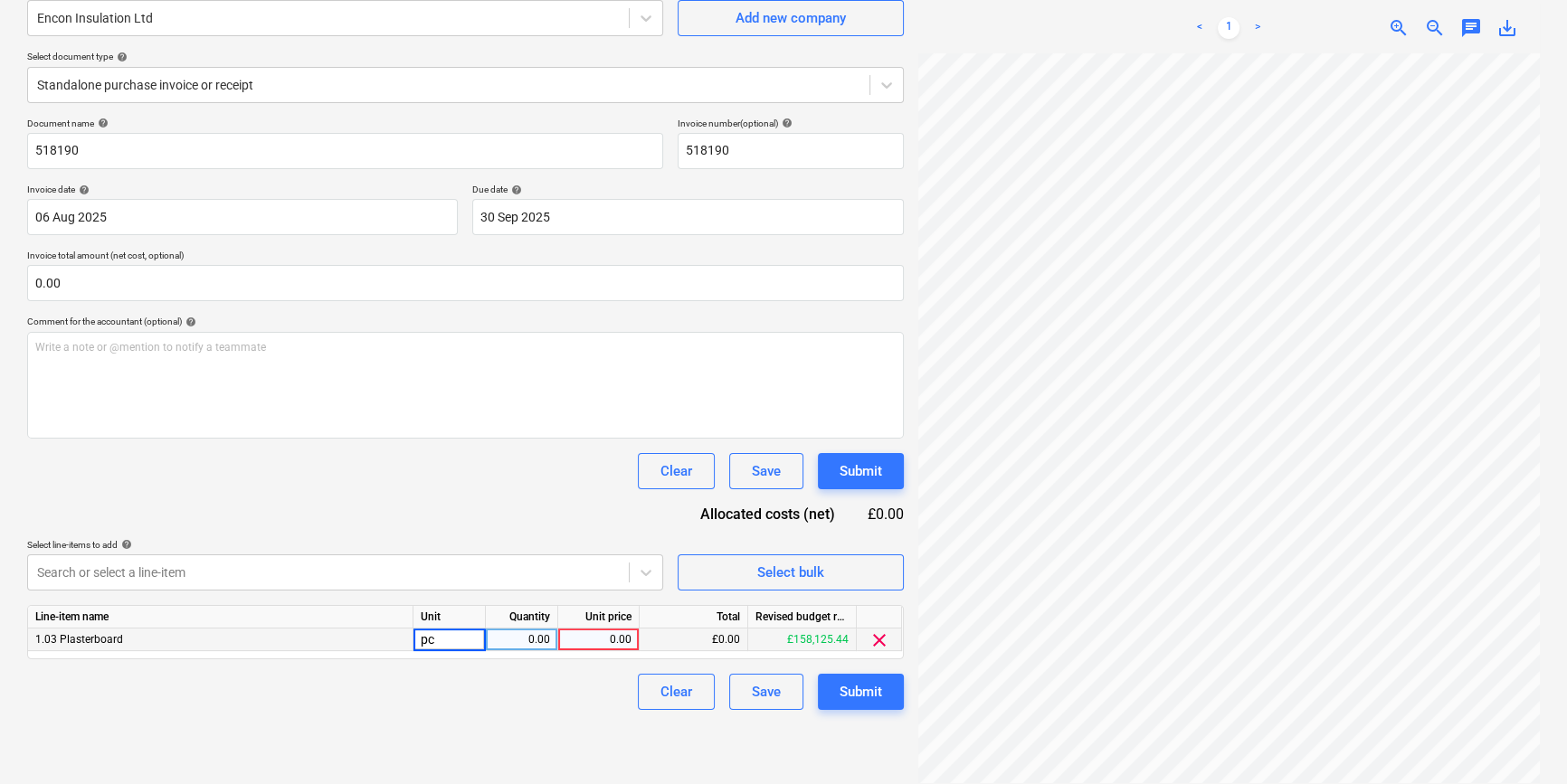 type on "pcs" 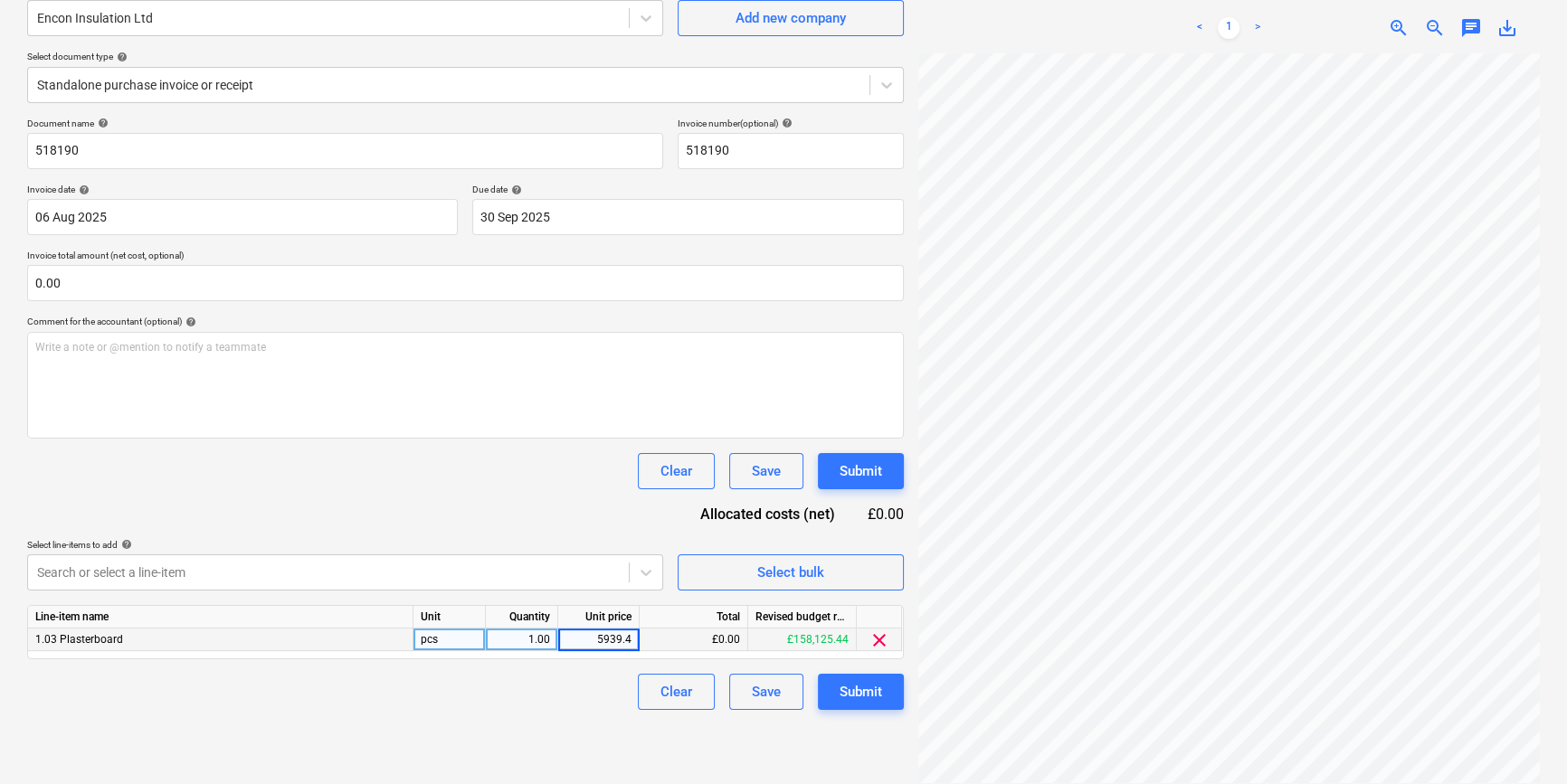 type on "5939.42" 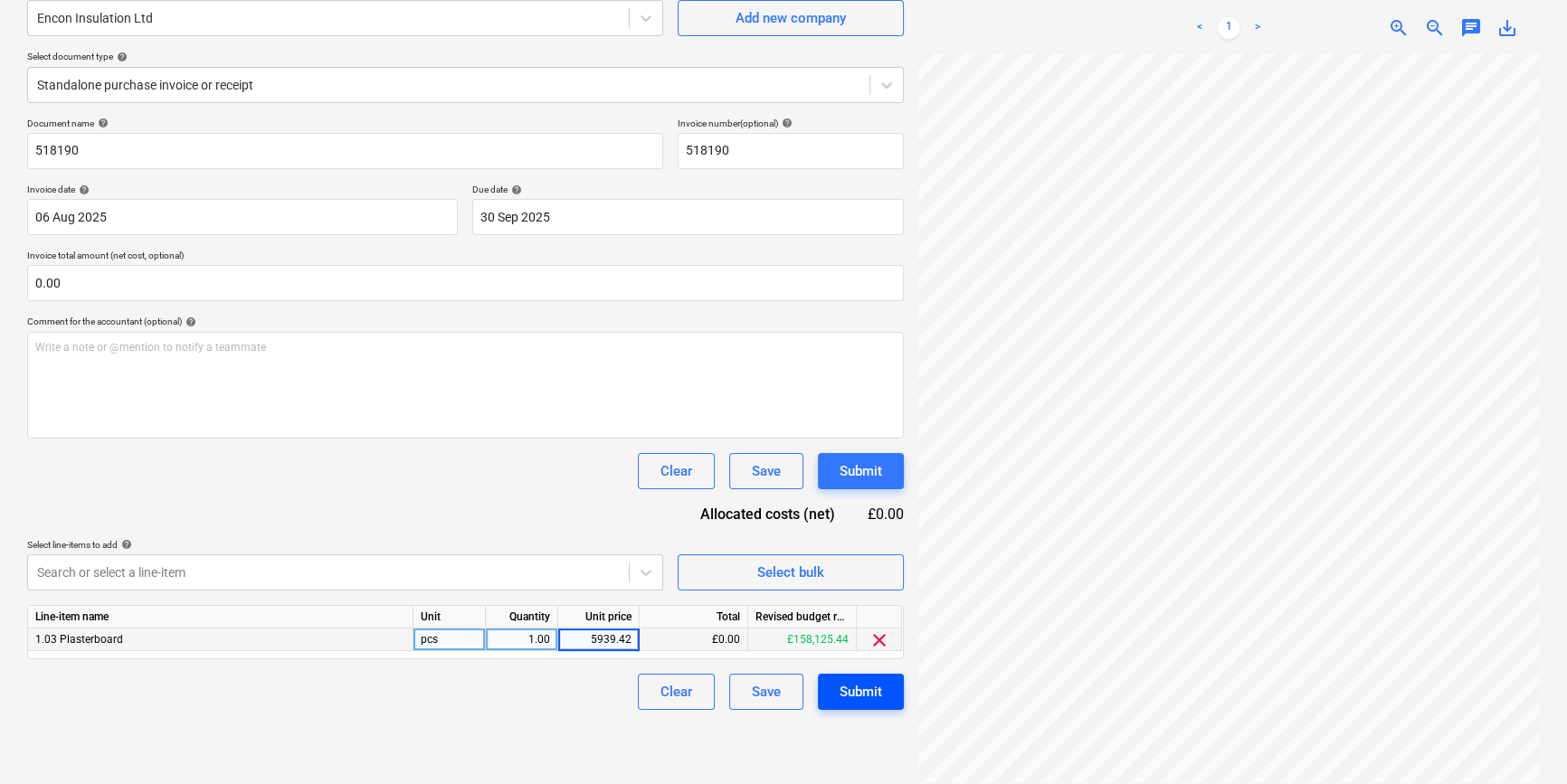 click on "Submit" at bounding box center (860, 692) 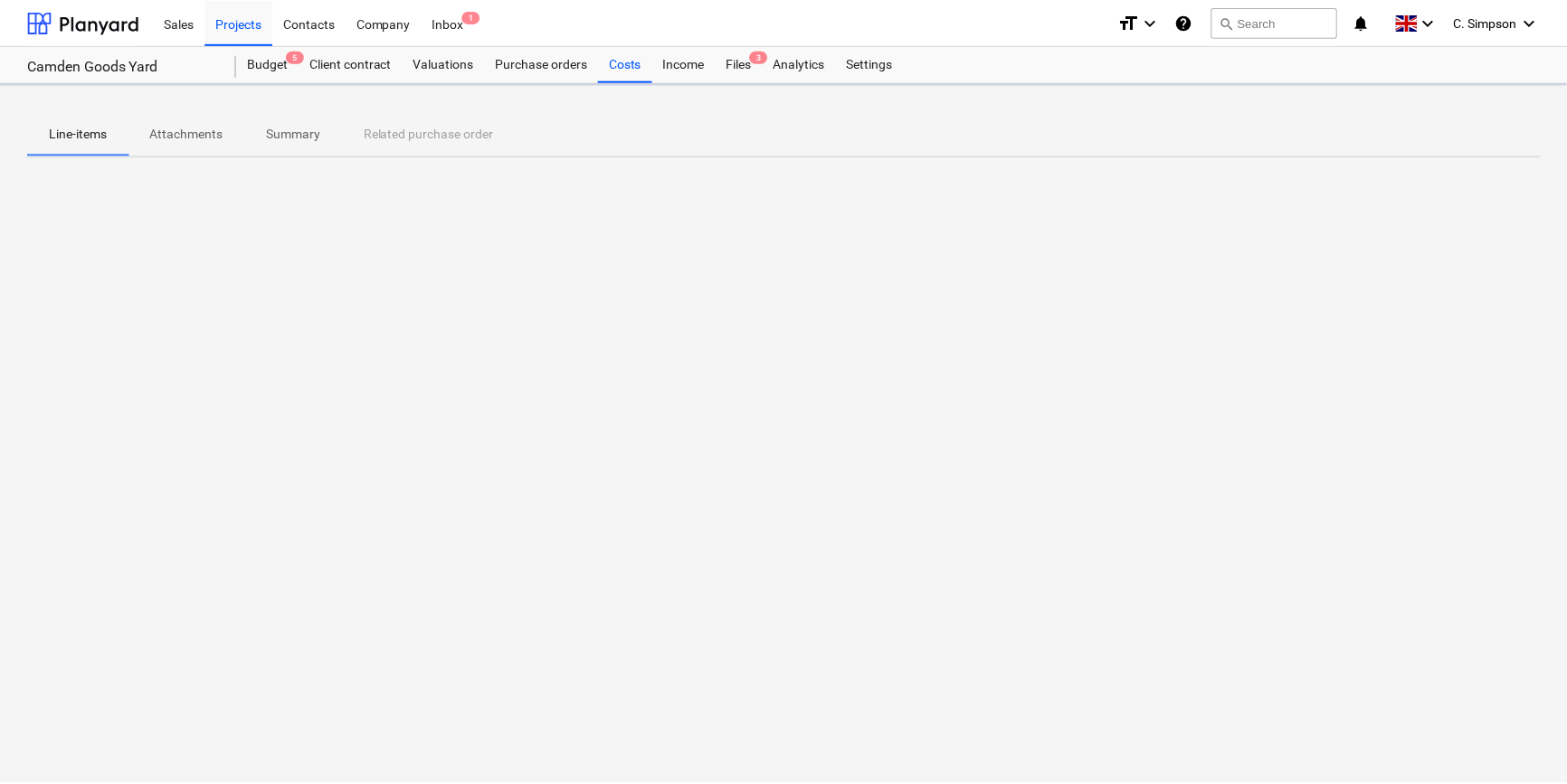 scroll, scrollTop: 0, scrollLeft: 0, axis: both 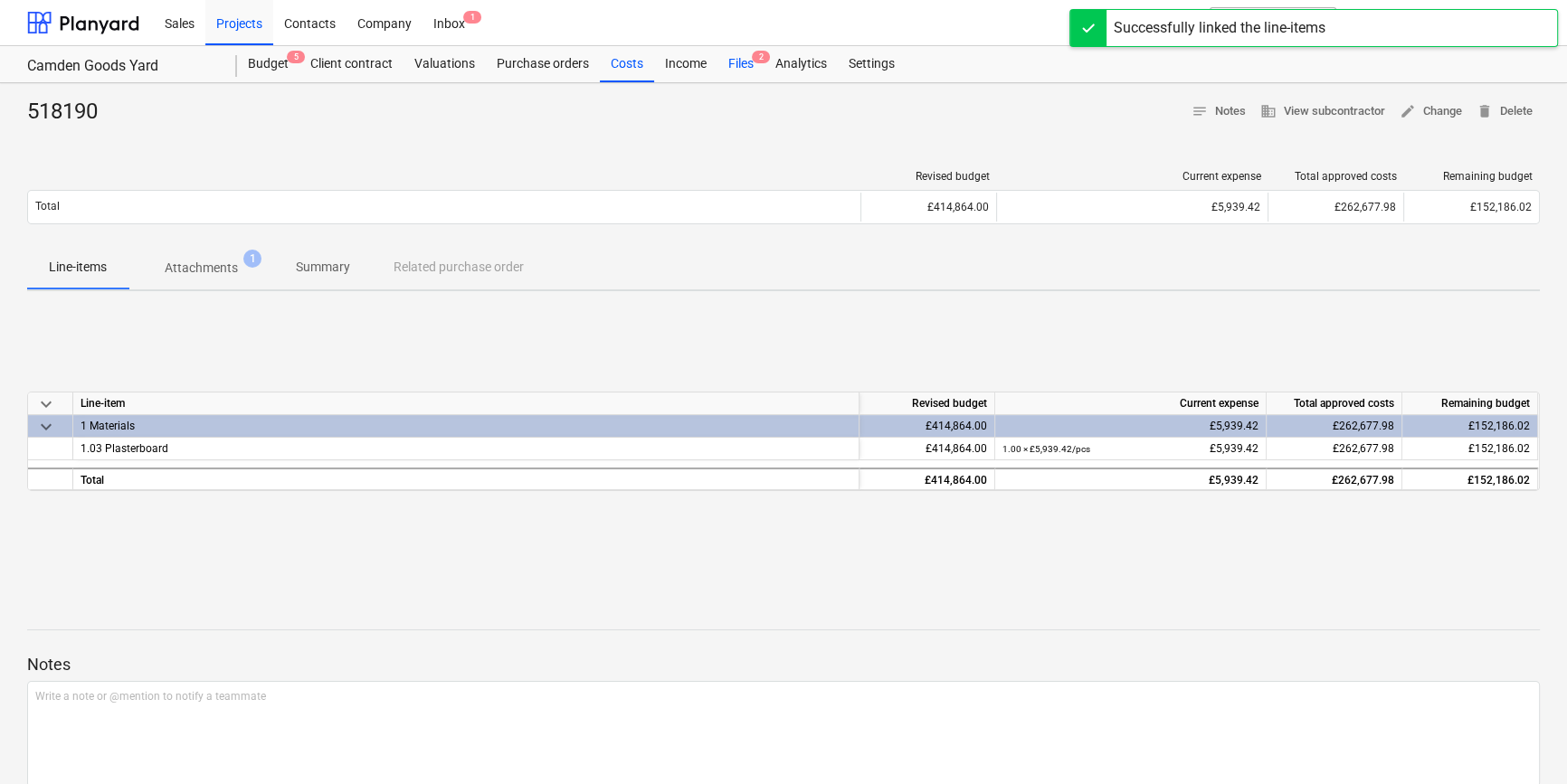 click on "Files 2" at bounding box center (741, 64) 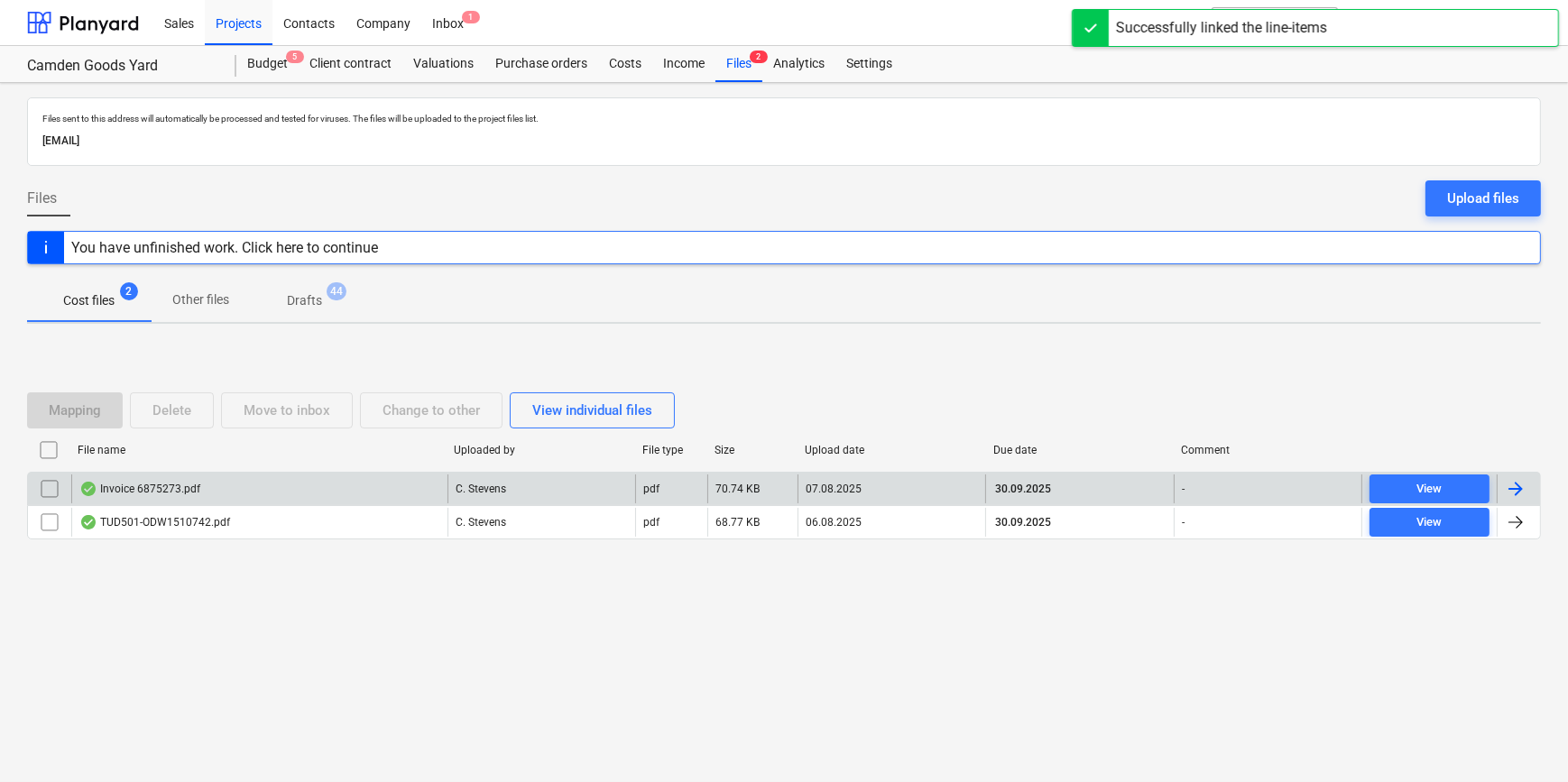 click at bounding box center (1516, 489) 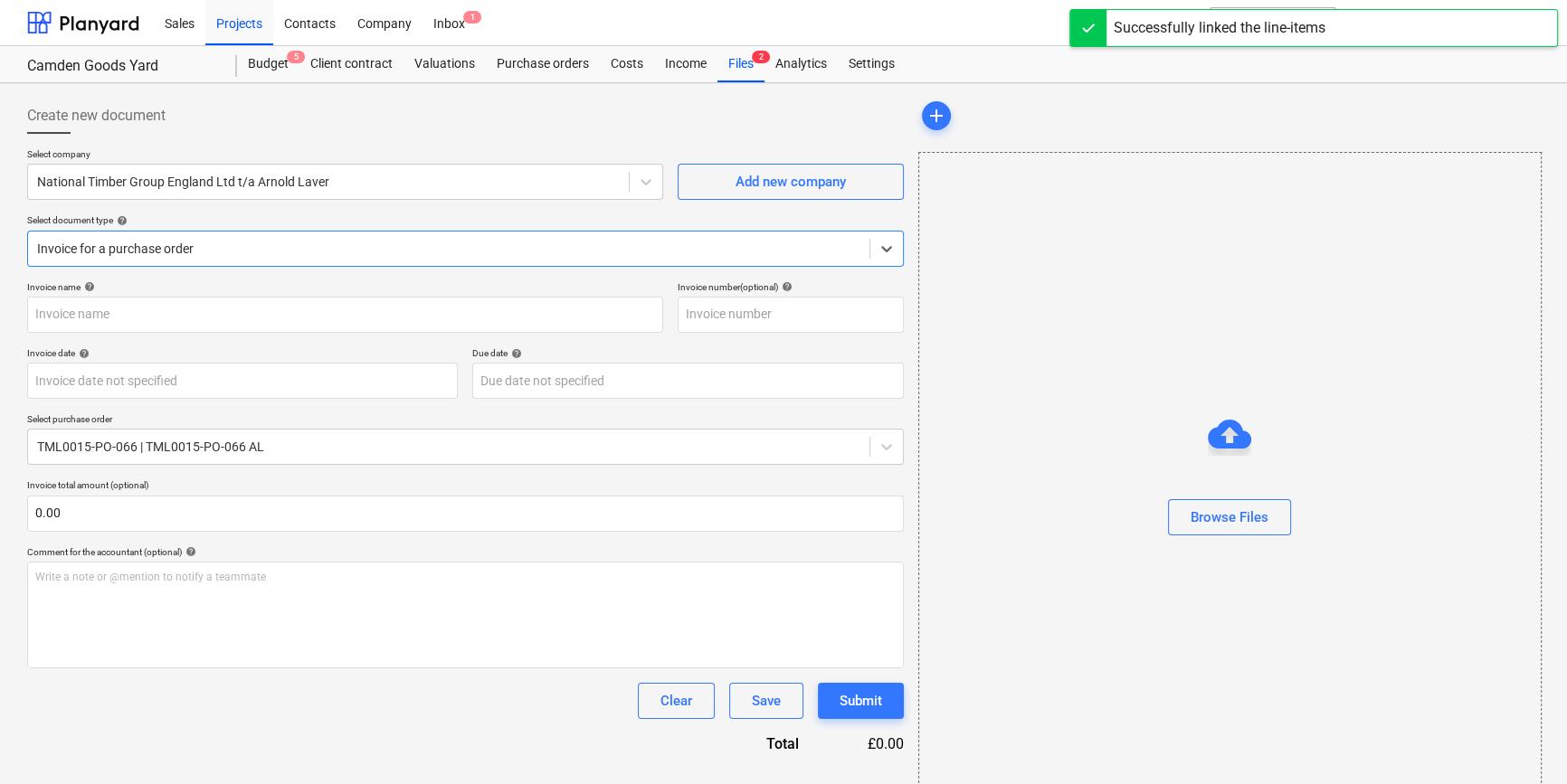 type on "6875273" 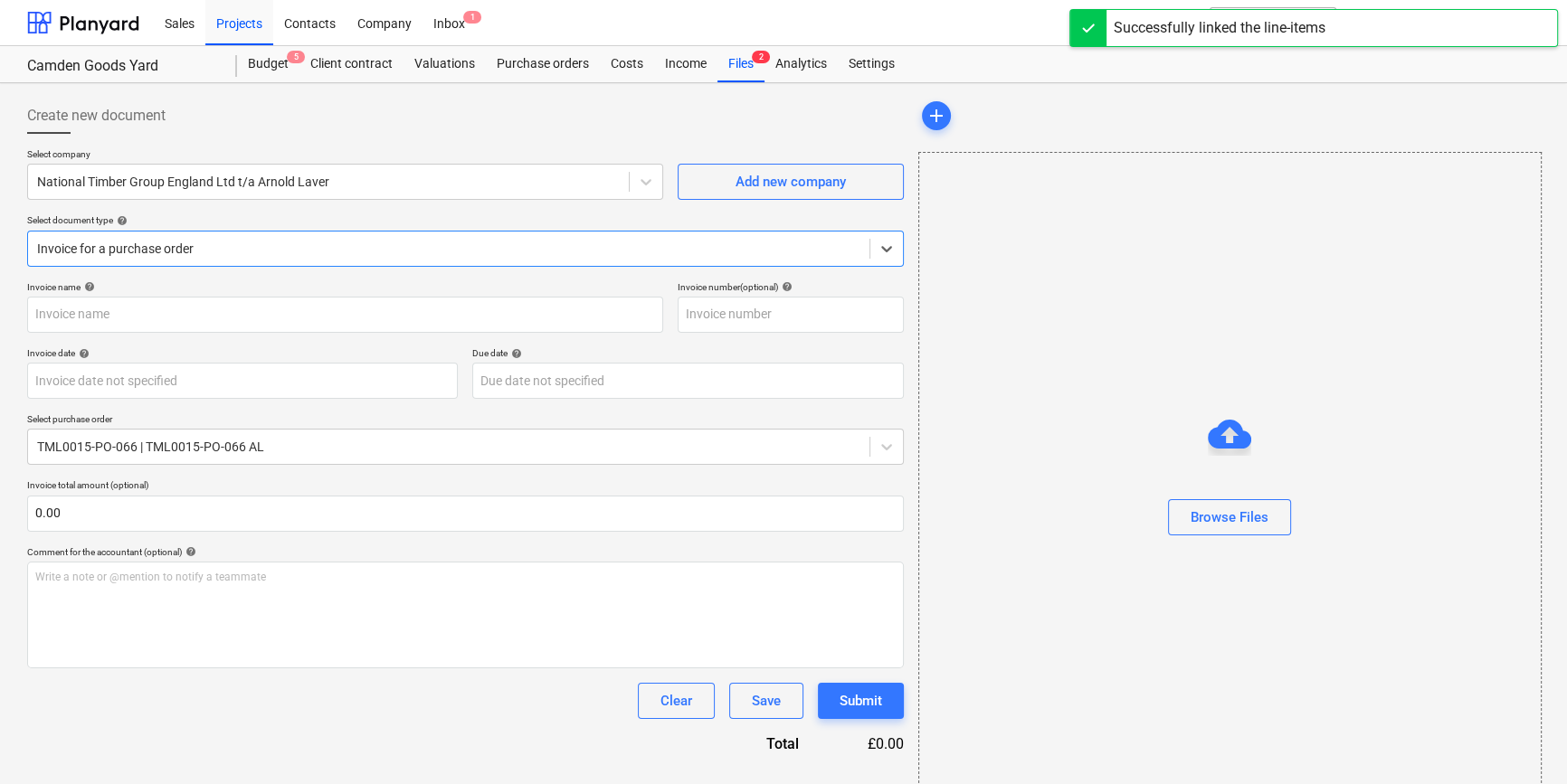 type on "06 Aug 2025" 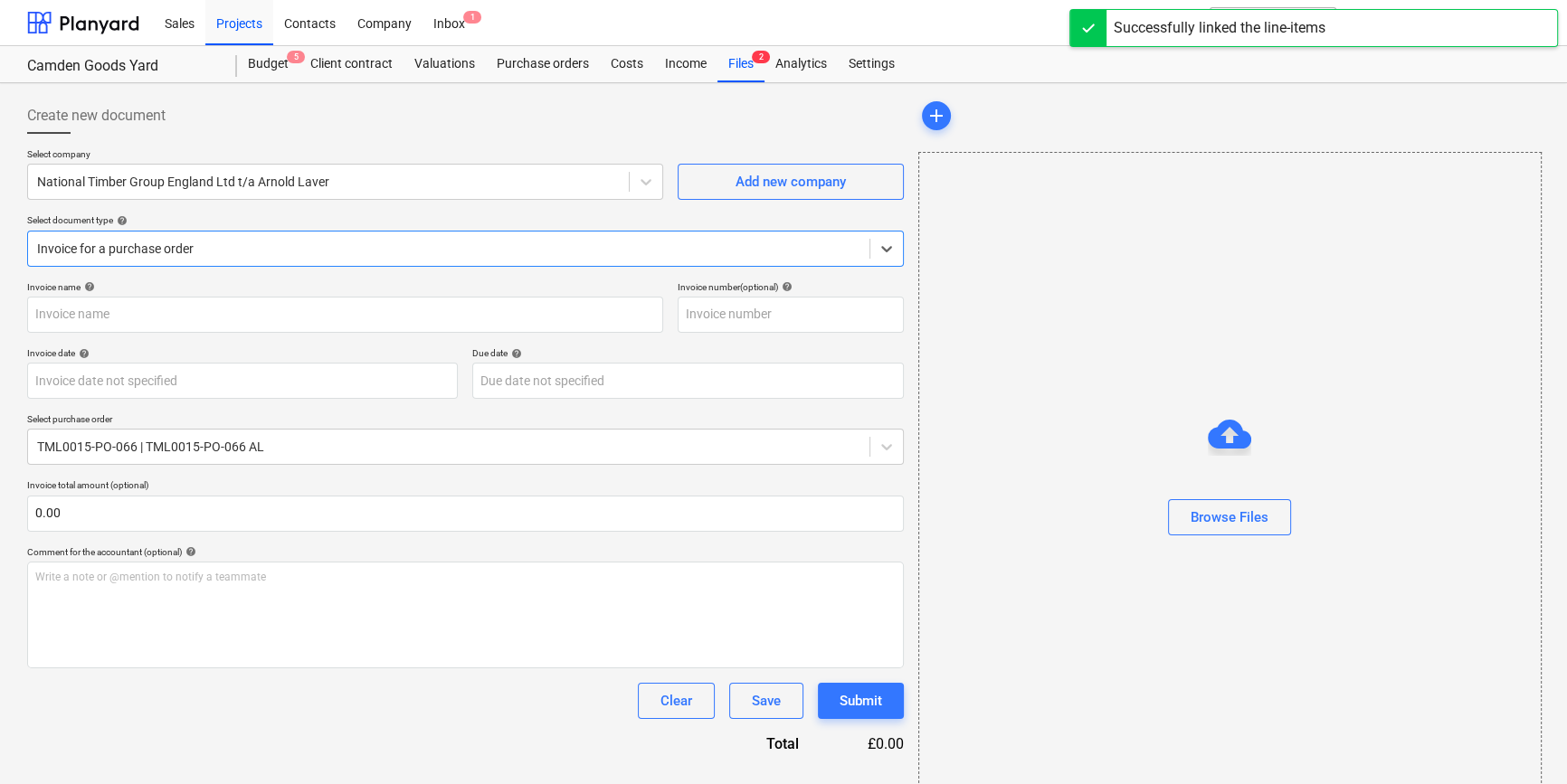 type on "30 Sep 2025" 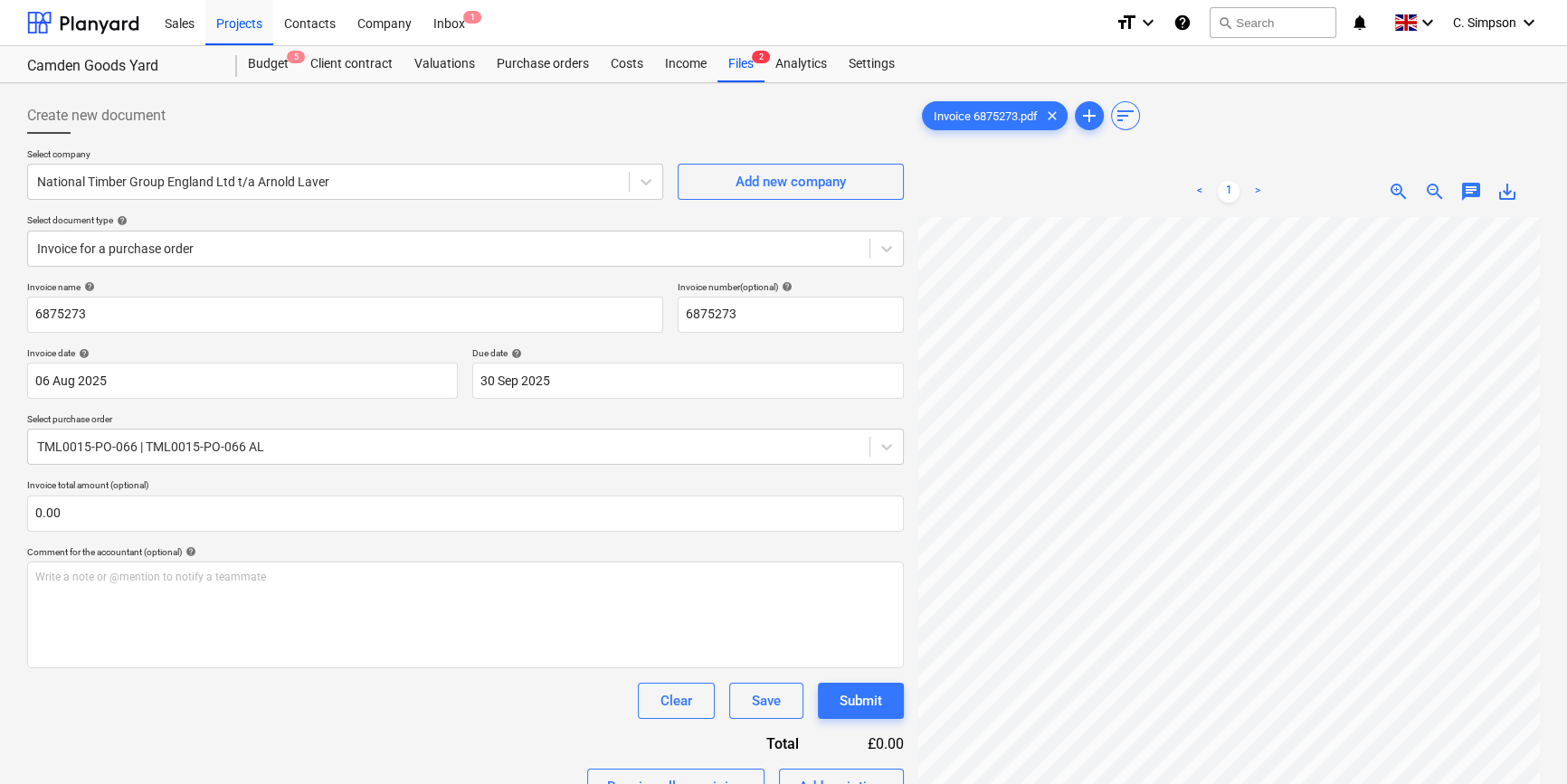 scroll, scrollTop: 297, scrollLeft: 195, axis: both 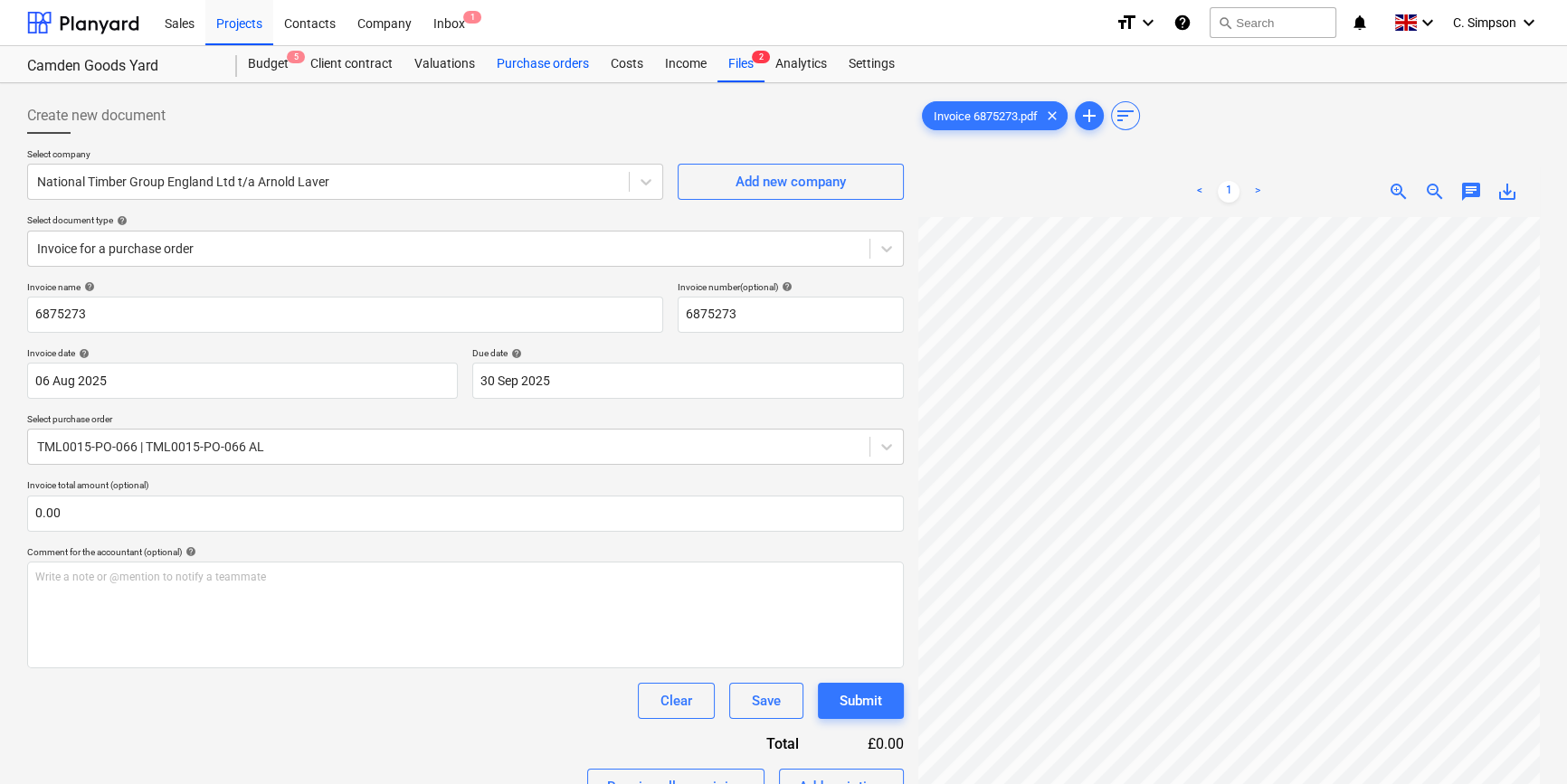 click on "Purchase orders" at bounding box center [543, 64] 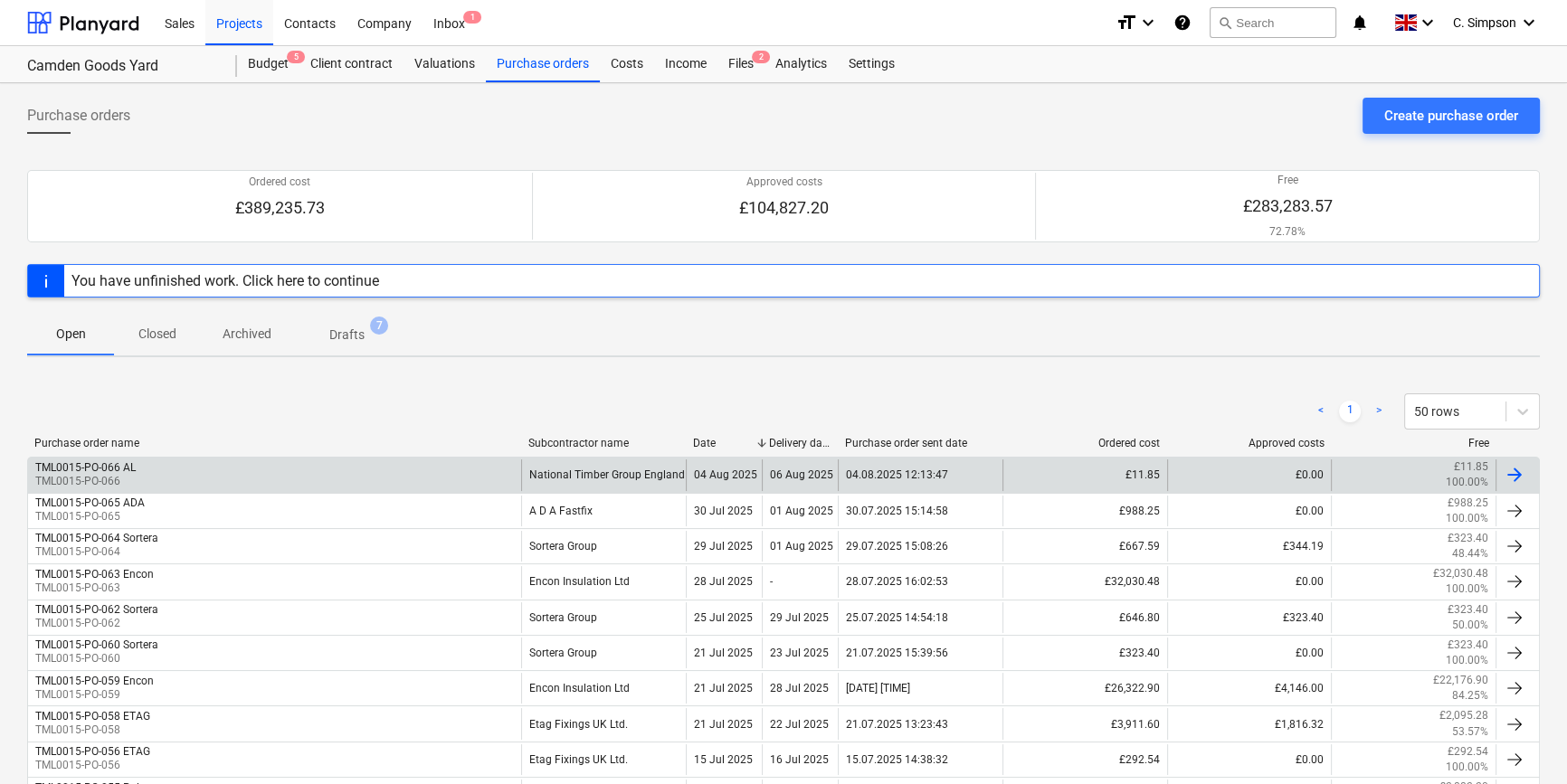 click at bounding box center (1515, 475) 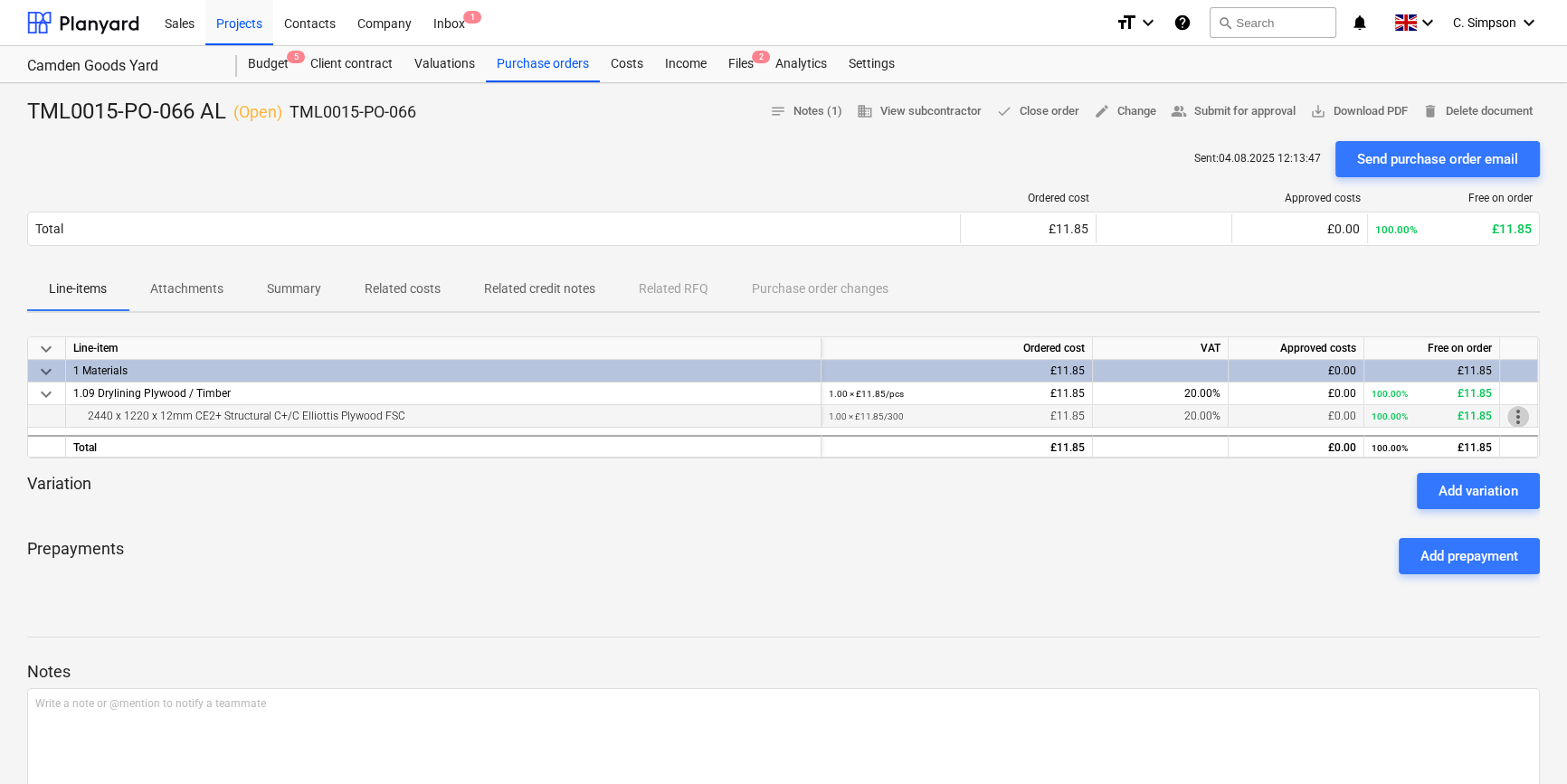 click on "more_vert" at bounding box center [1518, 417] 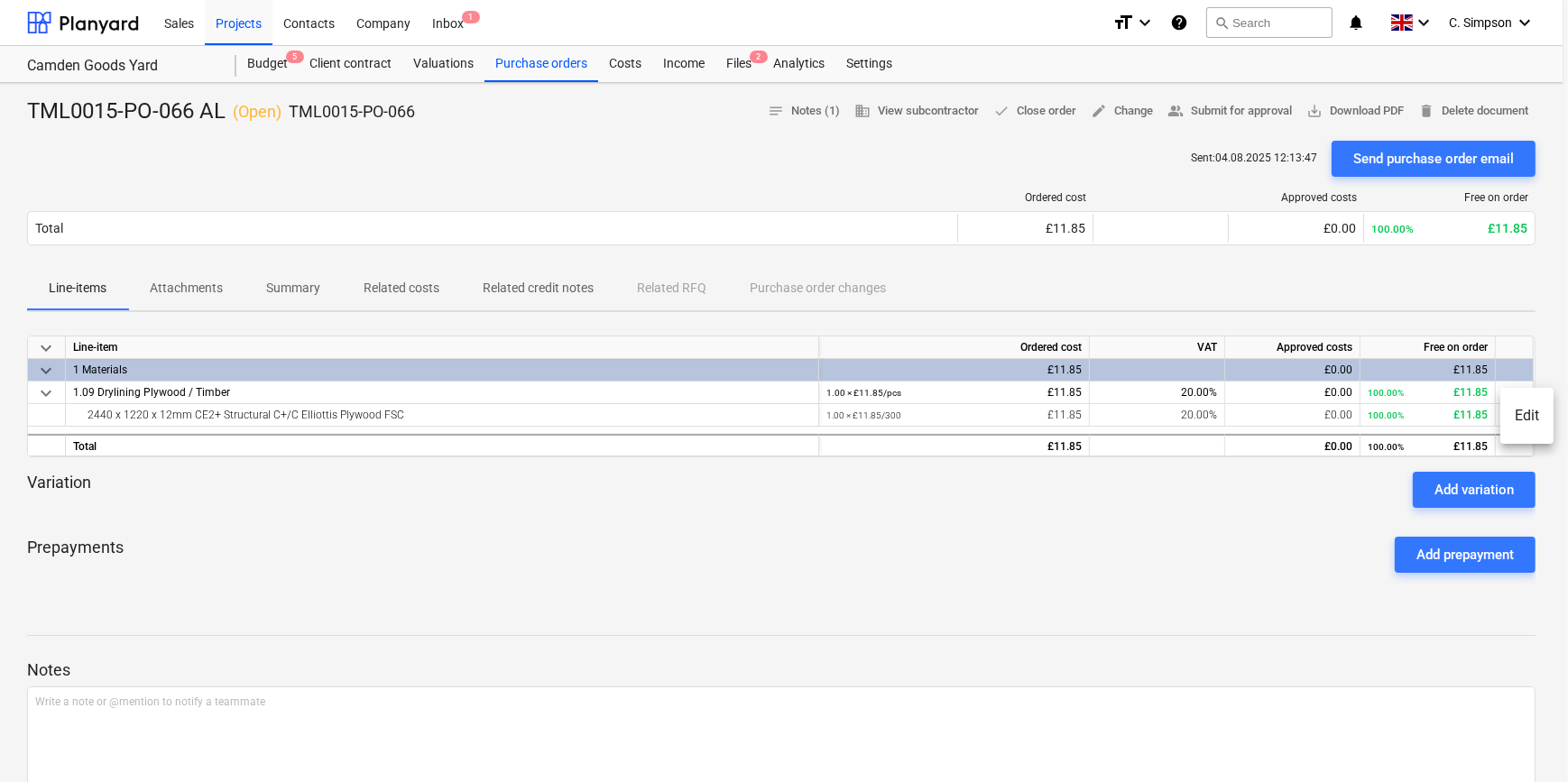 click on "Edit" at bounding box center (1526, 416) 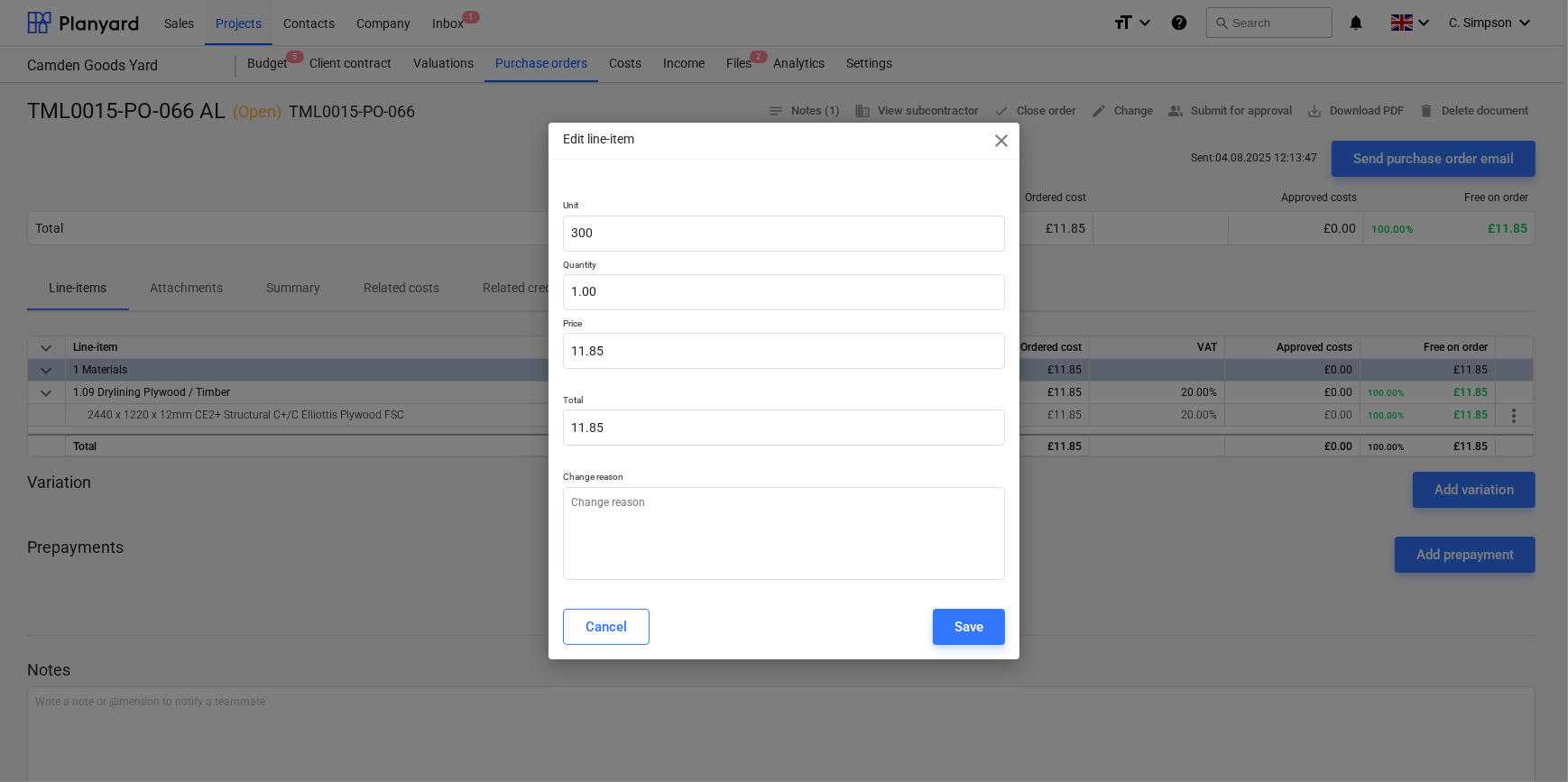 type on "x" 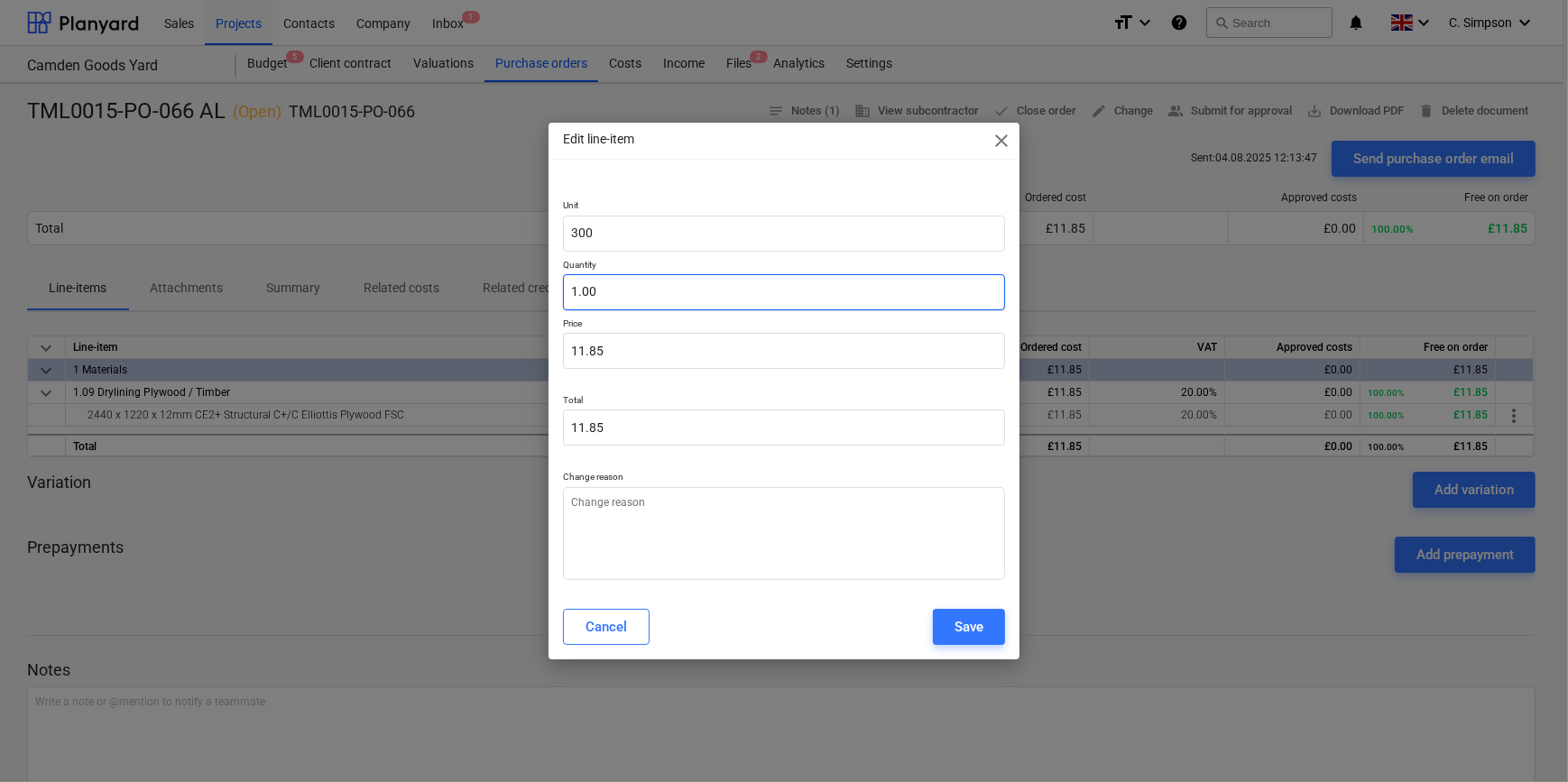 type on "1" 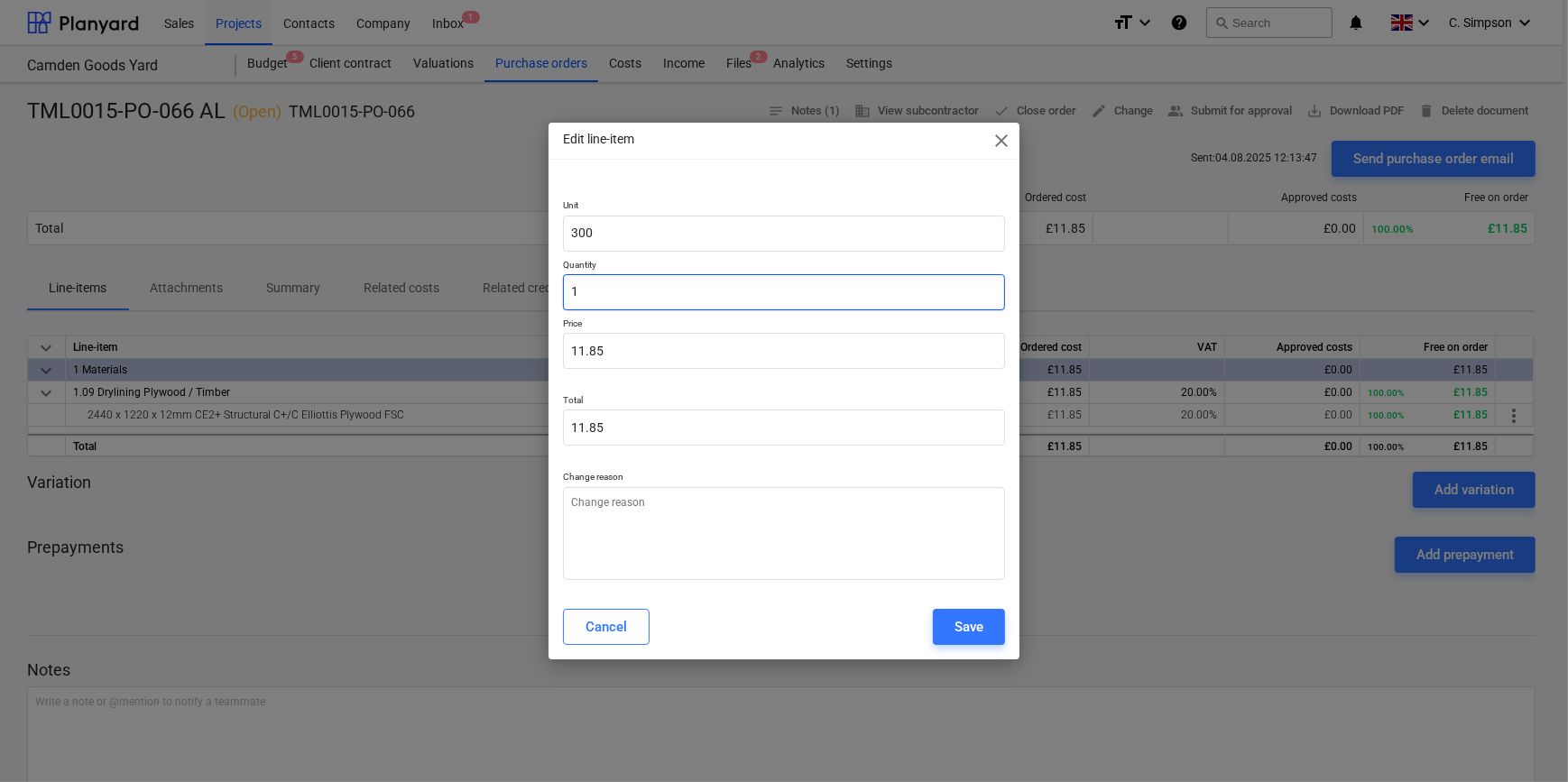 click on "1" at bounding box center (783, 292) 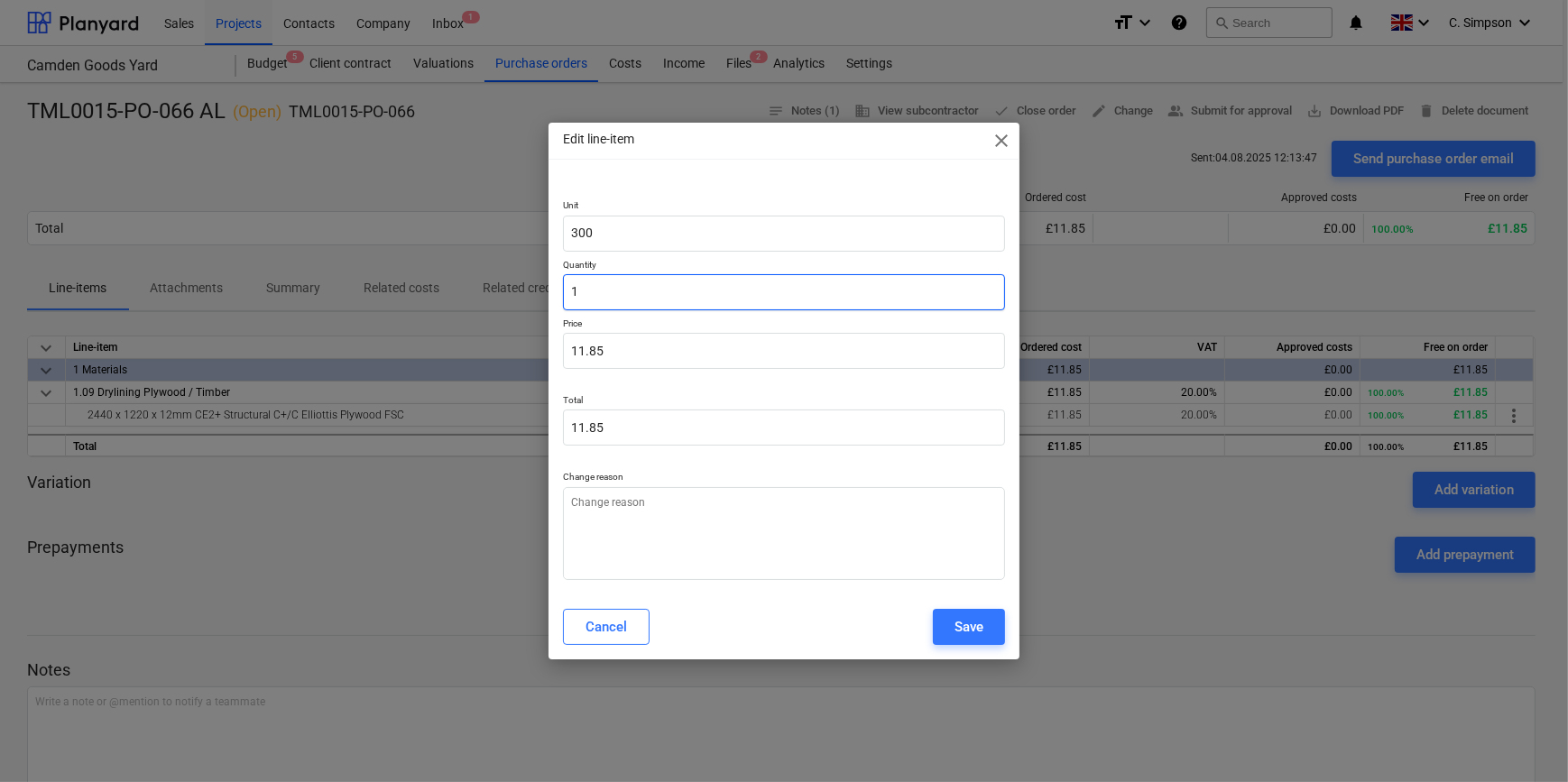 type 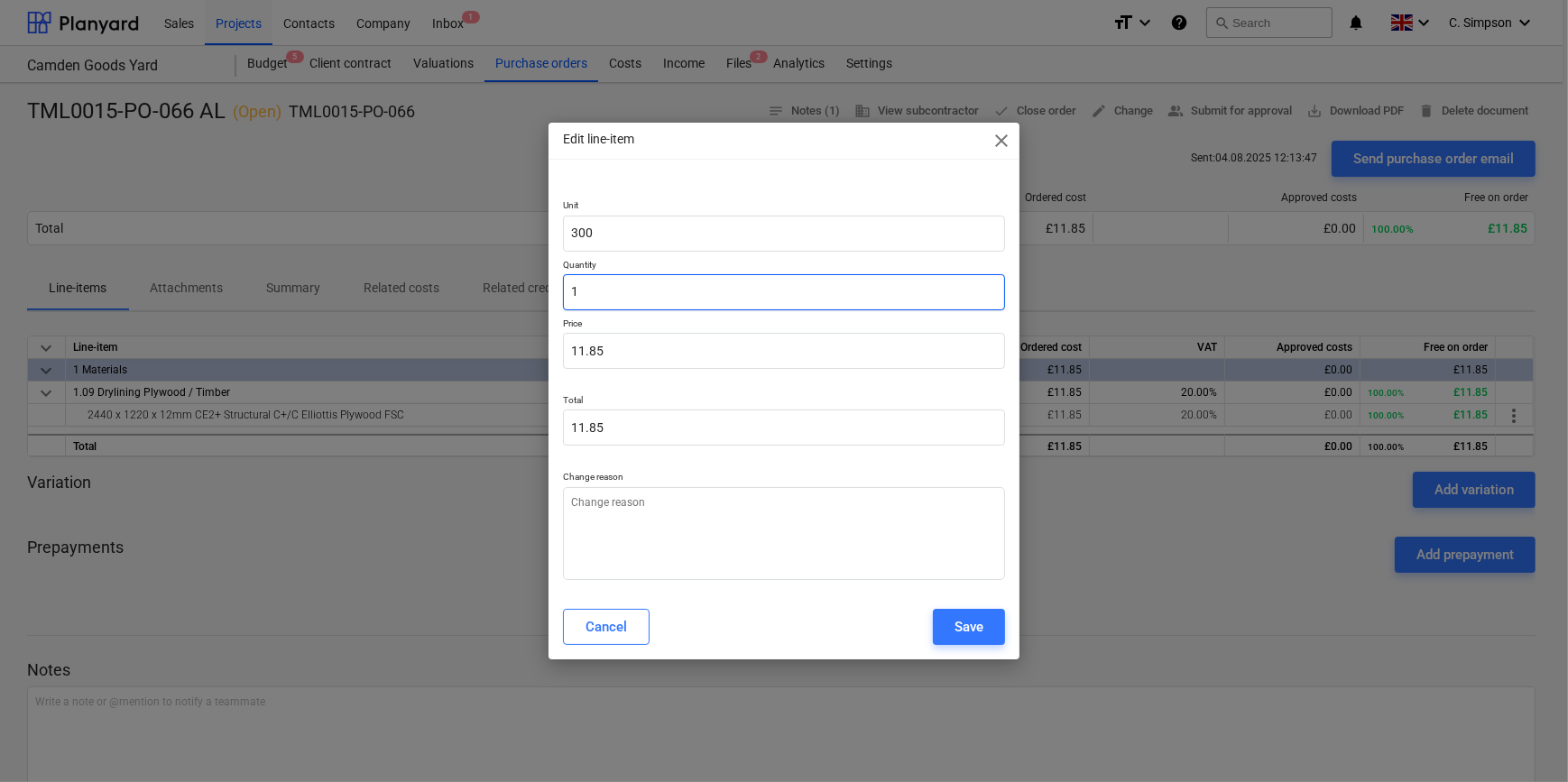 type on "x" 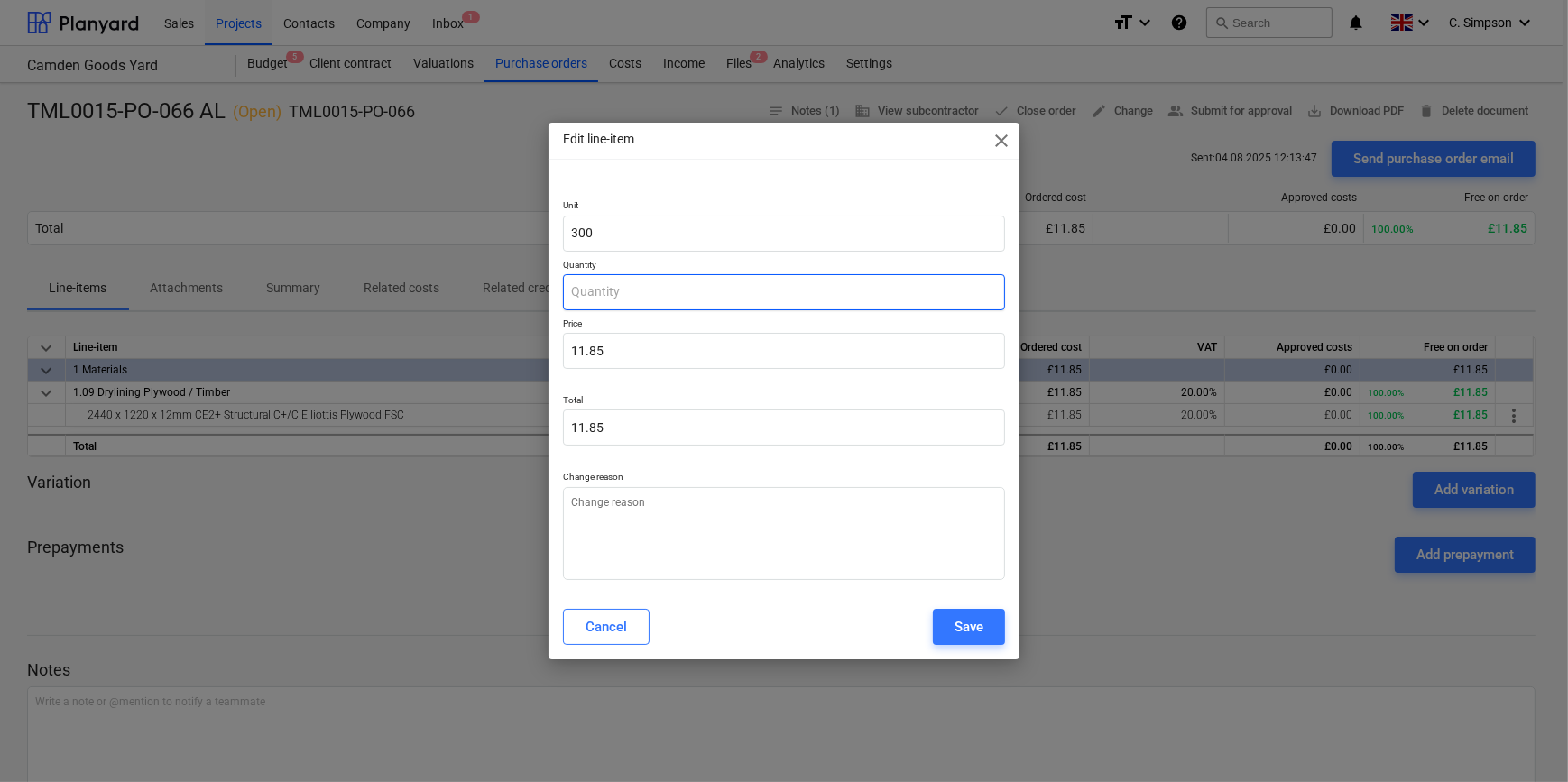 type on "0.00" 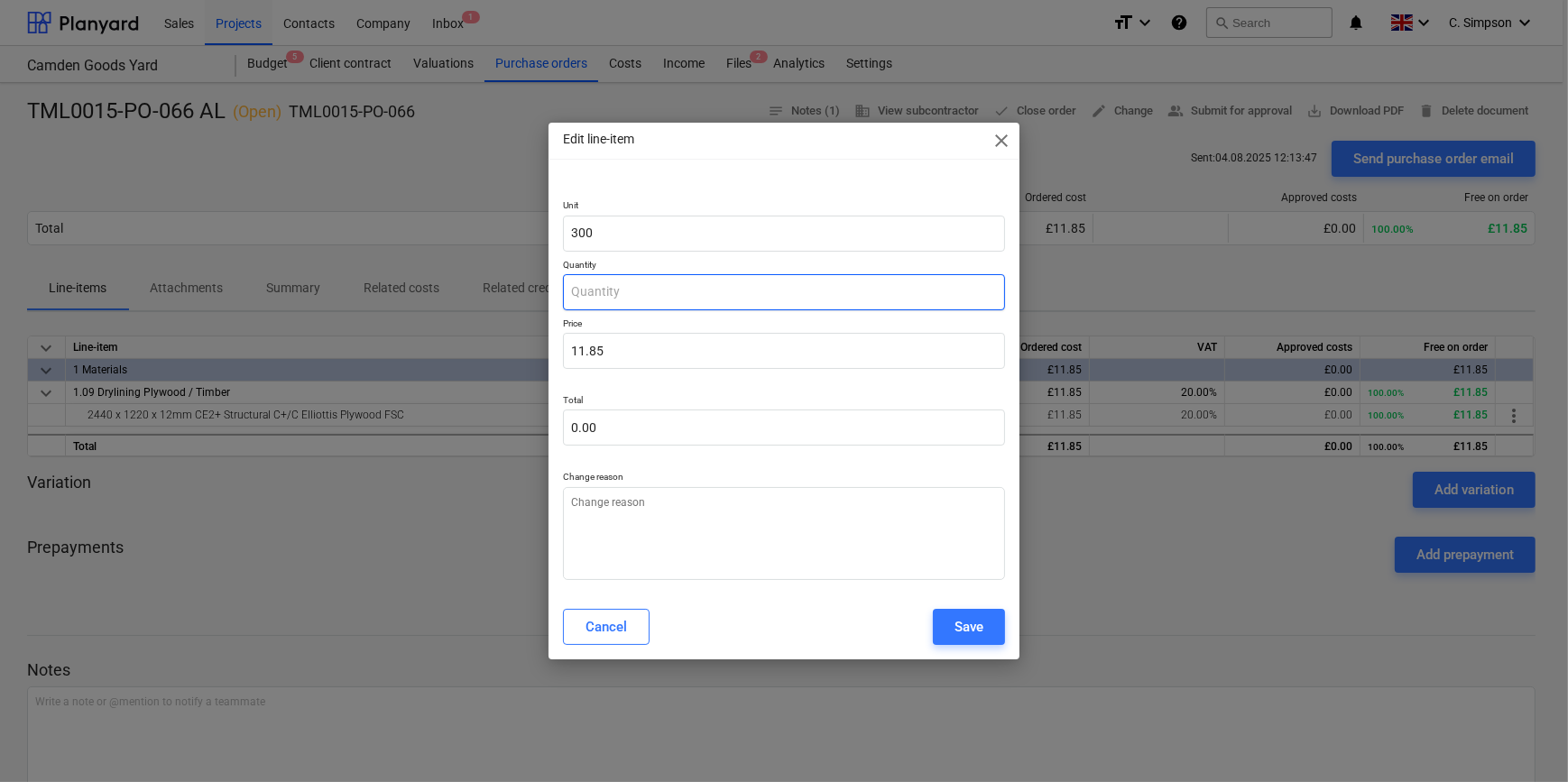 type on "3" 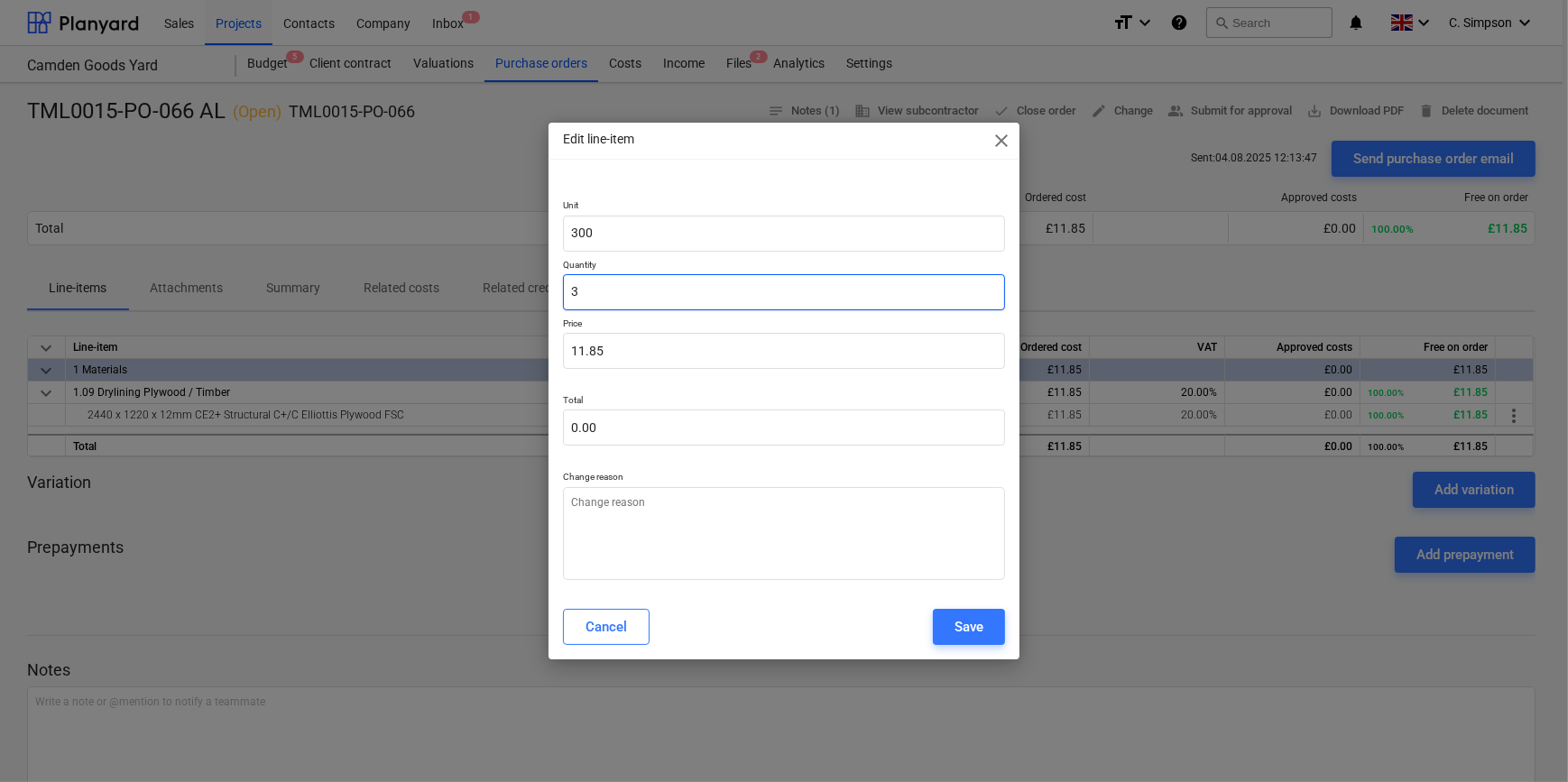 type on "35.55" 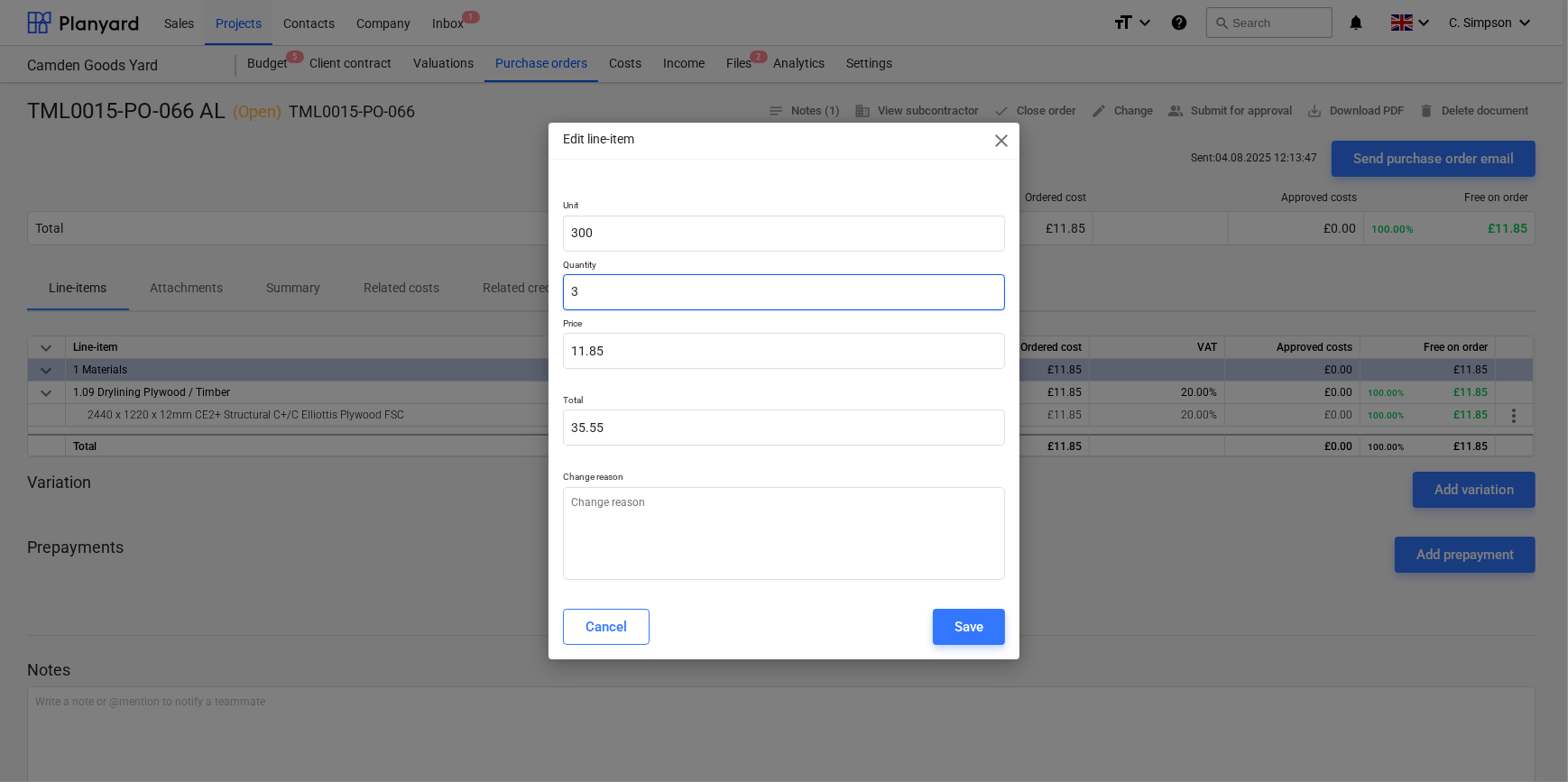 type on "30" 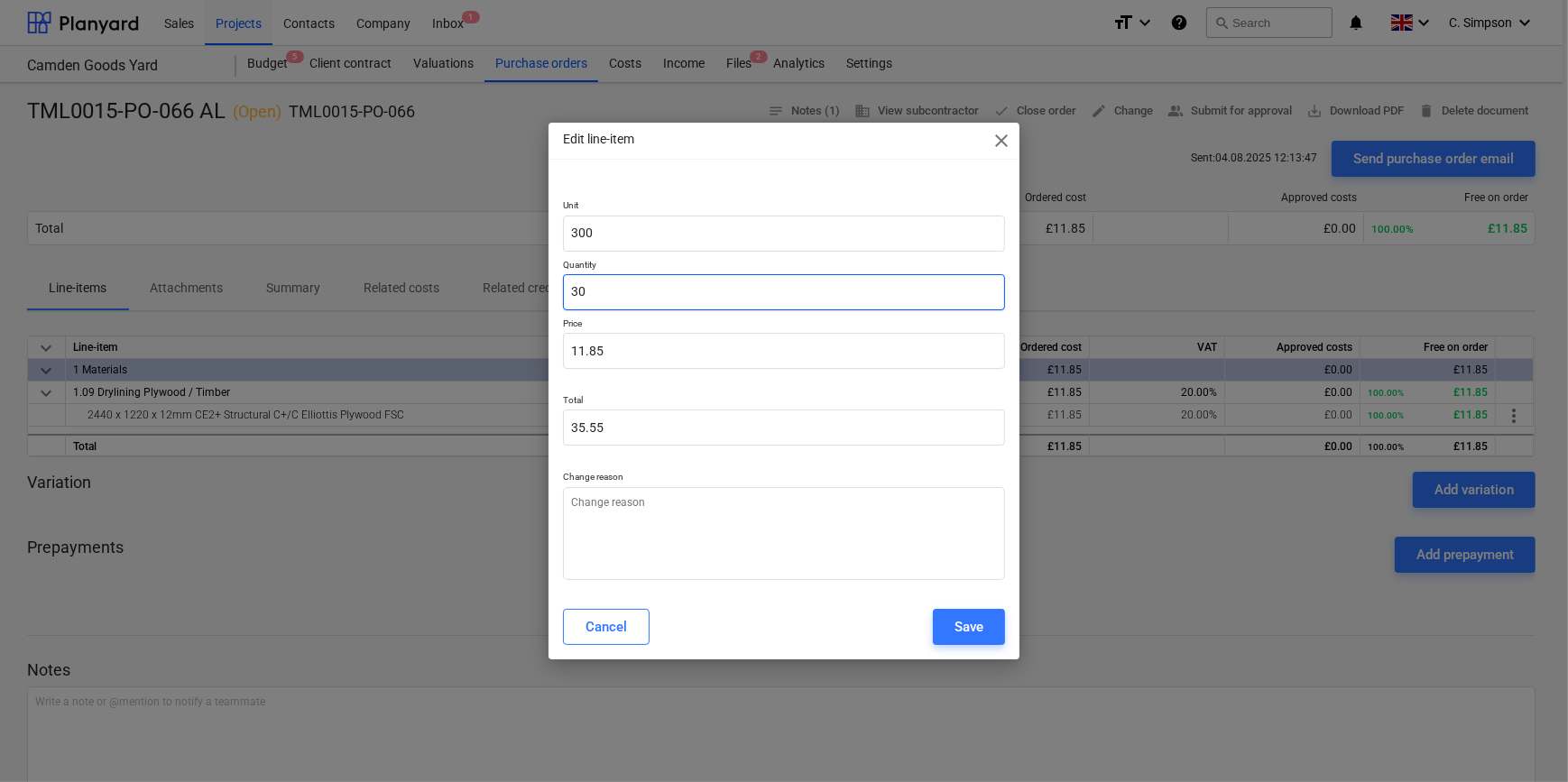 type on "355.50" 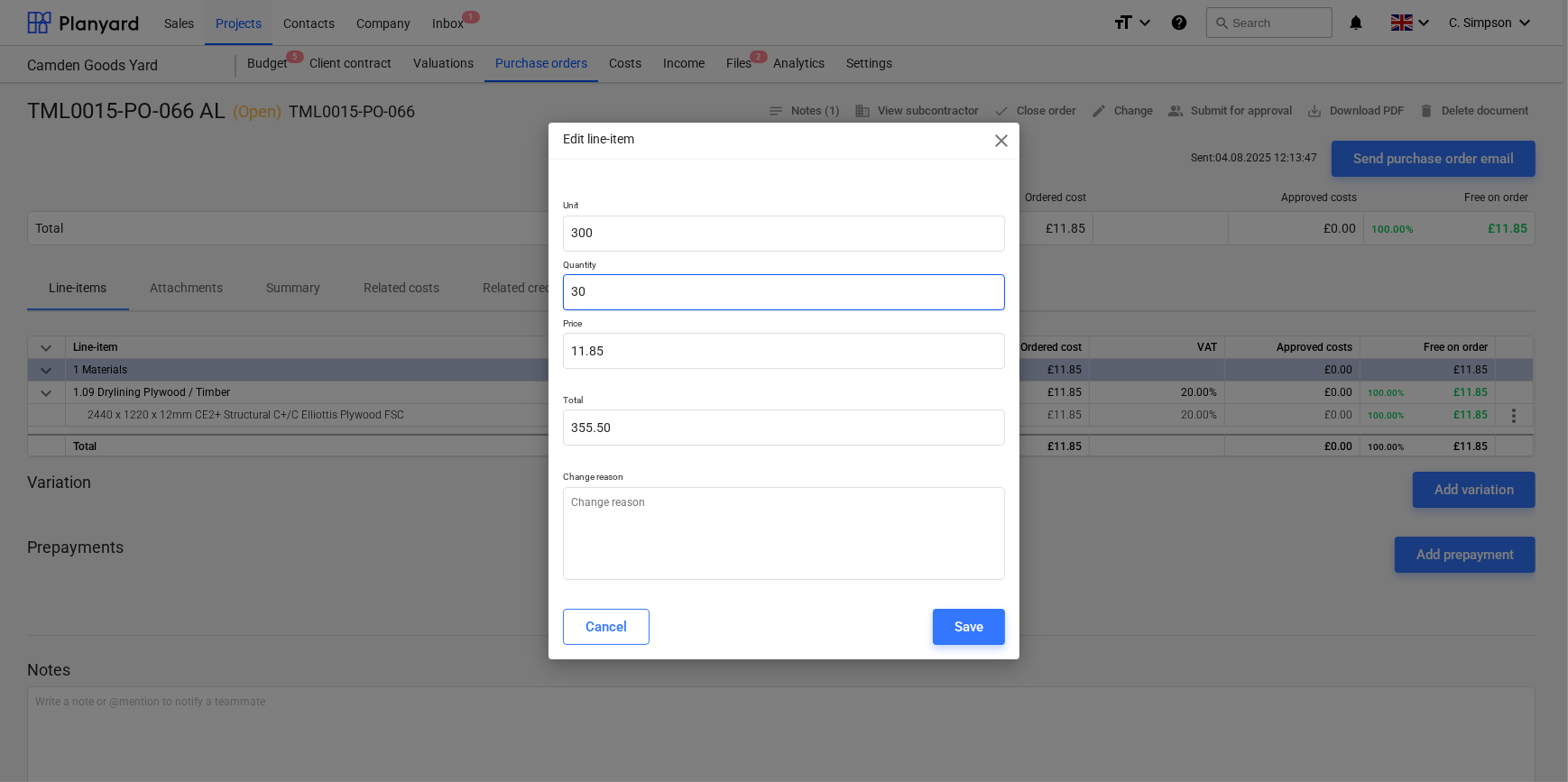 type on "300" 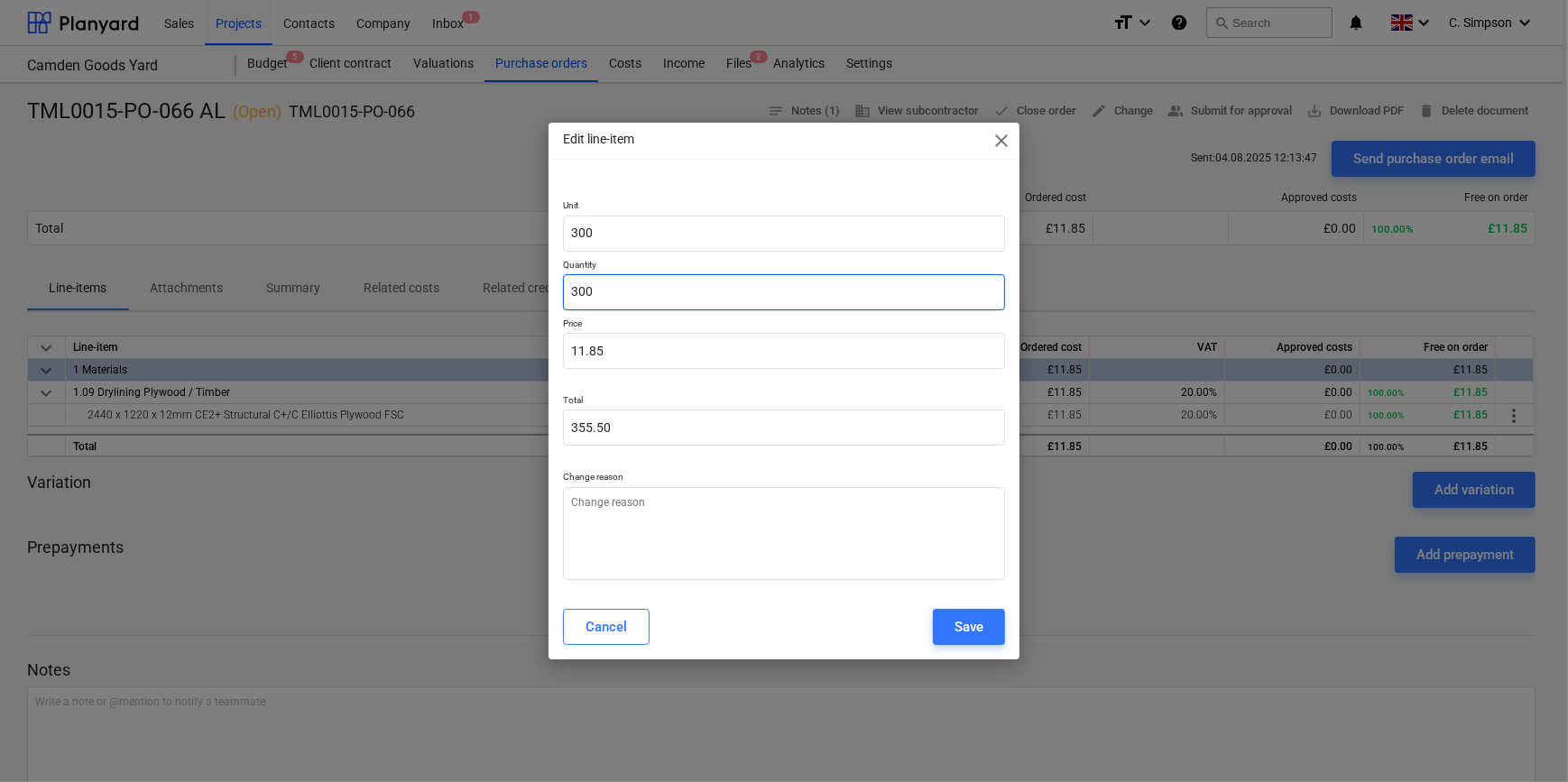 type on "3,555.00" 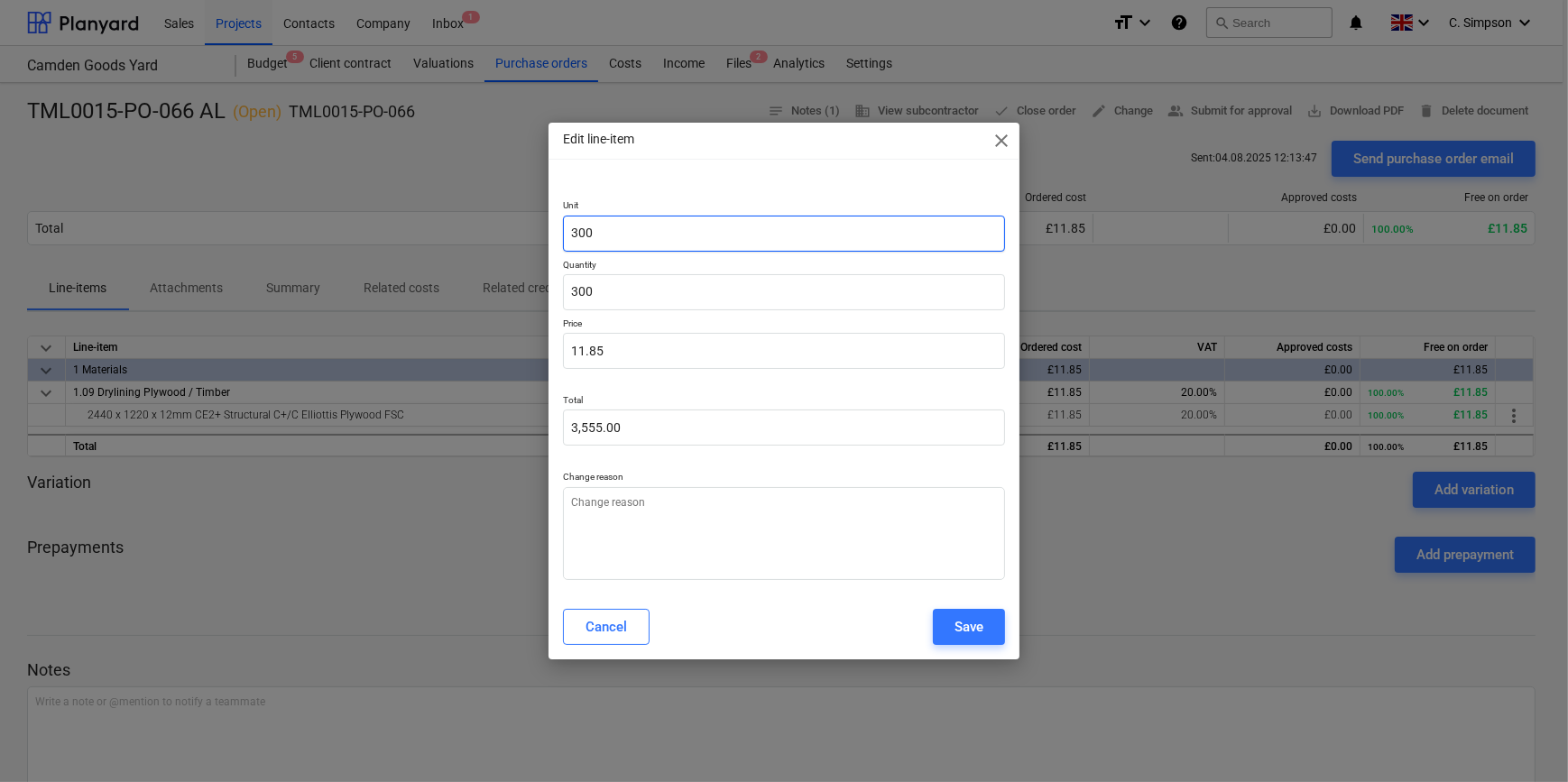 type on "300.00" 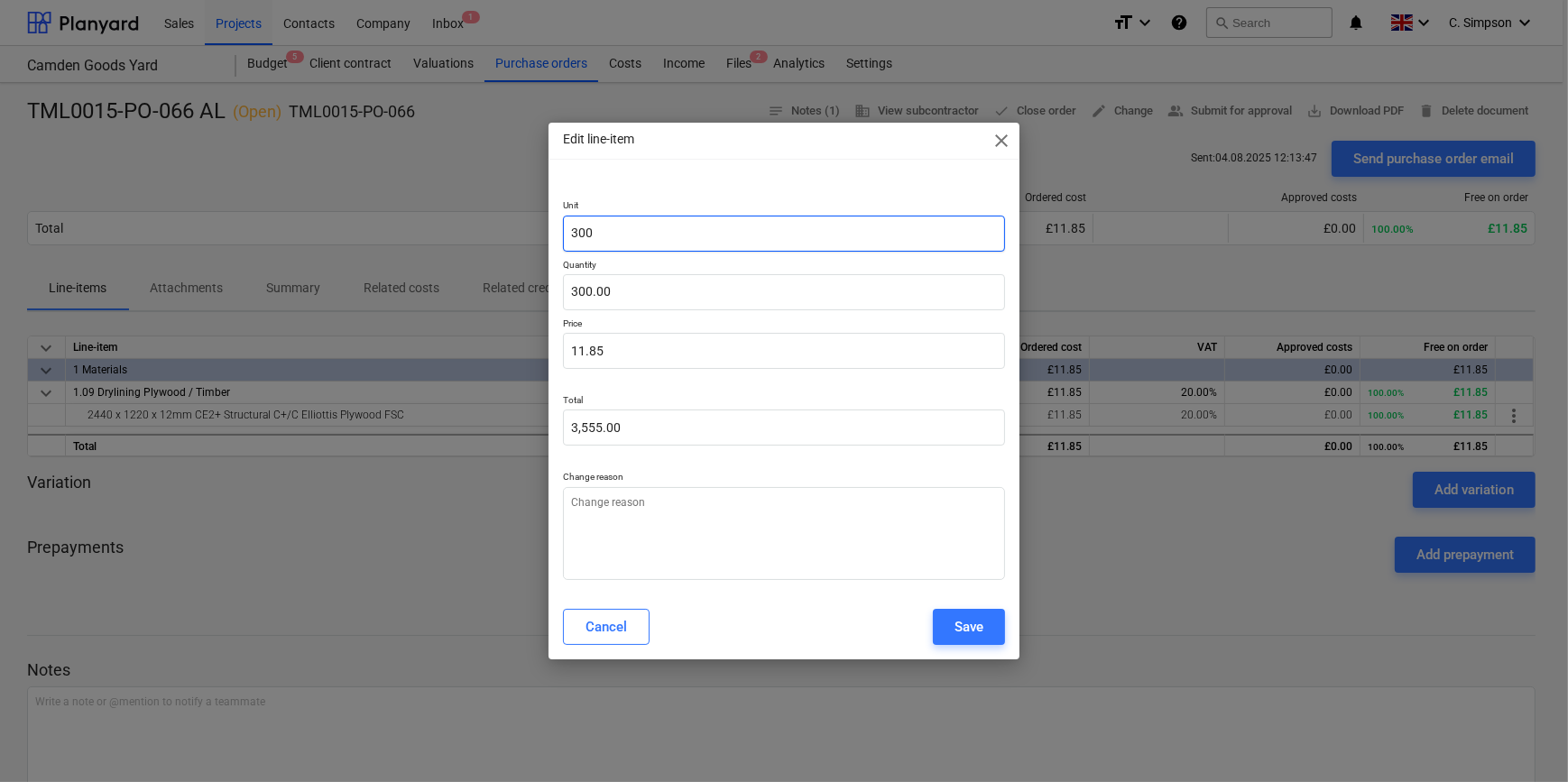 click on "300" at bounding box center [783, 234] 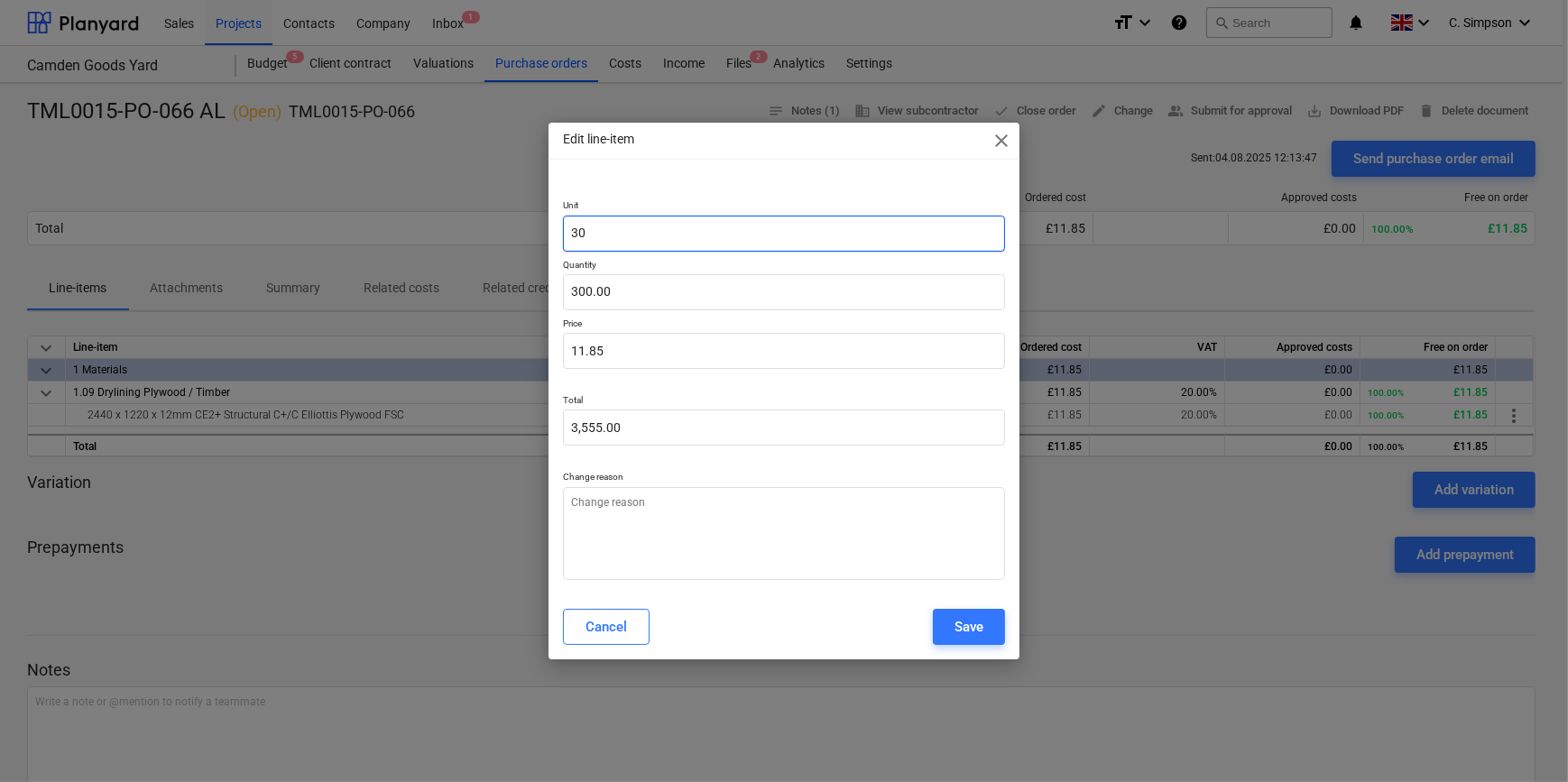 type on "3" 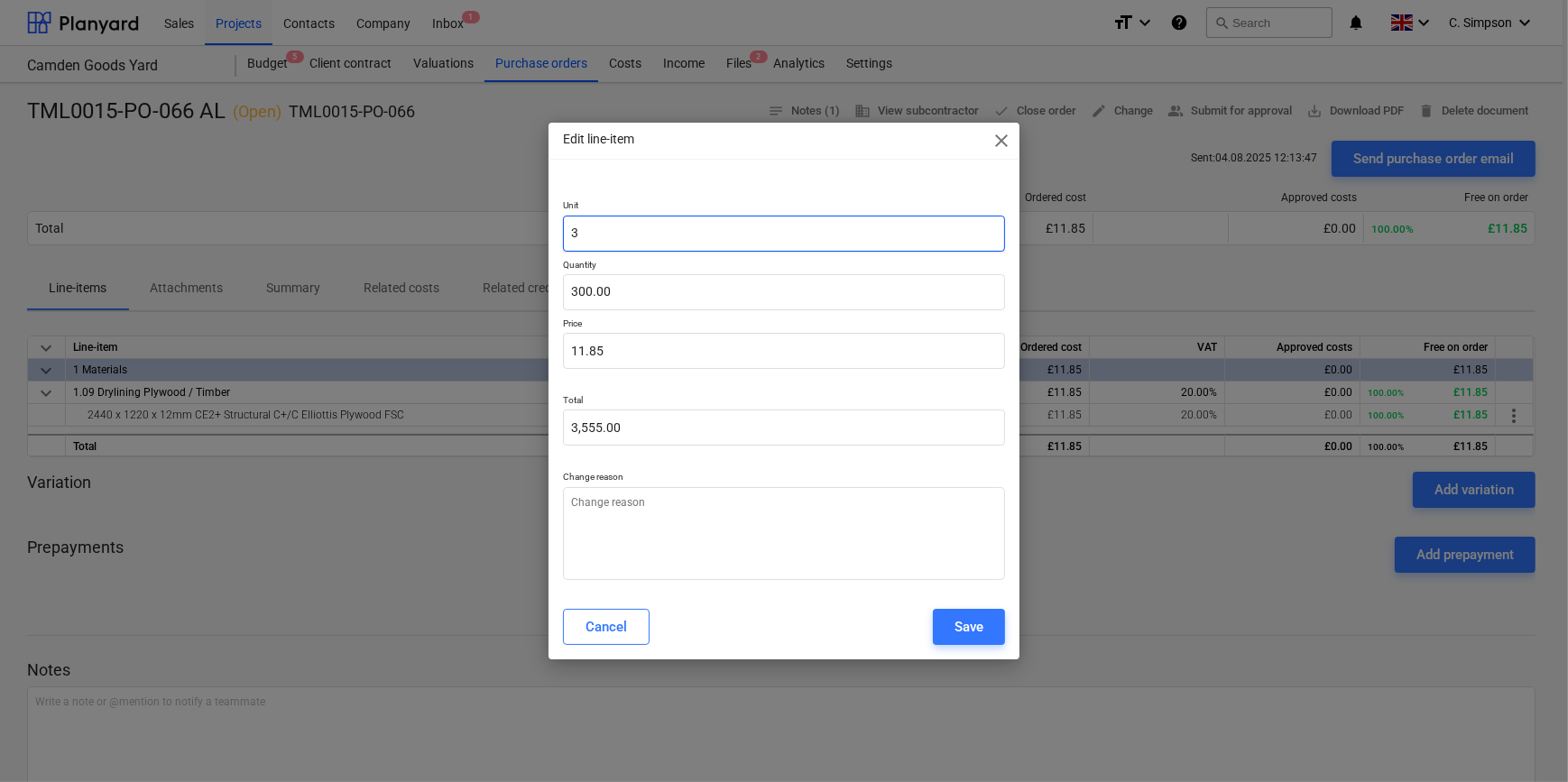 type 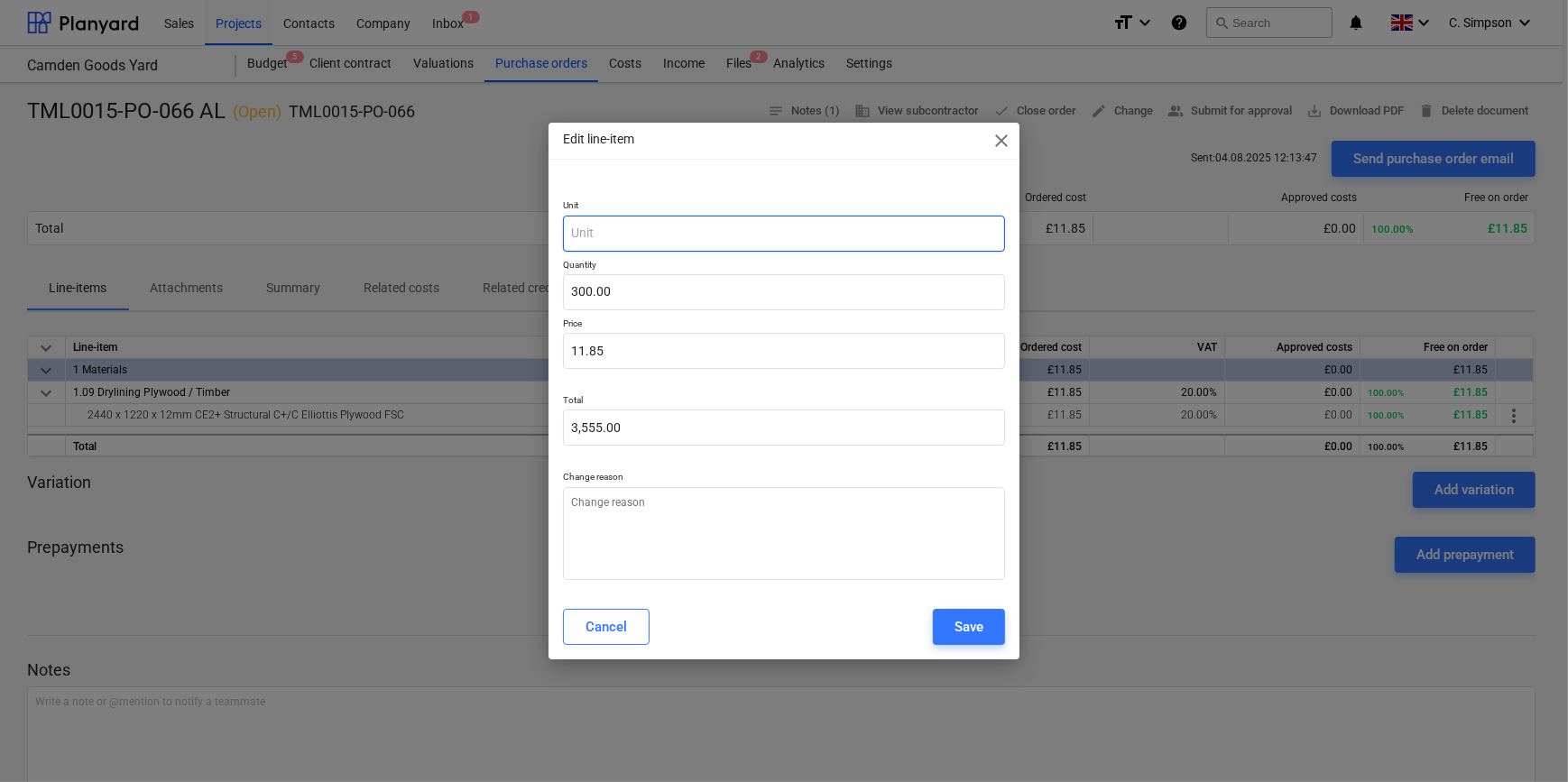 type on "p" 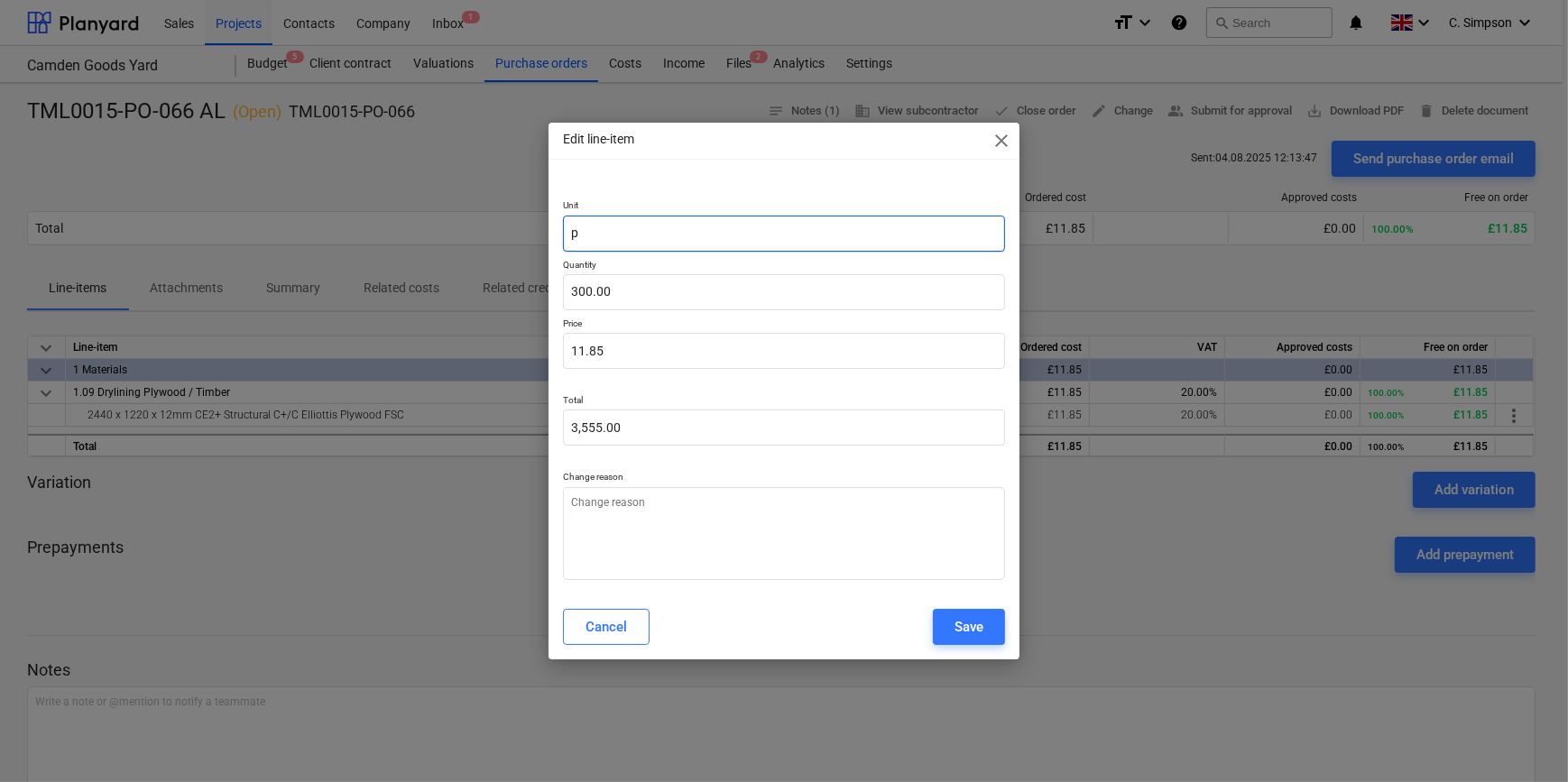 type on "pc" 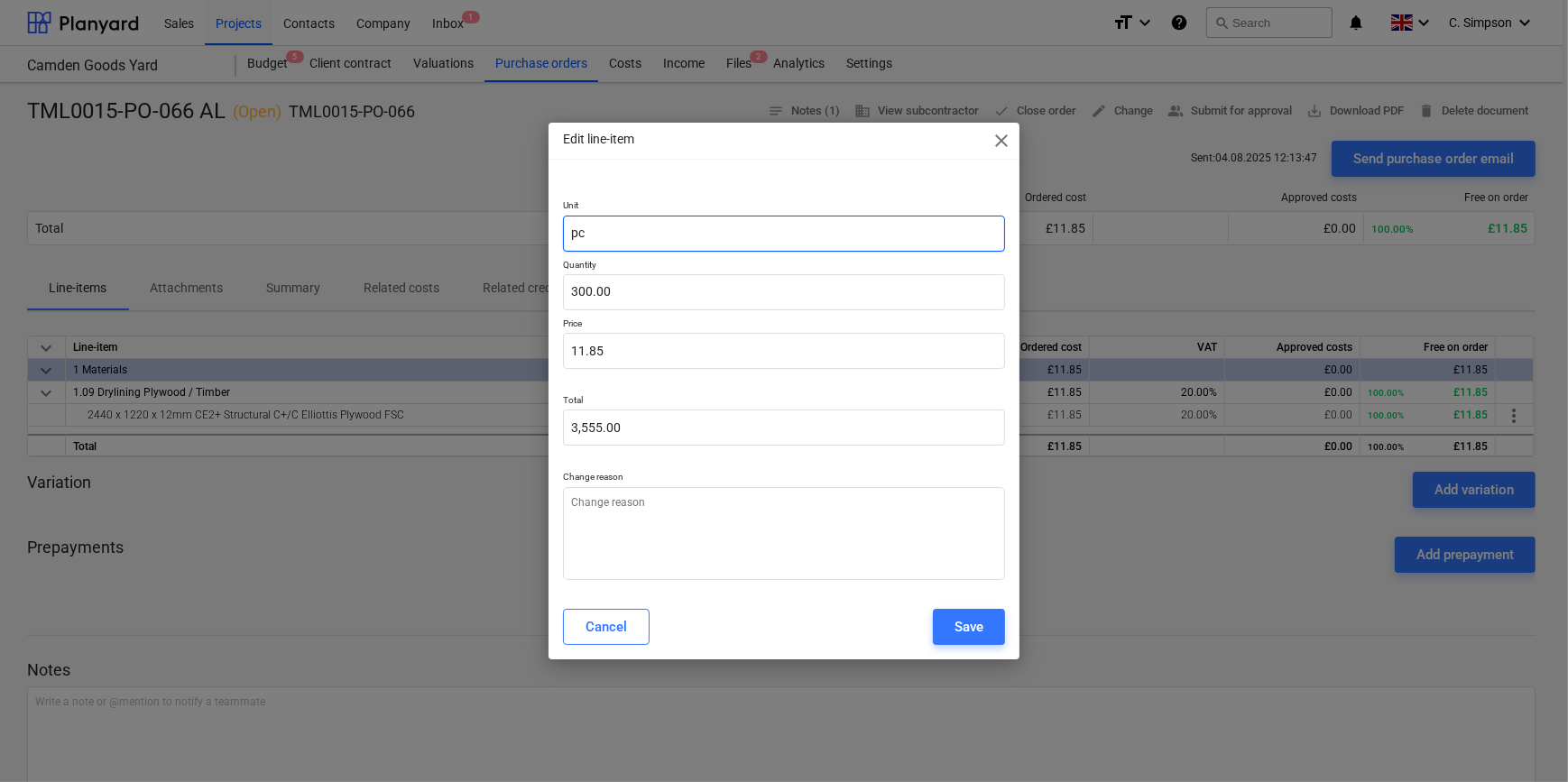 type on "pcs" 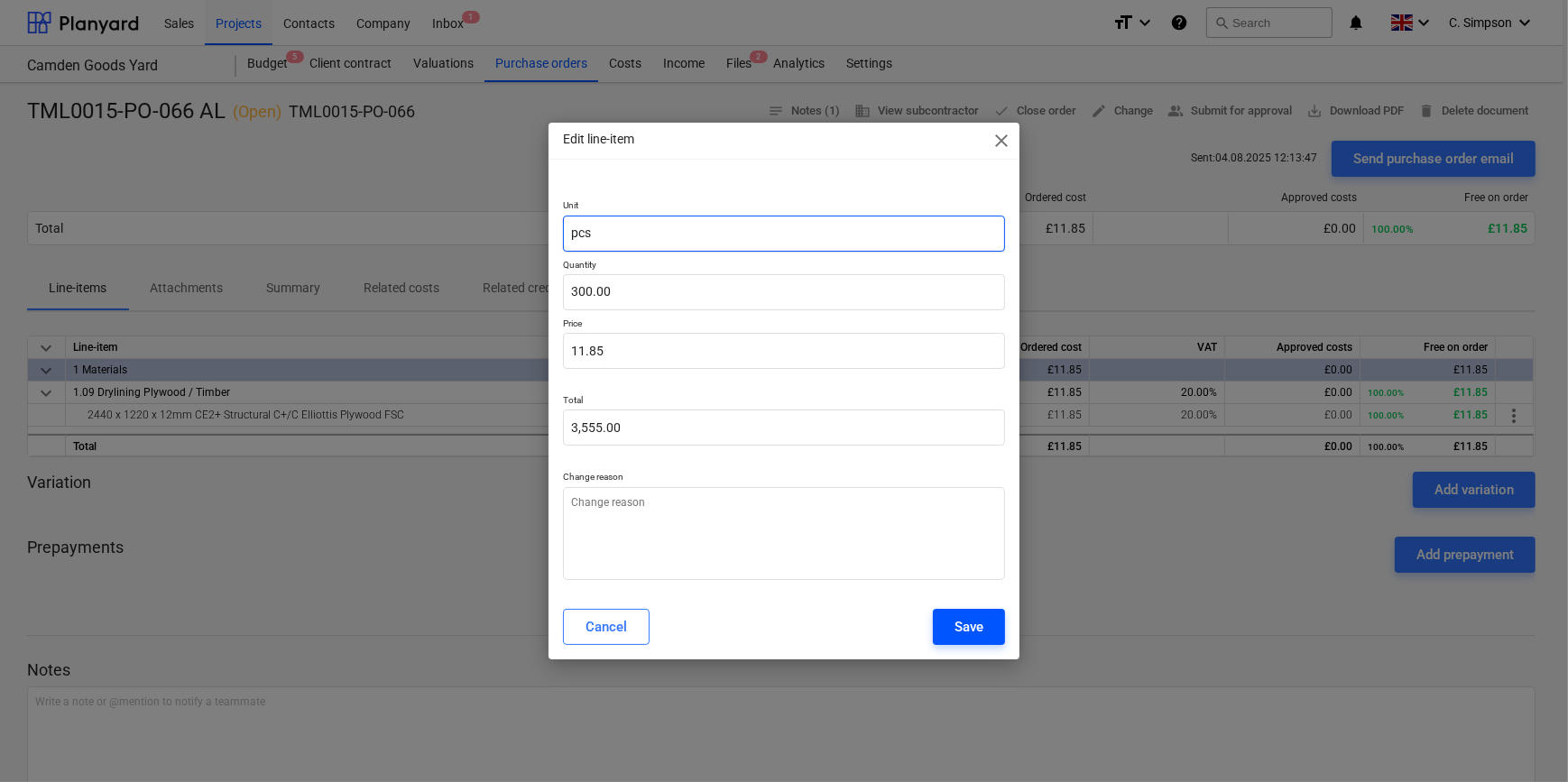 type on "pcs" 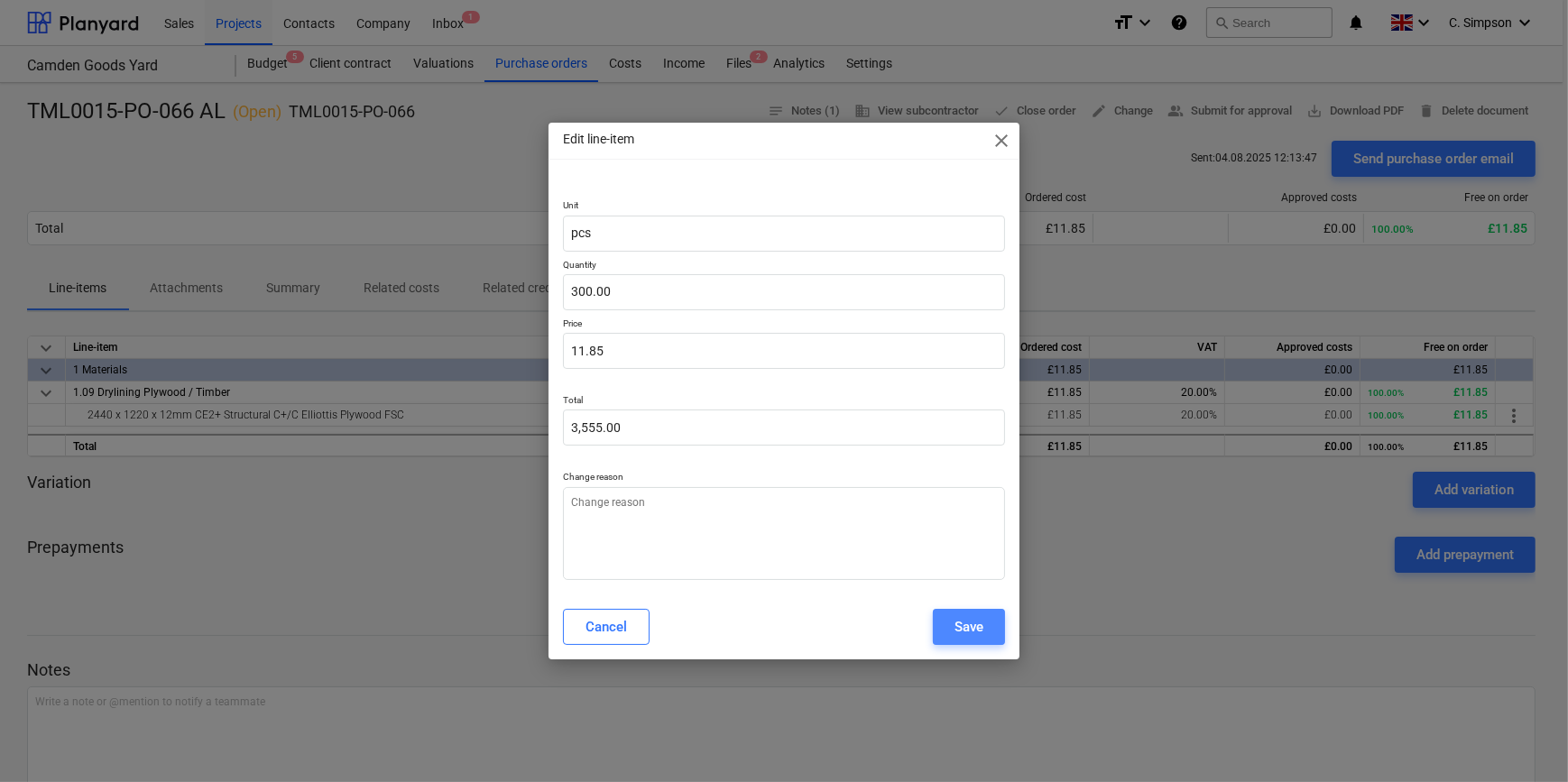 click on "Save" at bounding box center [969, 627] 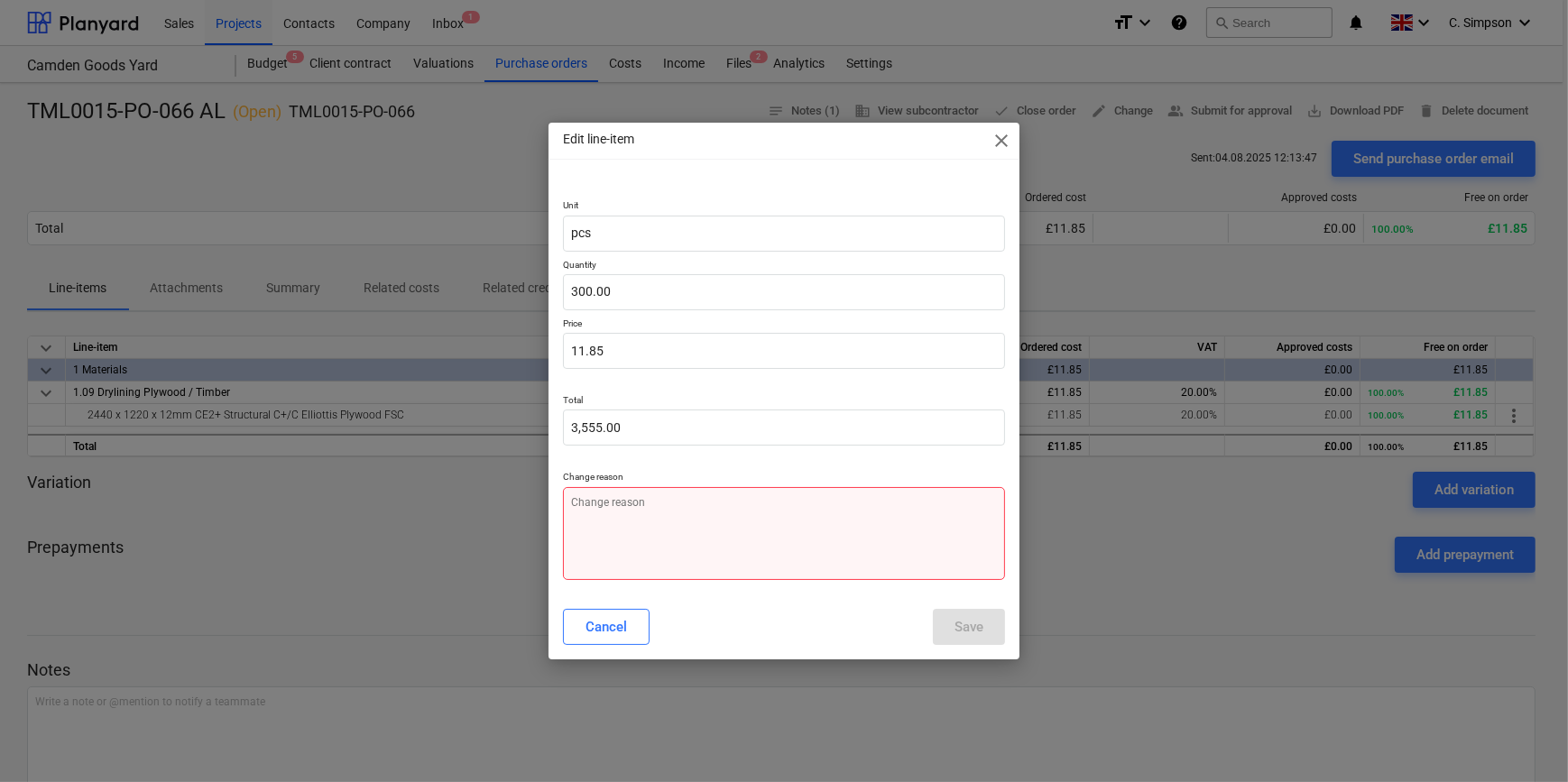 click at bounding box center [783, 533] 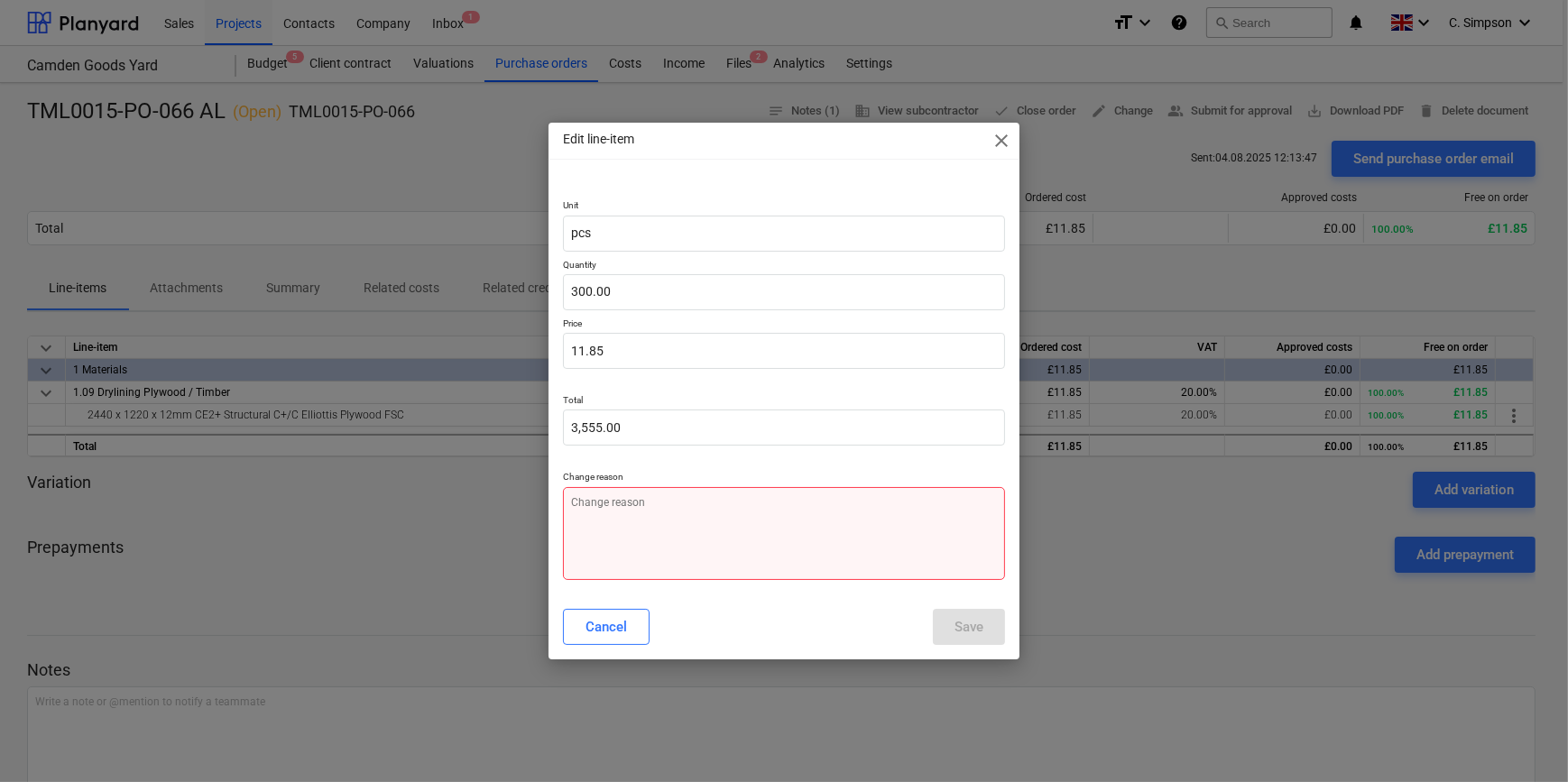 type on "Q" 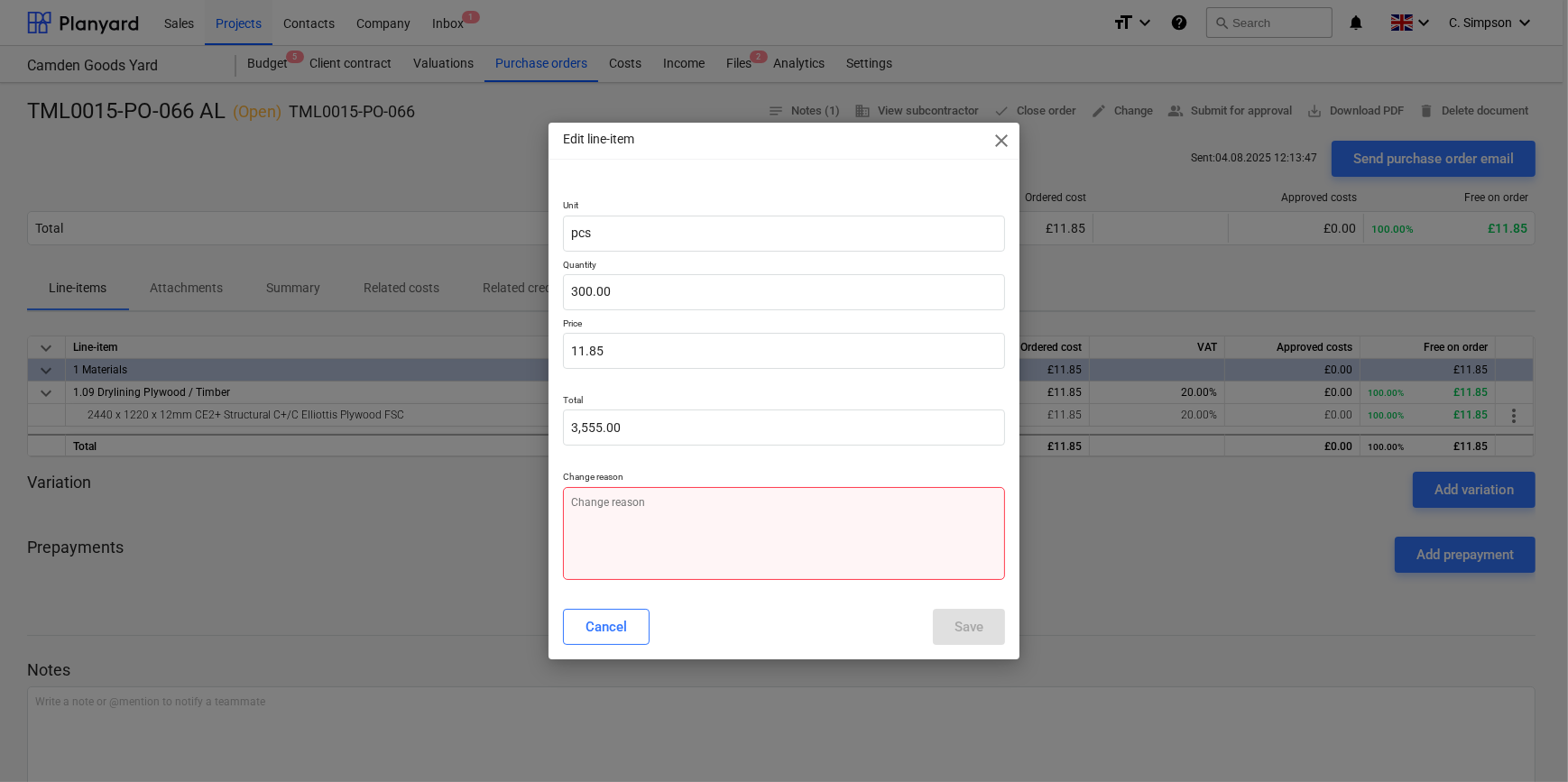 type on "x" 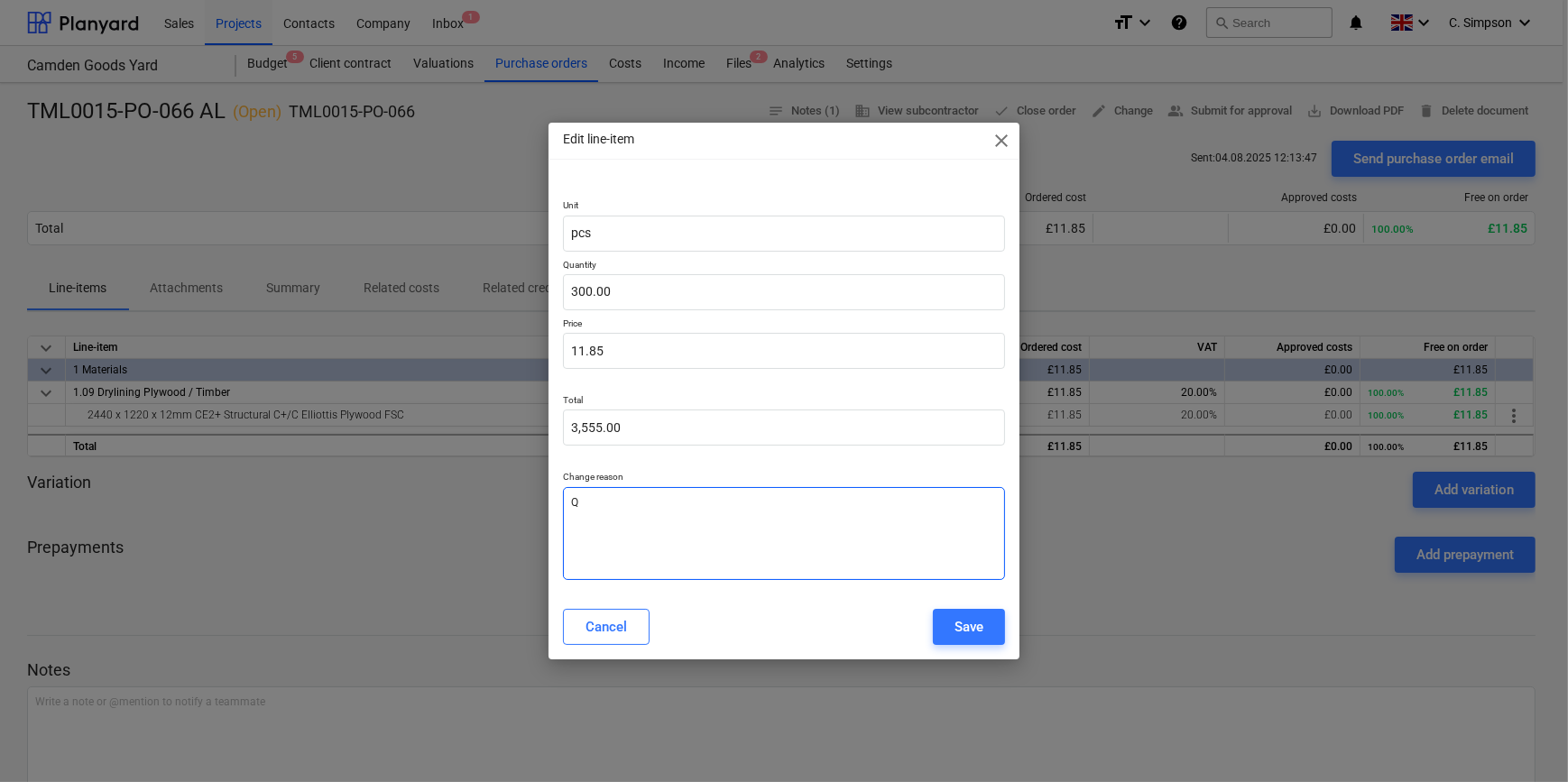 type on "Qu" 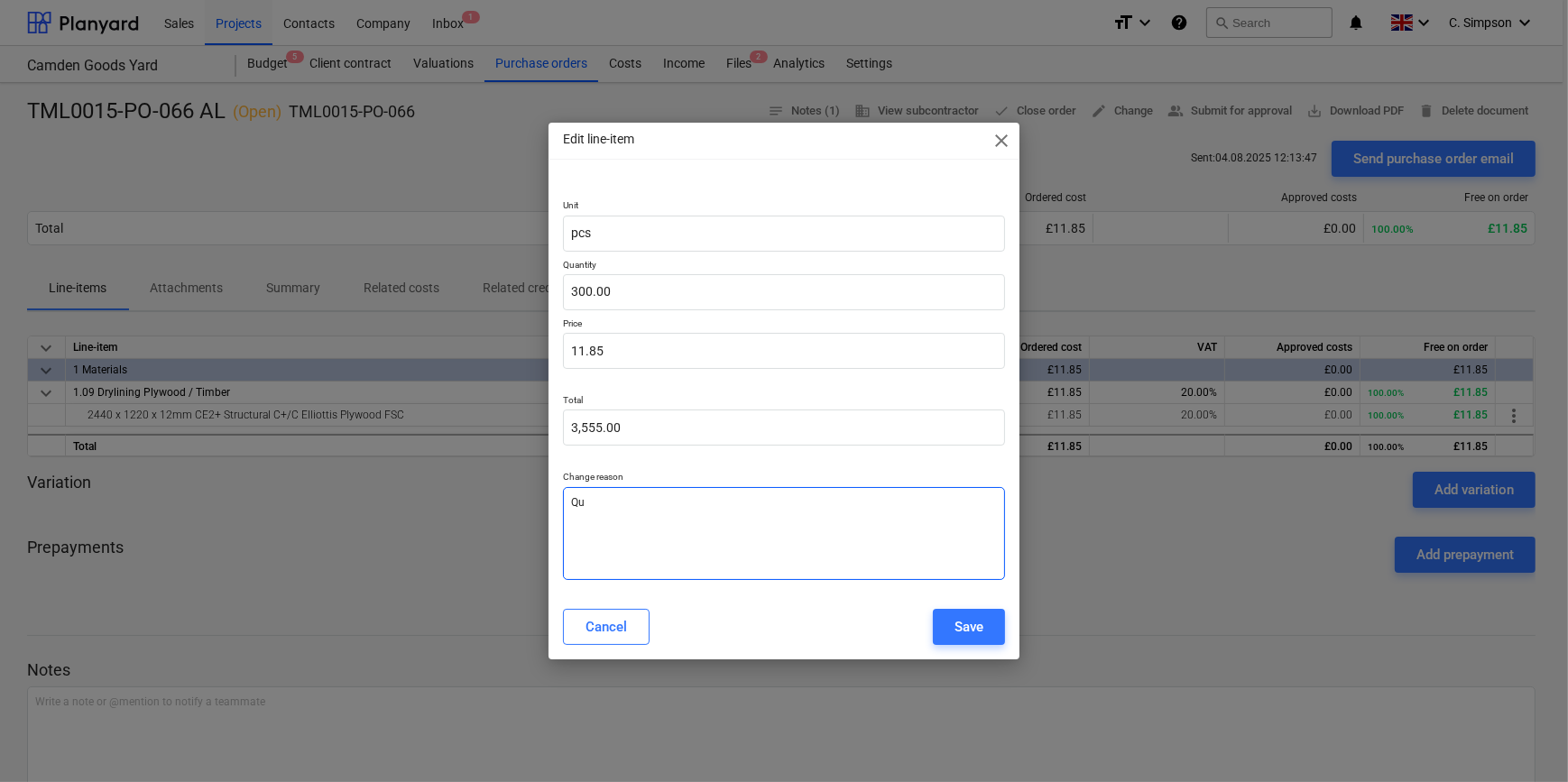 type on "Qua" 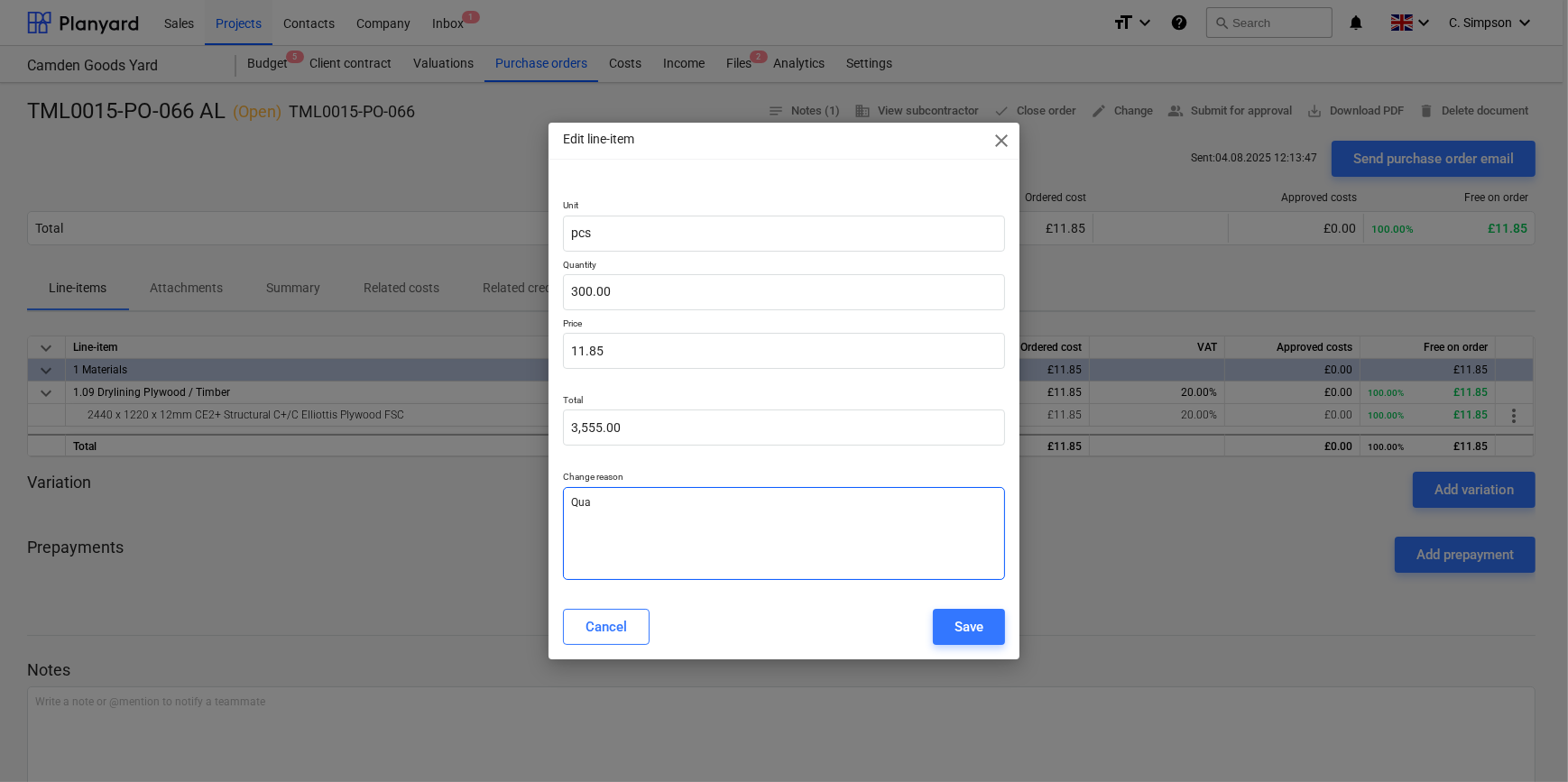 type on "Quan" 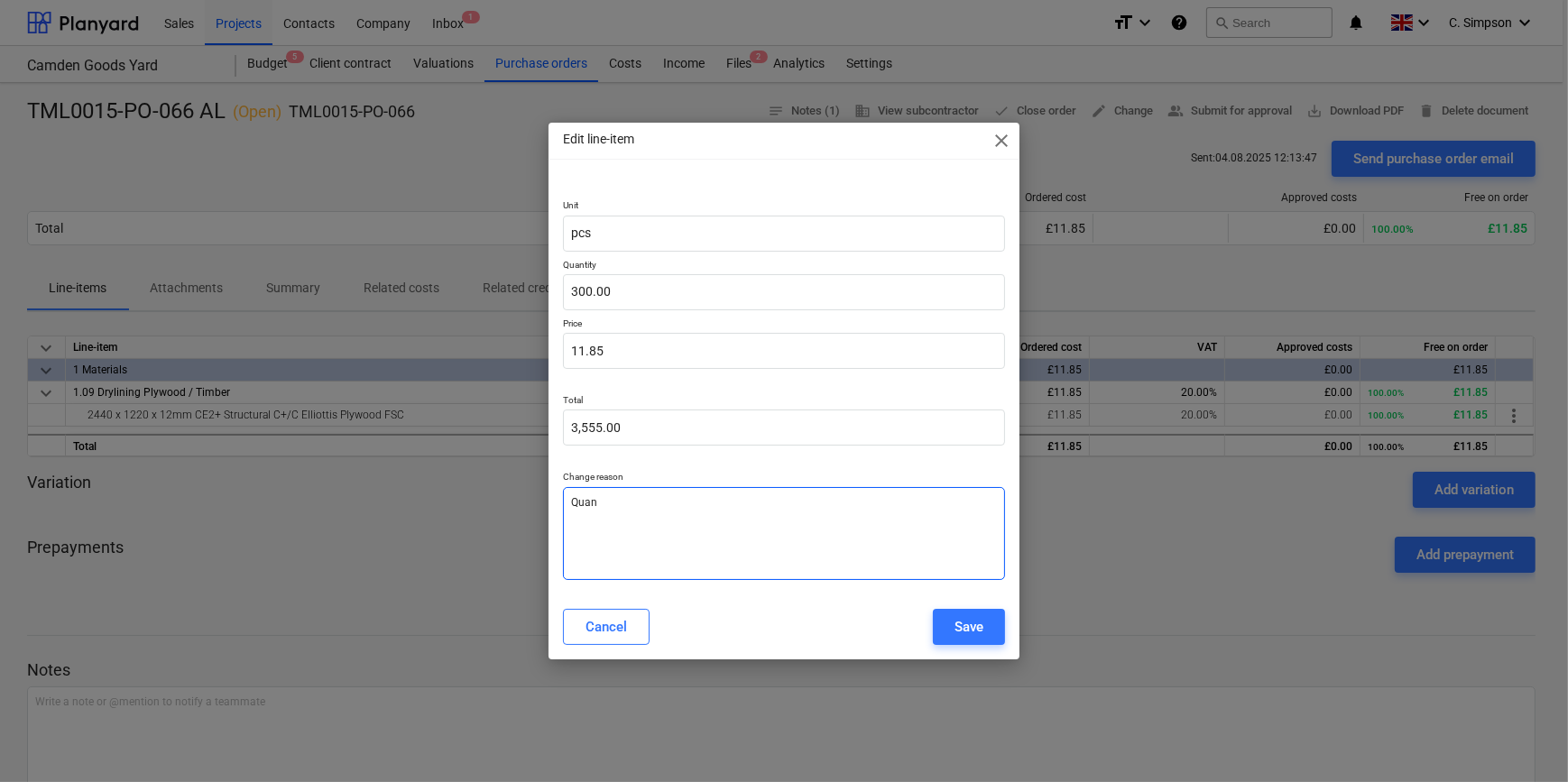 type on "Quant" 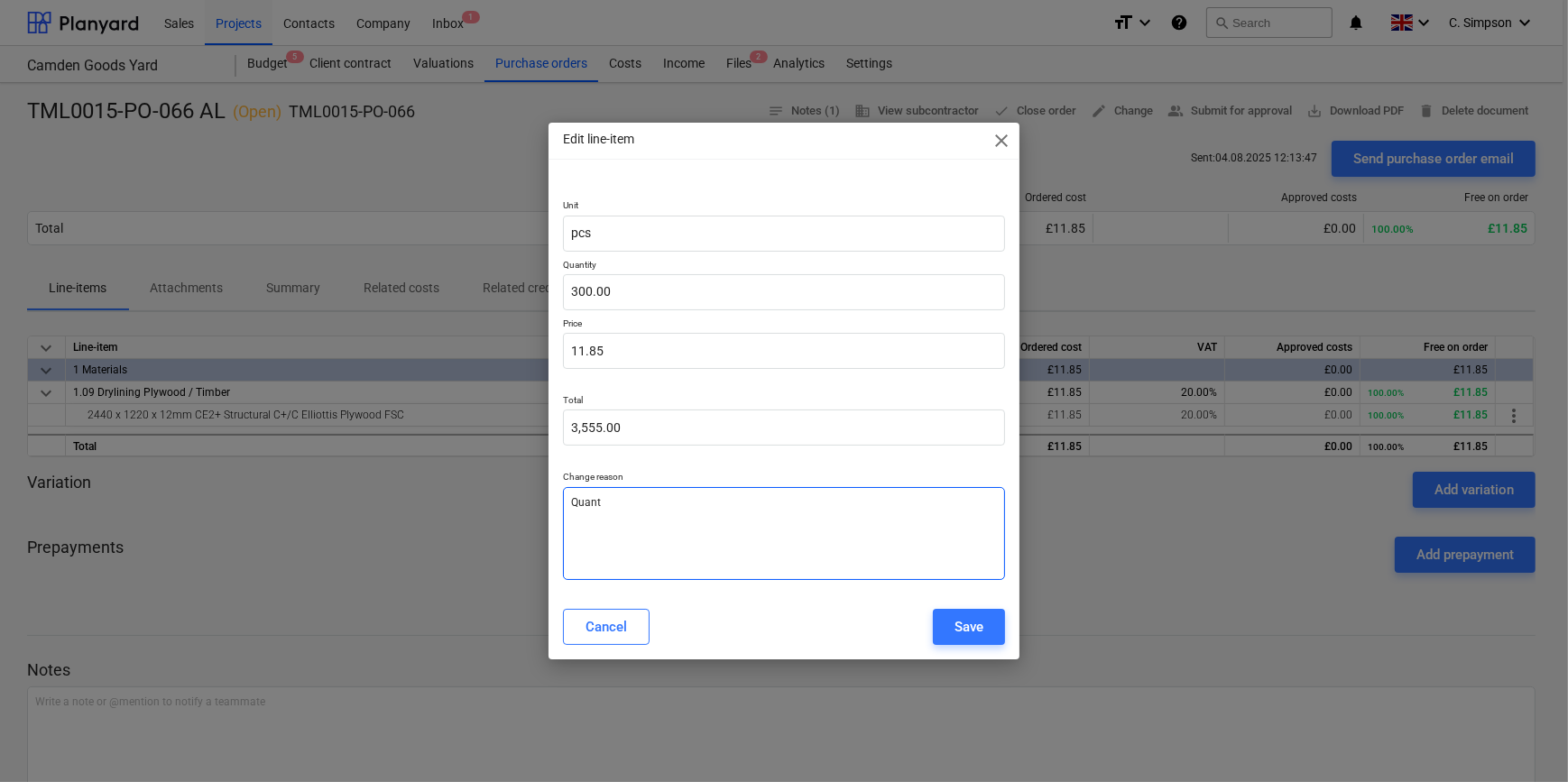 type on "Quant" 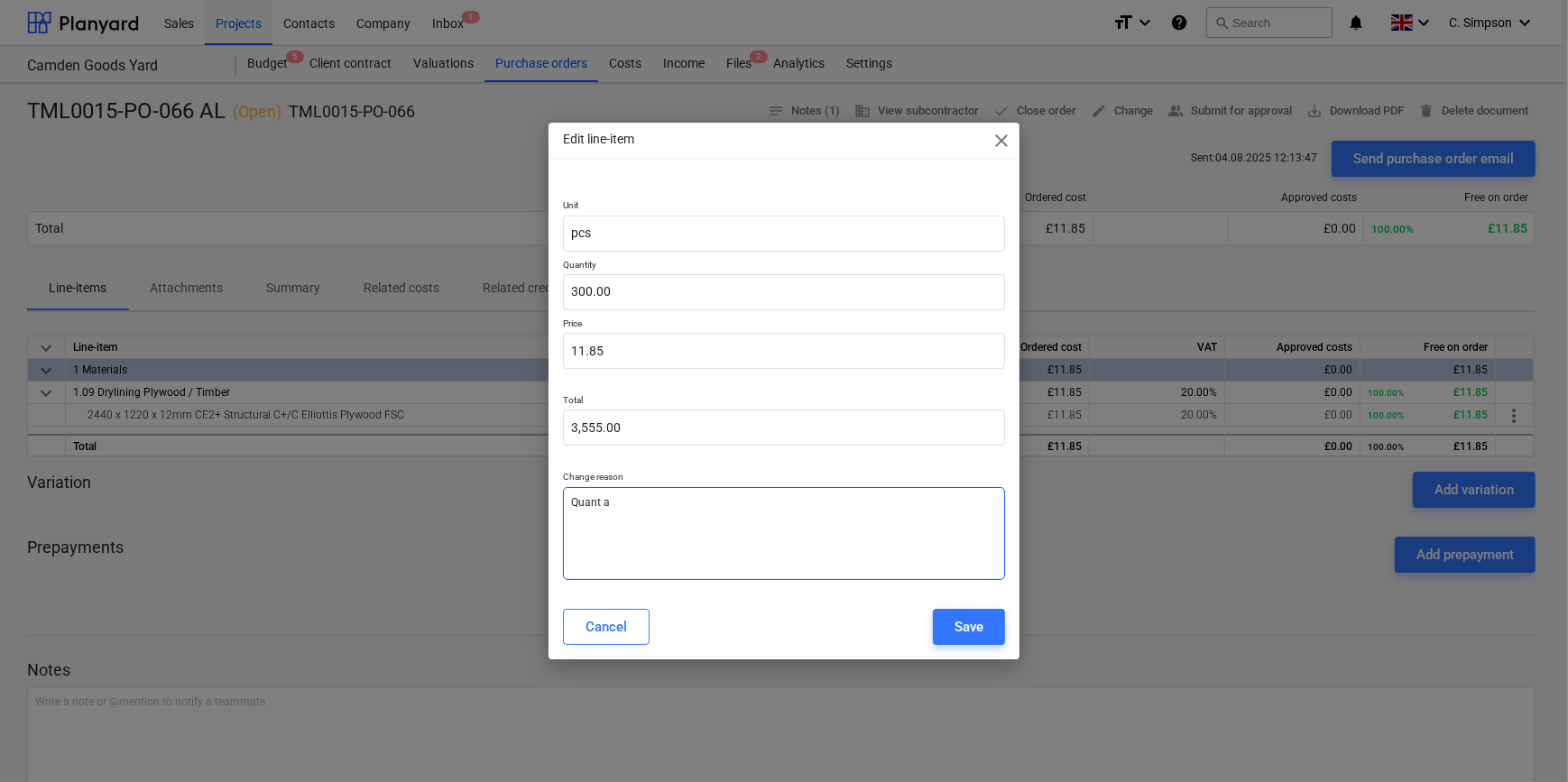 type on "x" 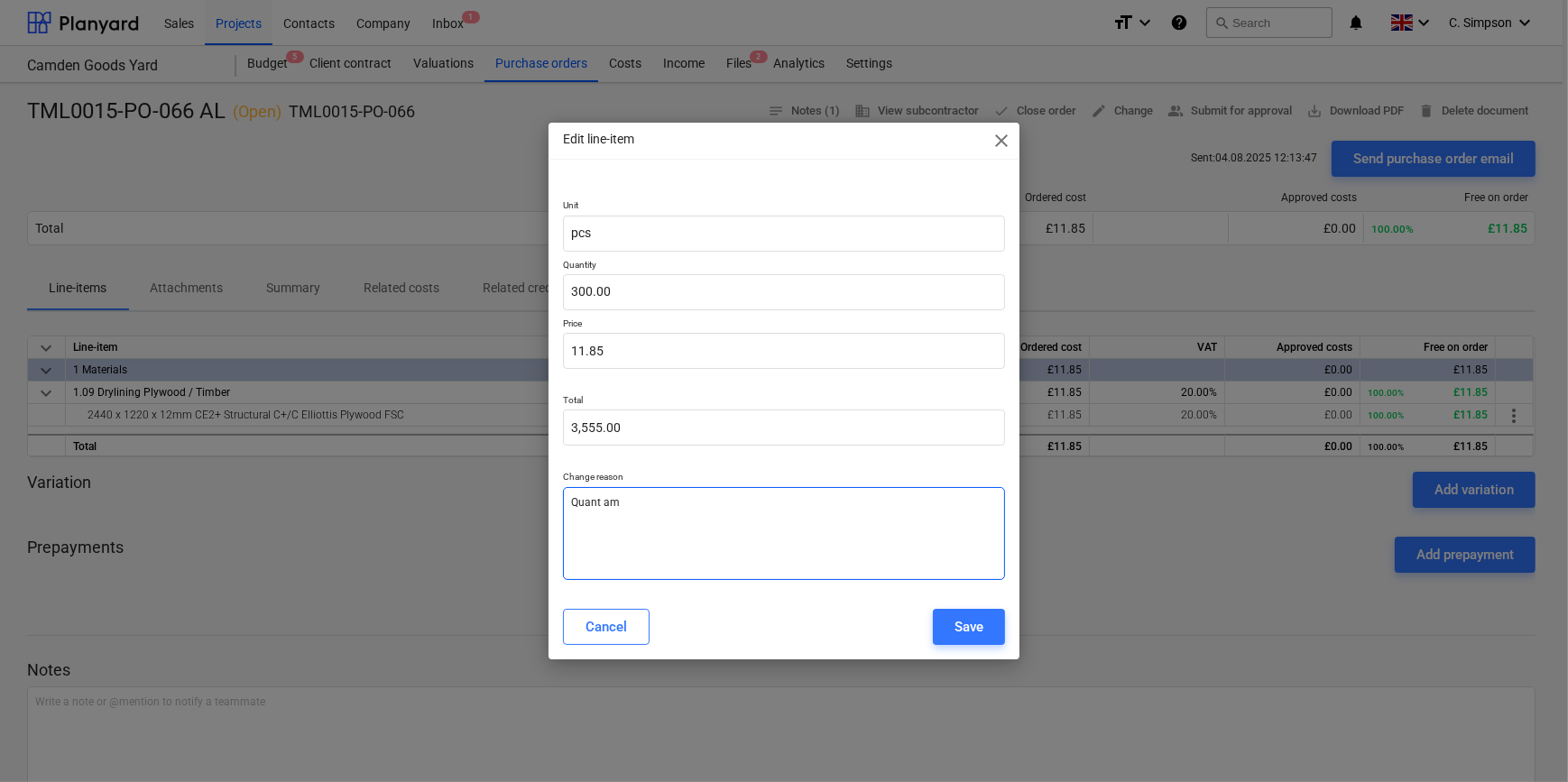 type on "Quant ame" 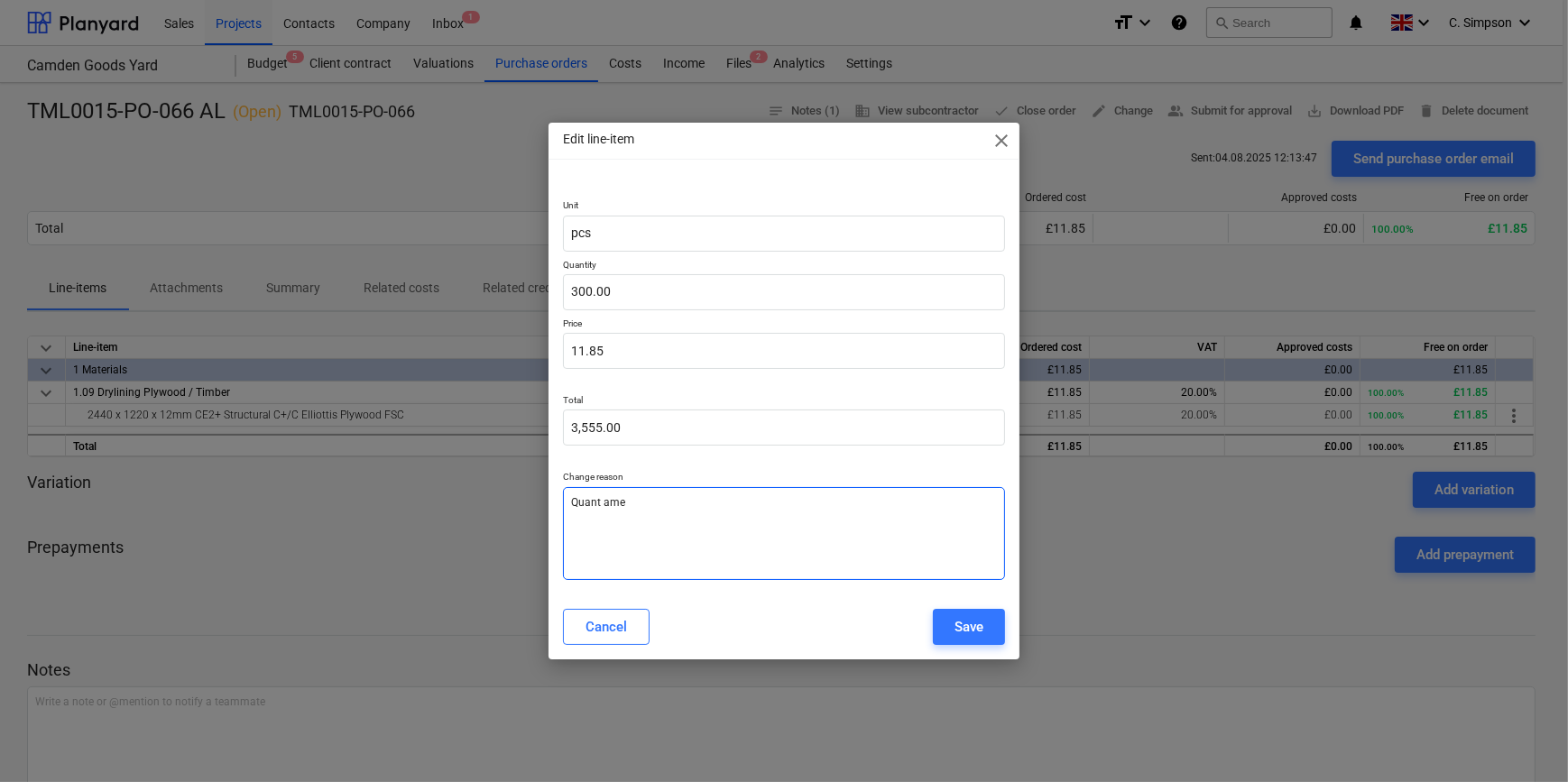 type on "Quant amen" 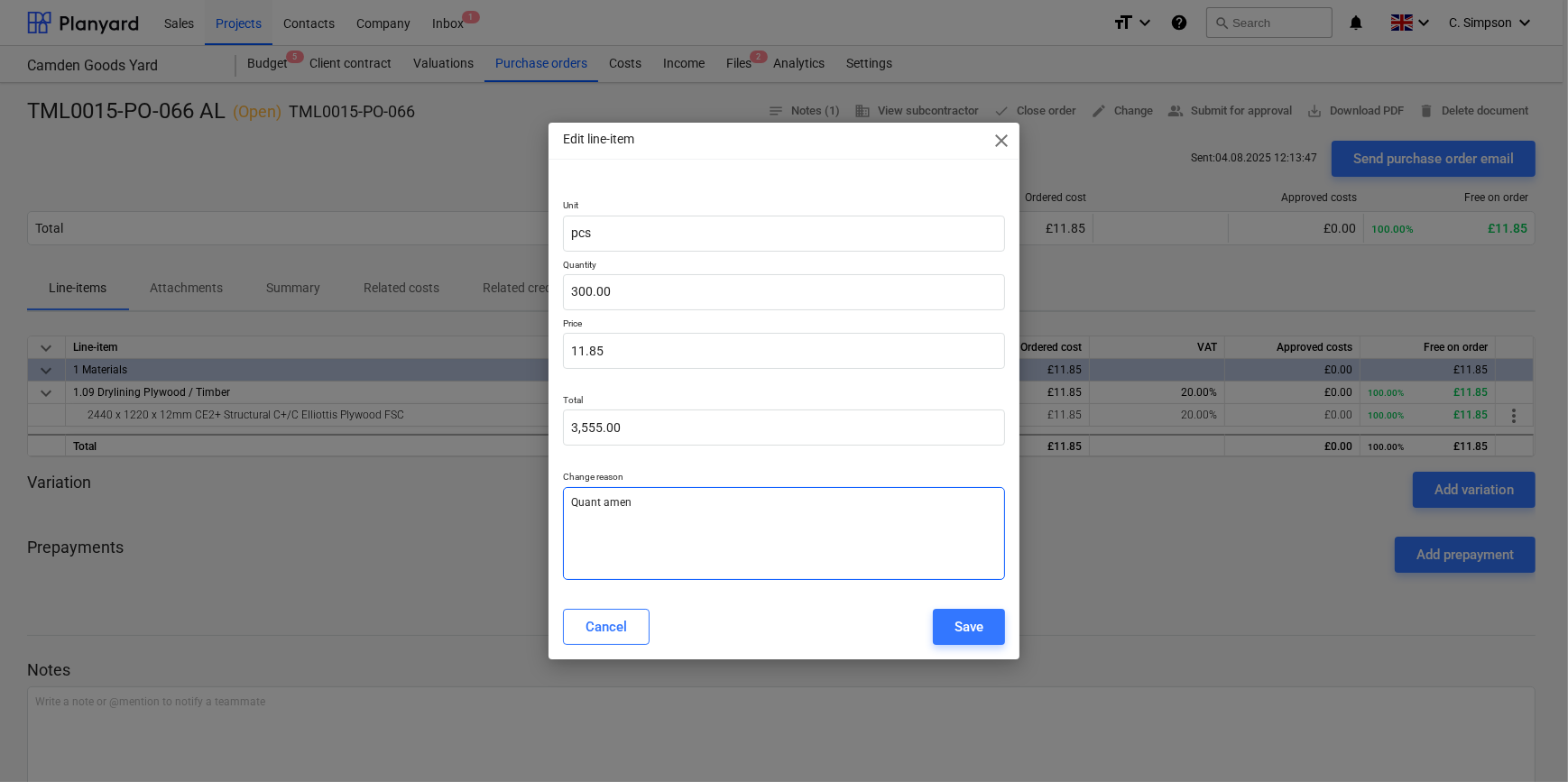 type on "Quant amend" 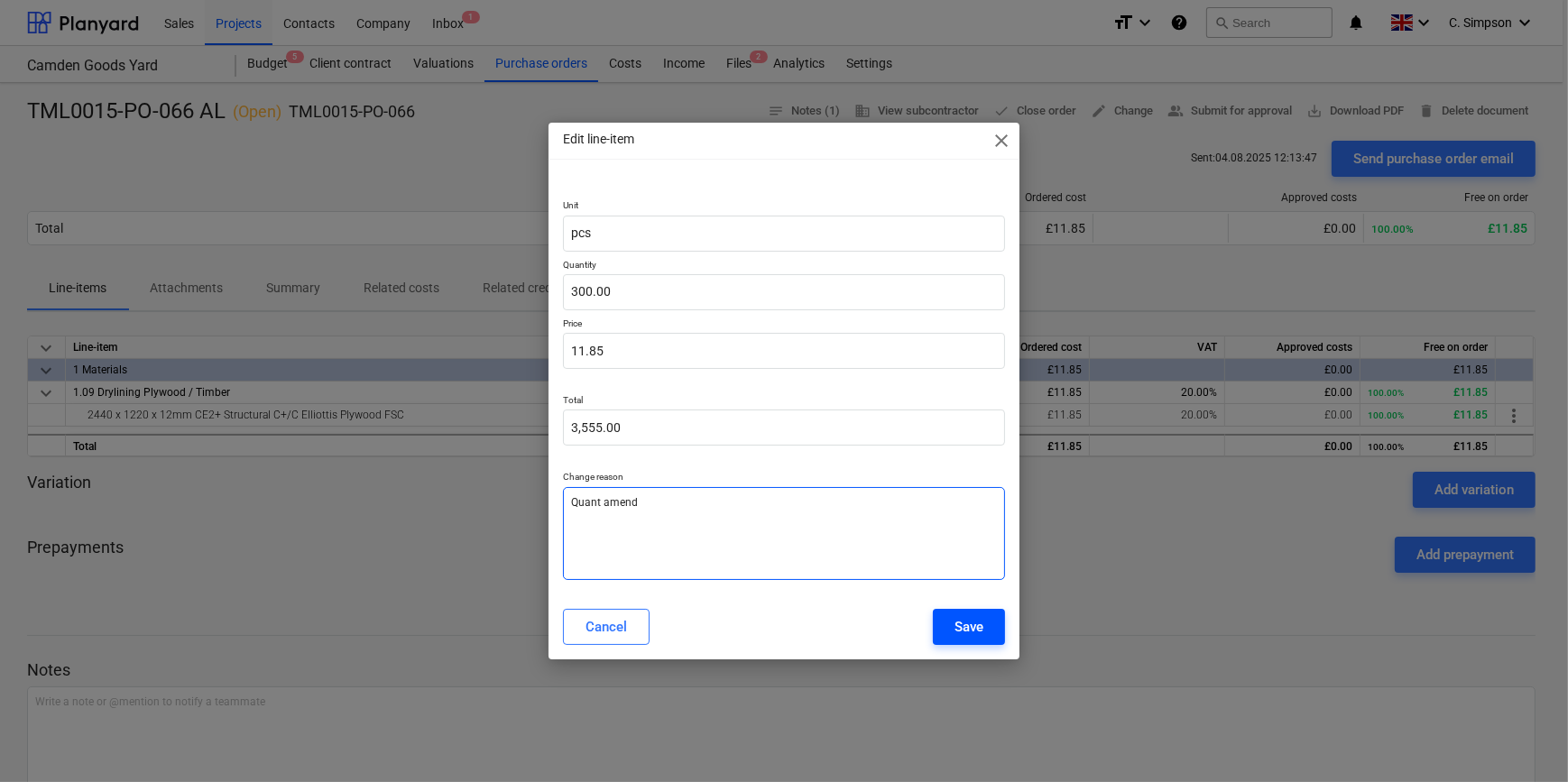 type on "Quant amend" 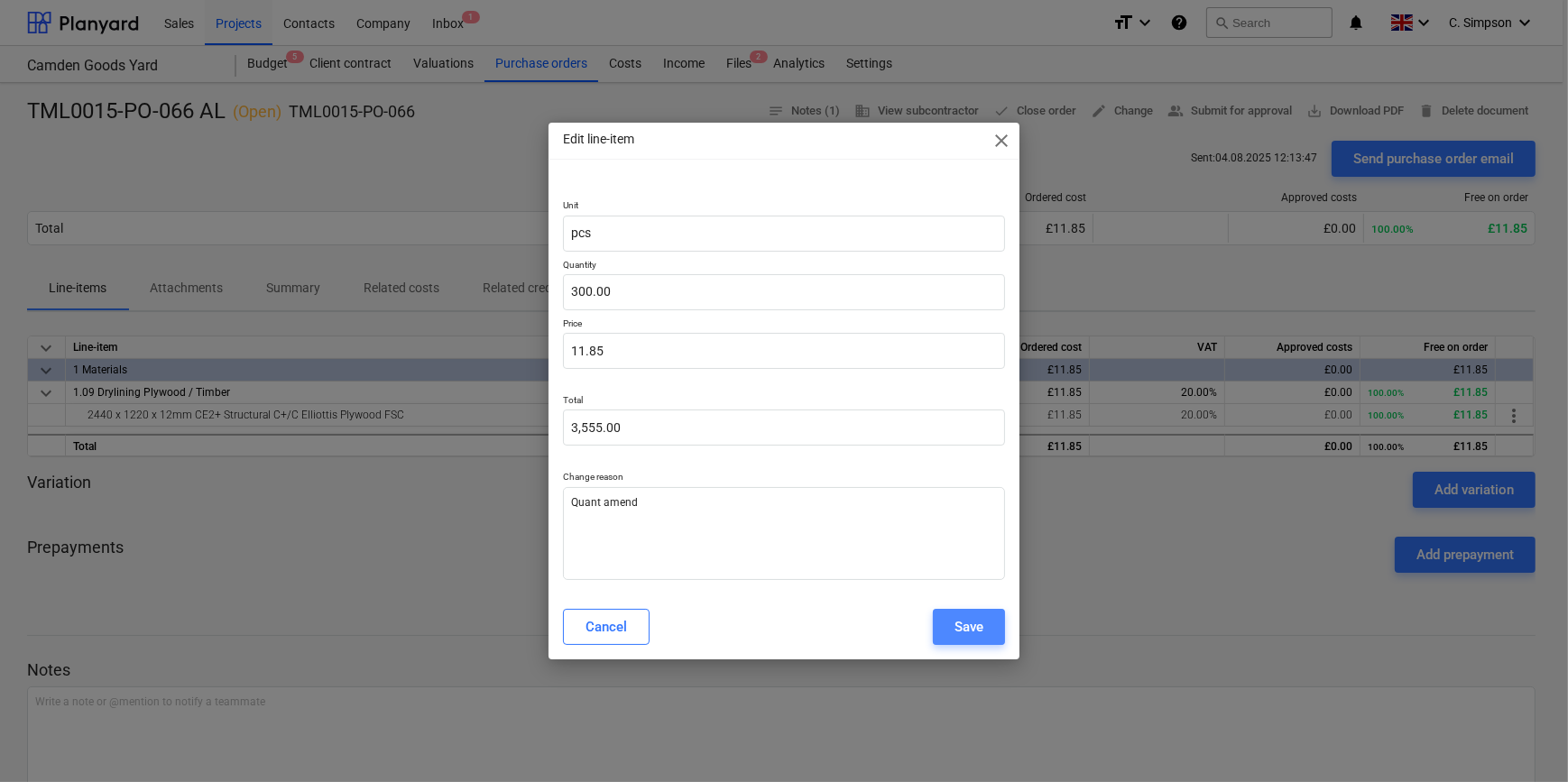 click on "Save" at bounding box center [969, 627] 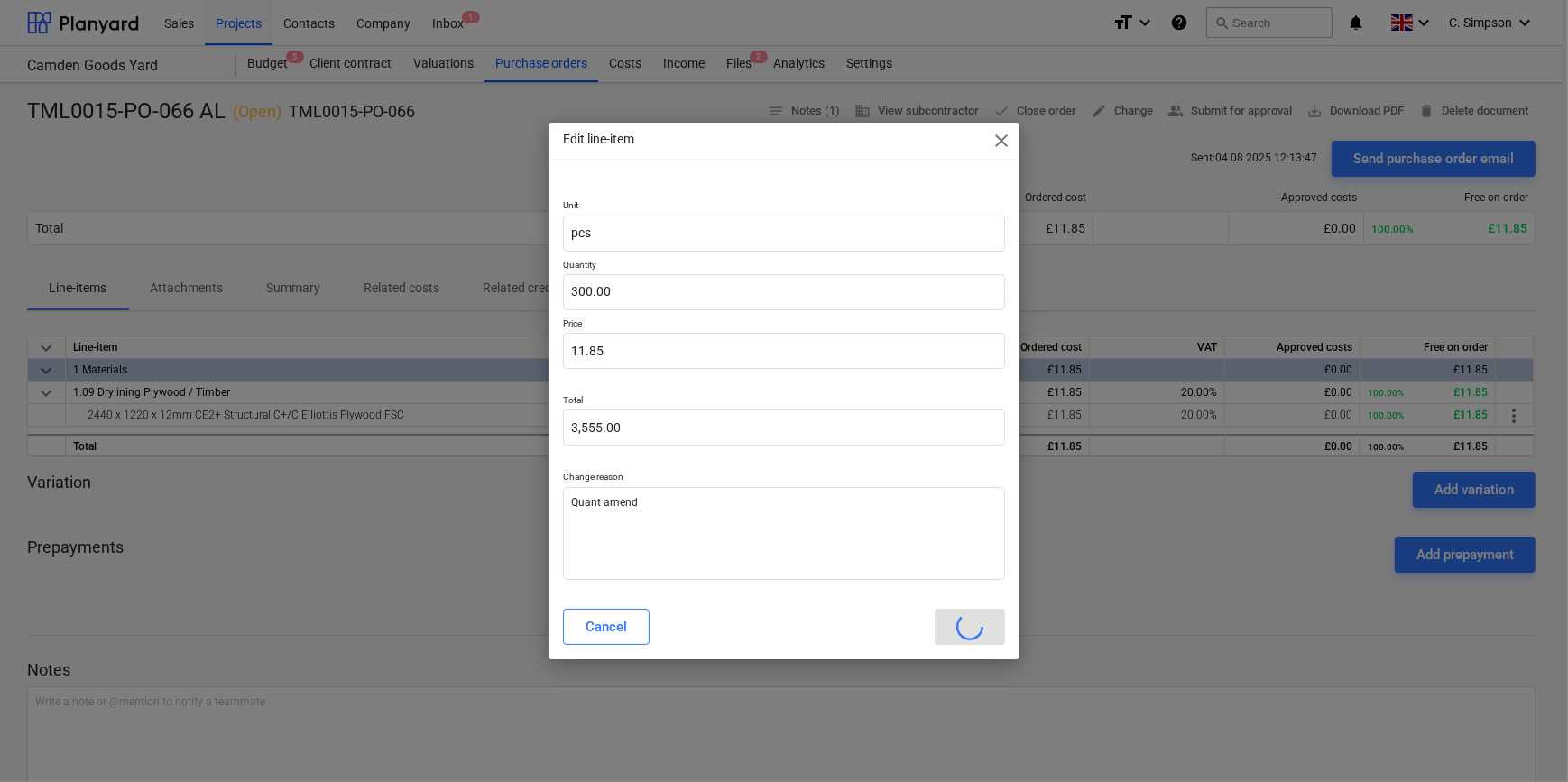 type on "x" 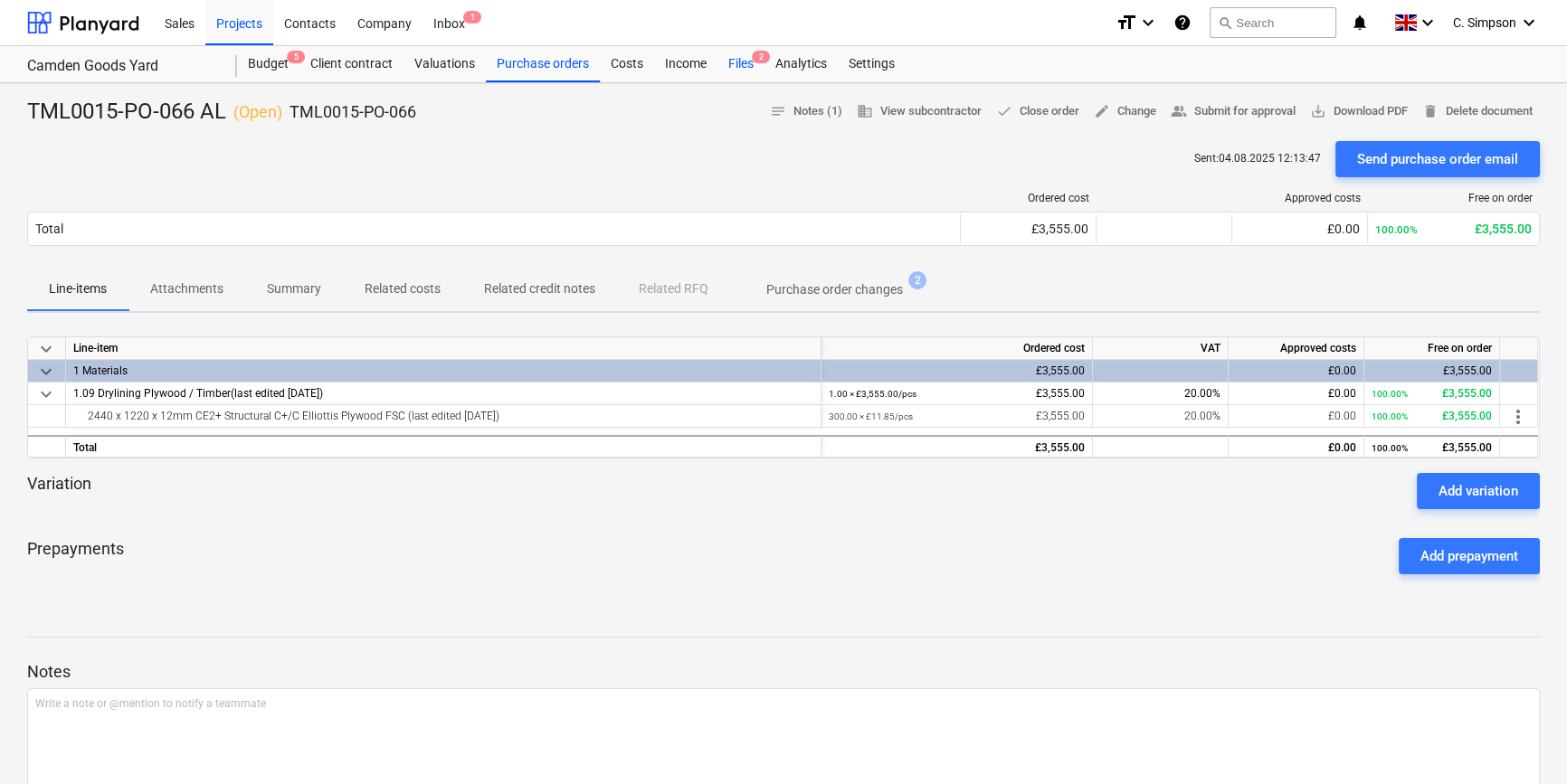click on "Files 2" at bounding box center [741, 64] 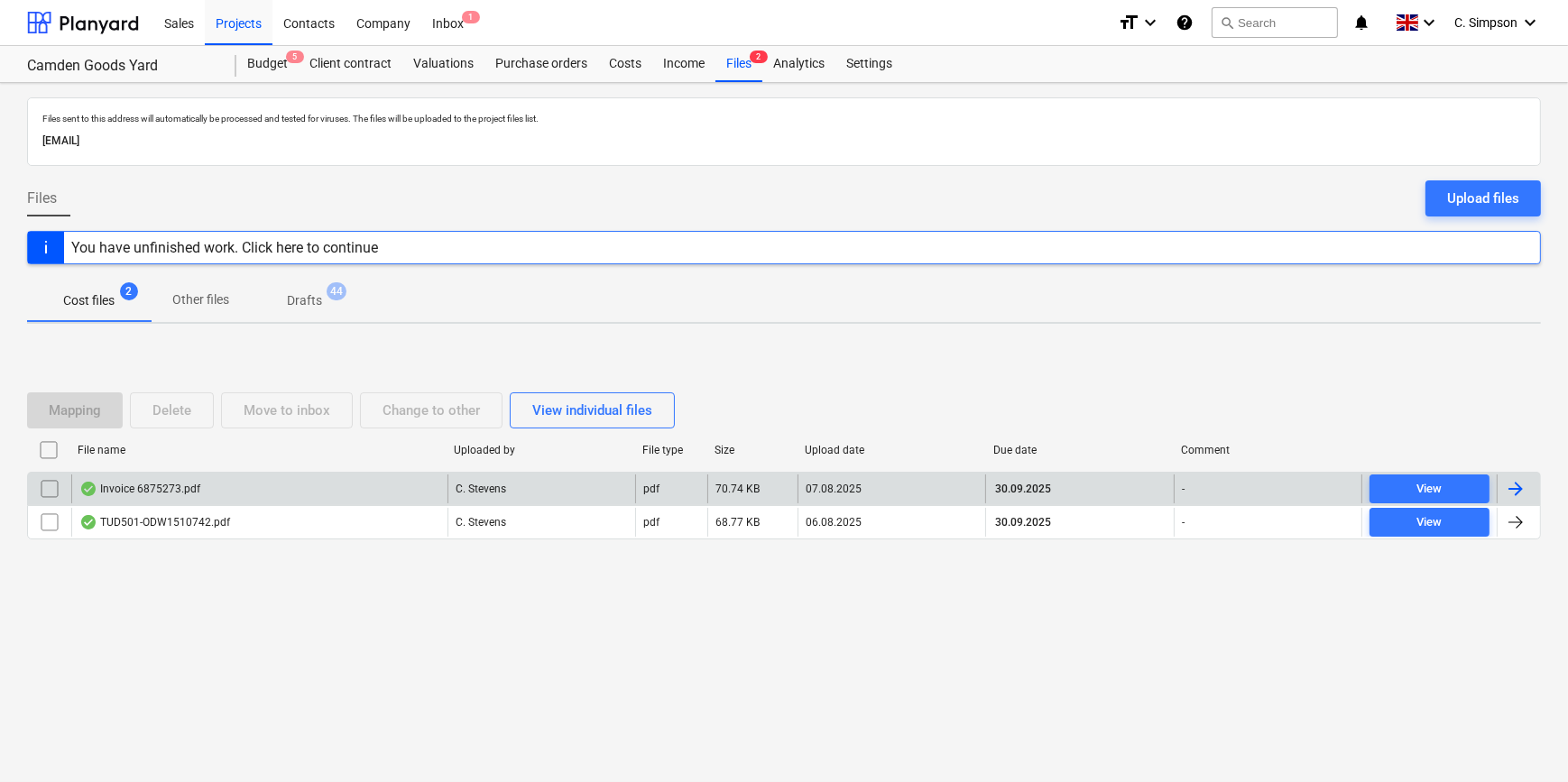 click at bounding box center [1518, 489] 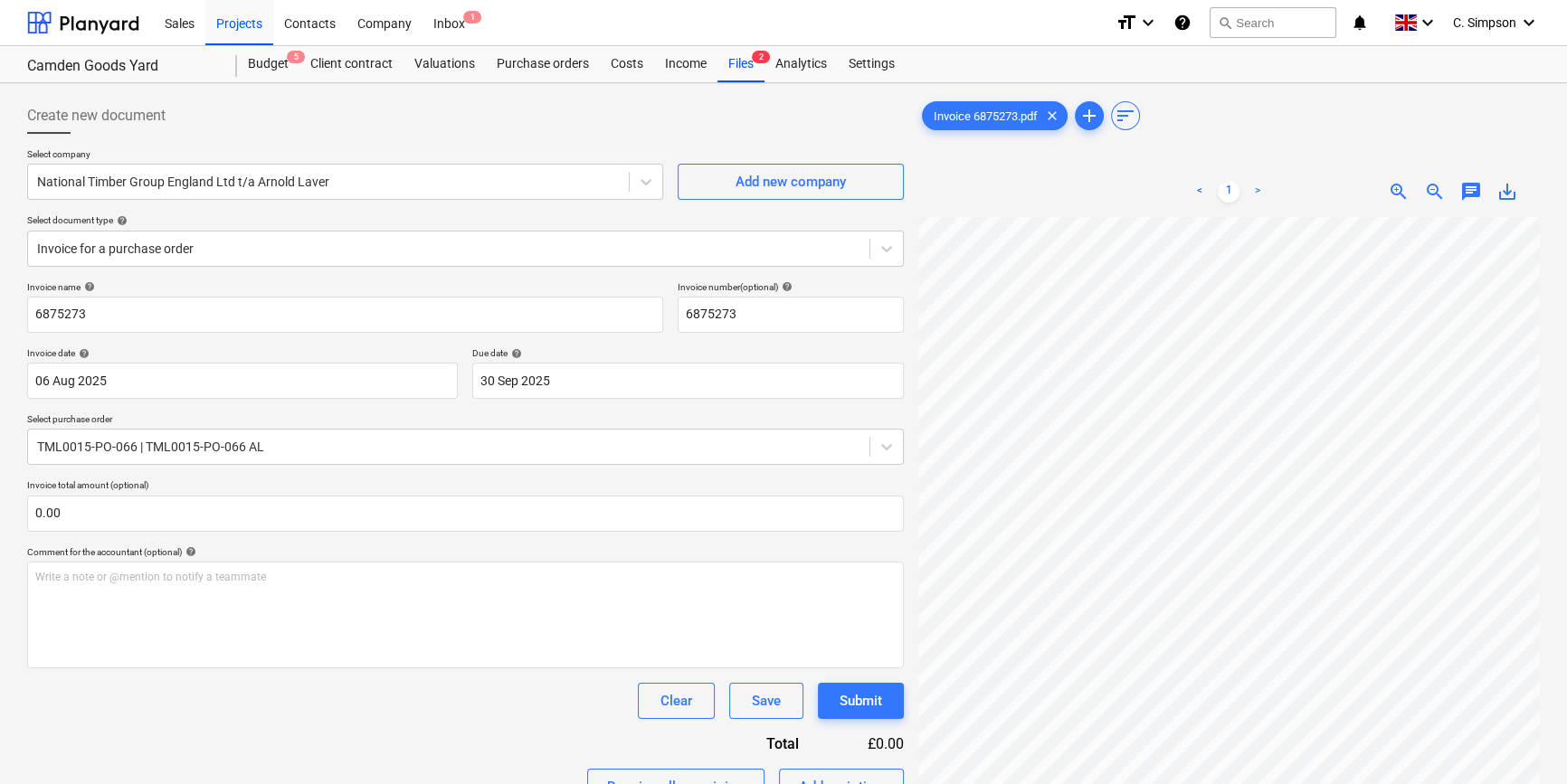 scroll, scrollTop: 90, scrollLeft: 195, axis: both 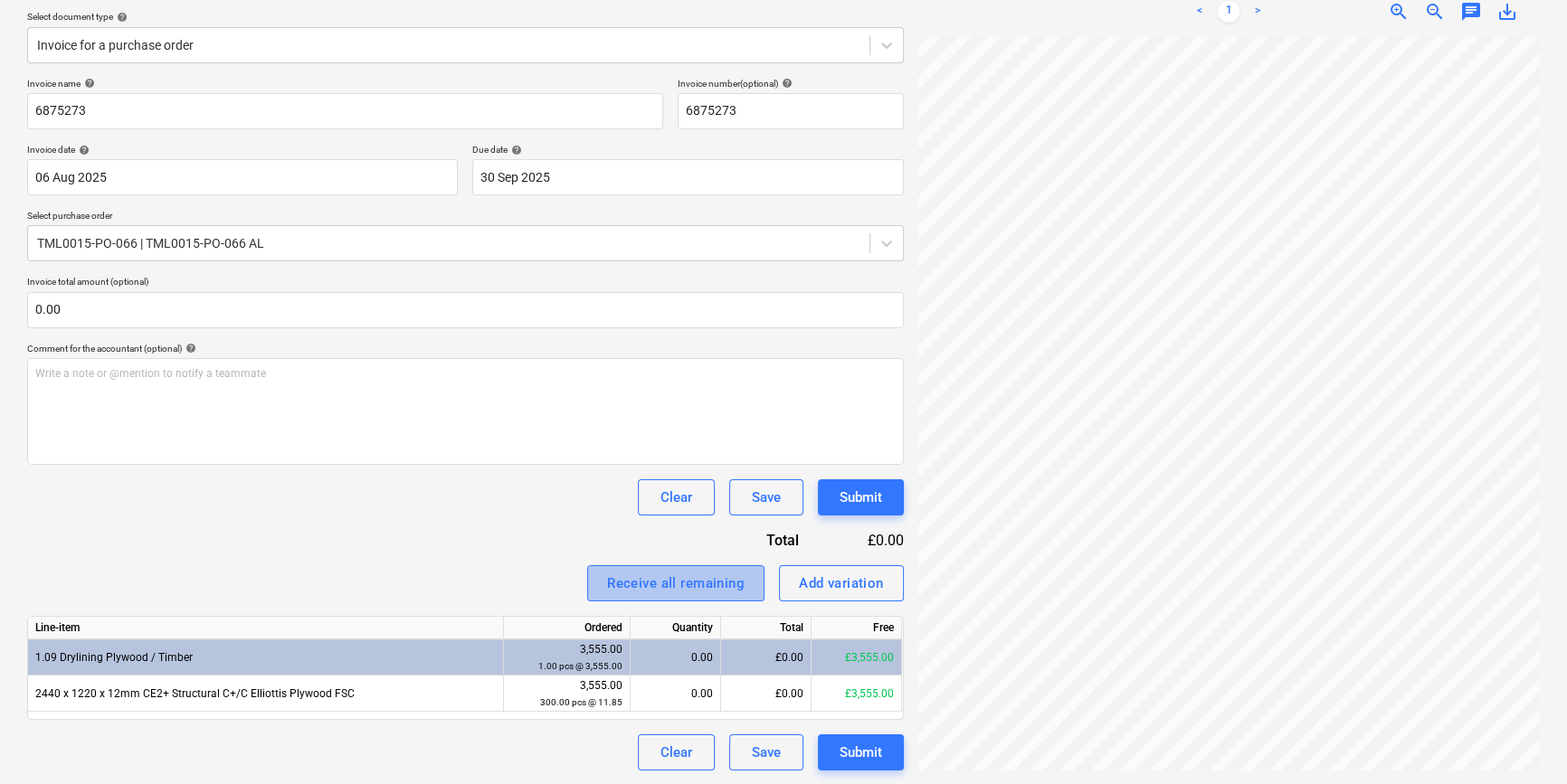 click on "Receive all remaining" at bounding box center [676, 583] 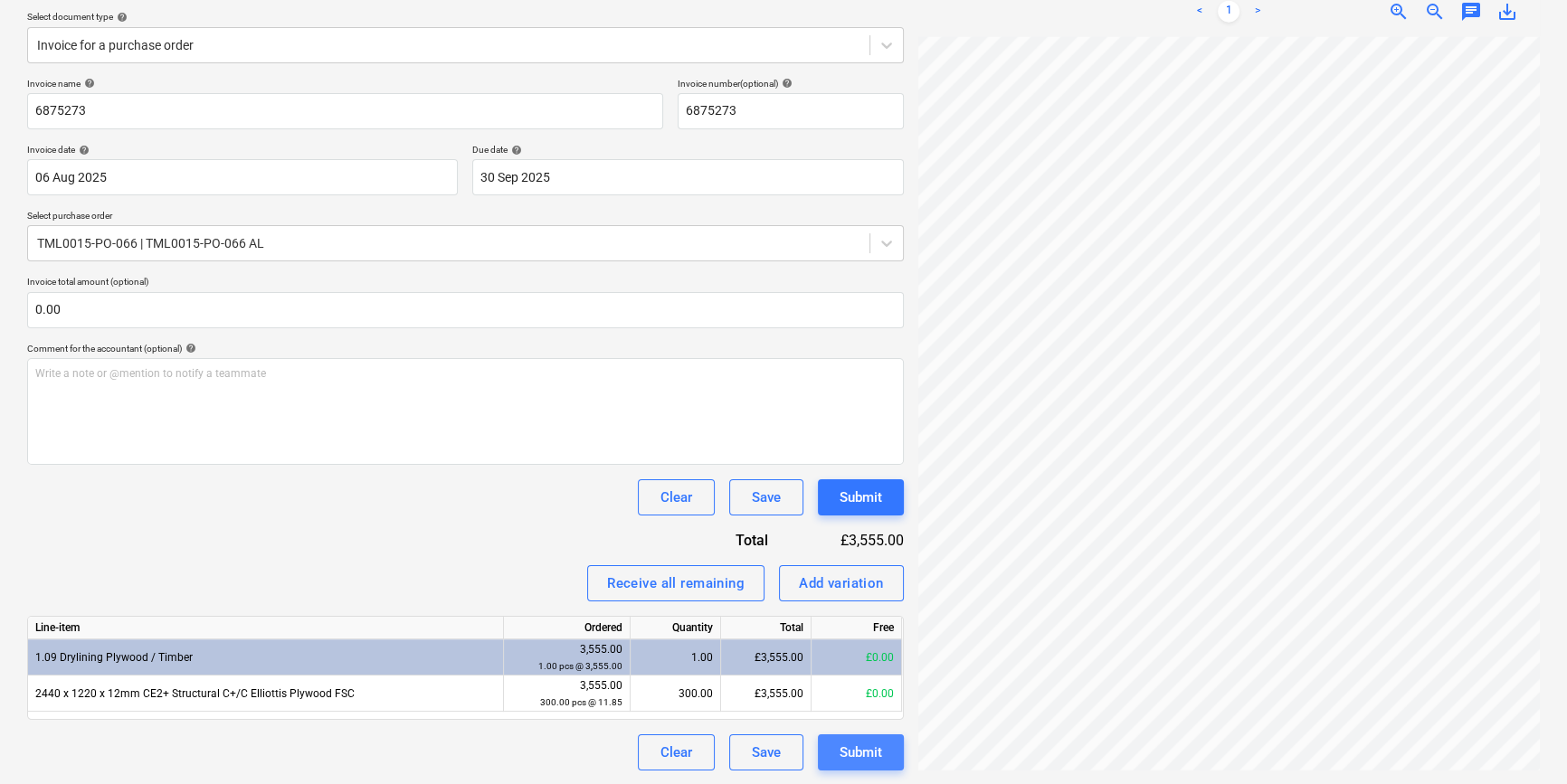 click on "Submit" at bounding box center (860, 752) 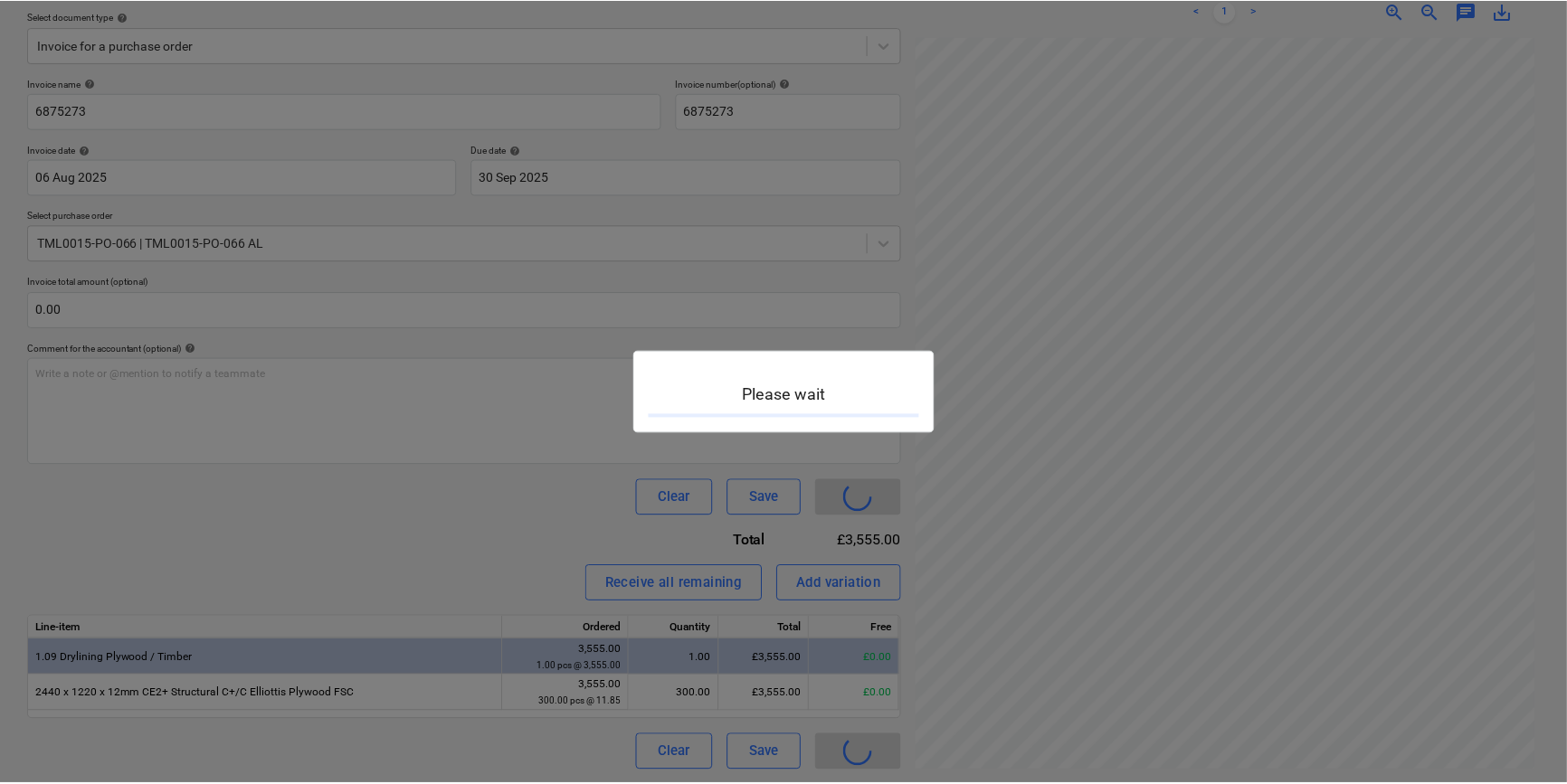 scroll, scrollTop: 0, scrollLeft: 0, axis: both 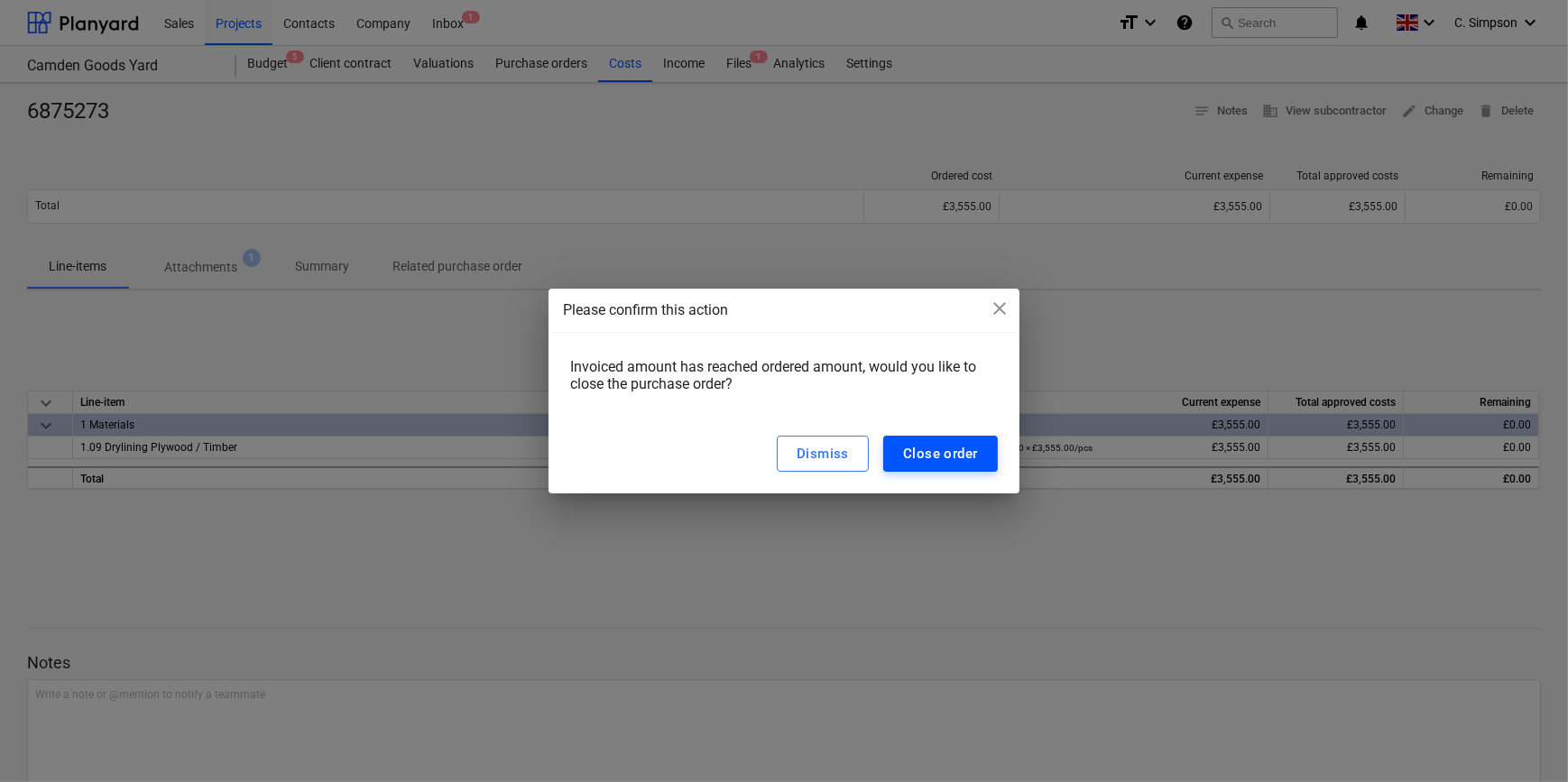 click on "Close order" at bounding box center [940, 454] 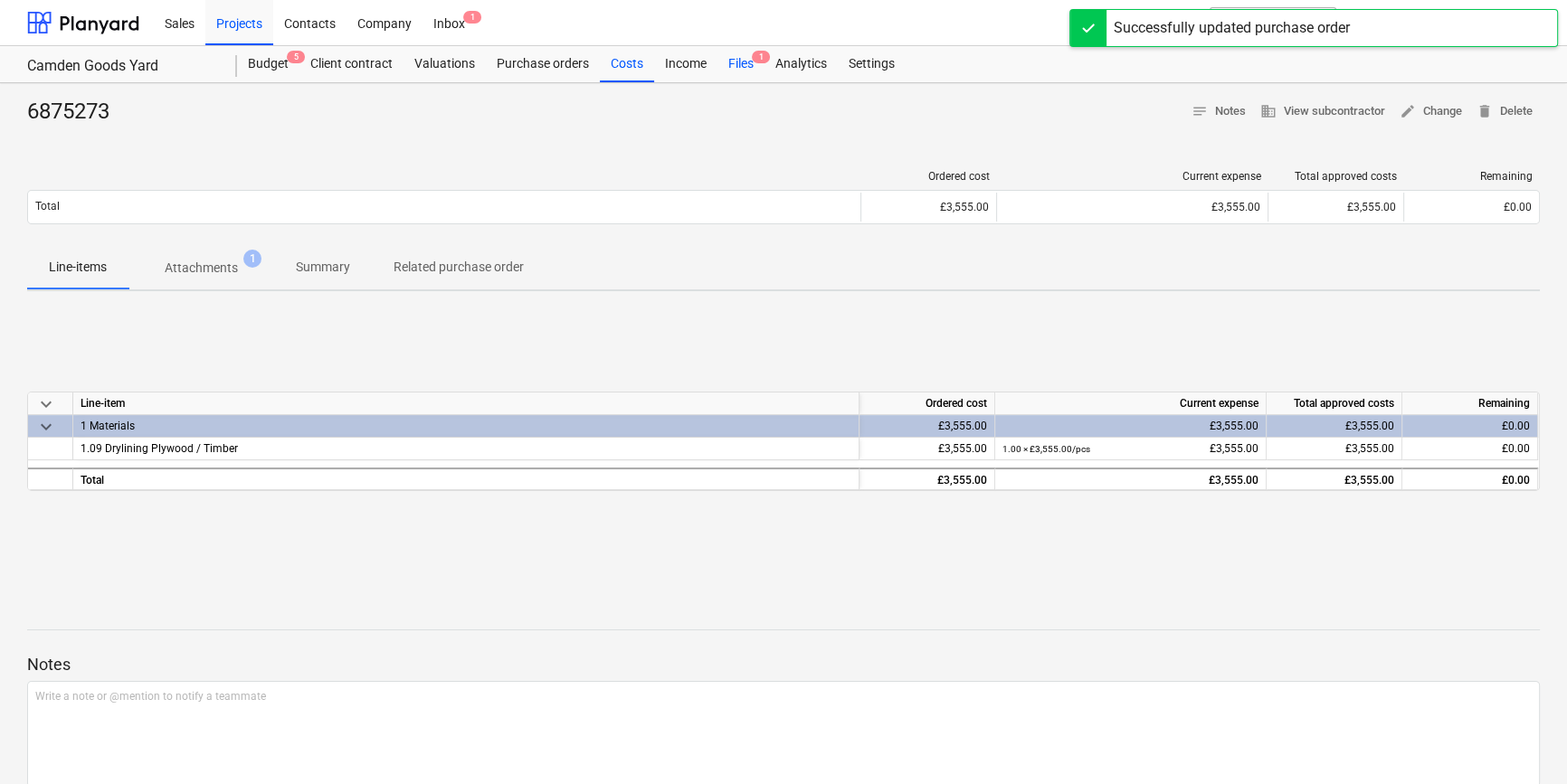 click on "Files 1" at bounding box center [741, 64] 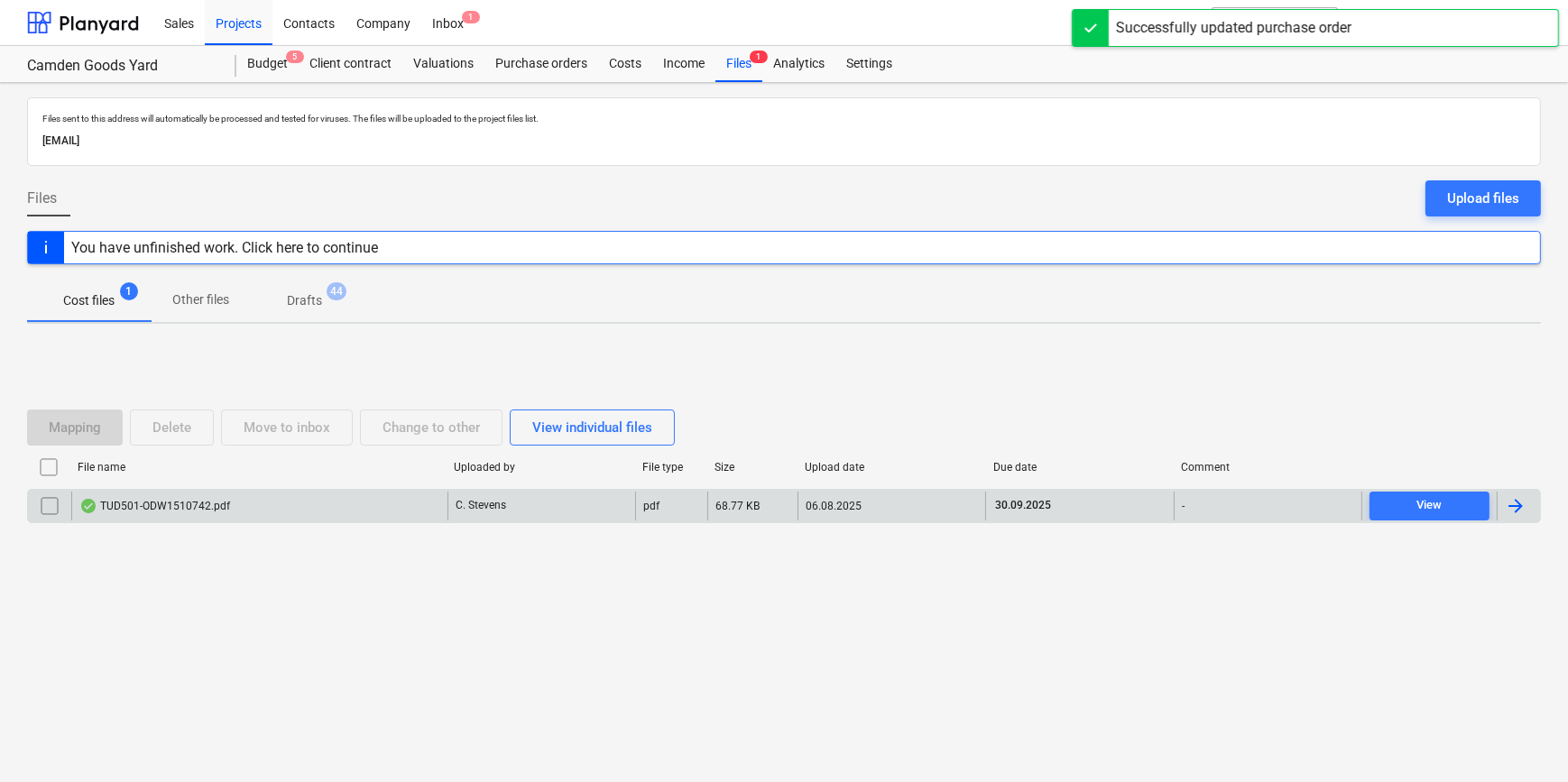 click at bounding box center [1516, 506] 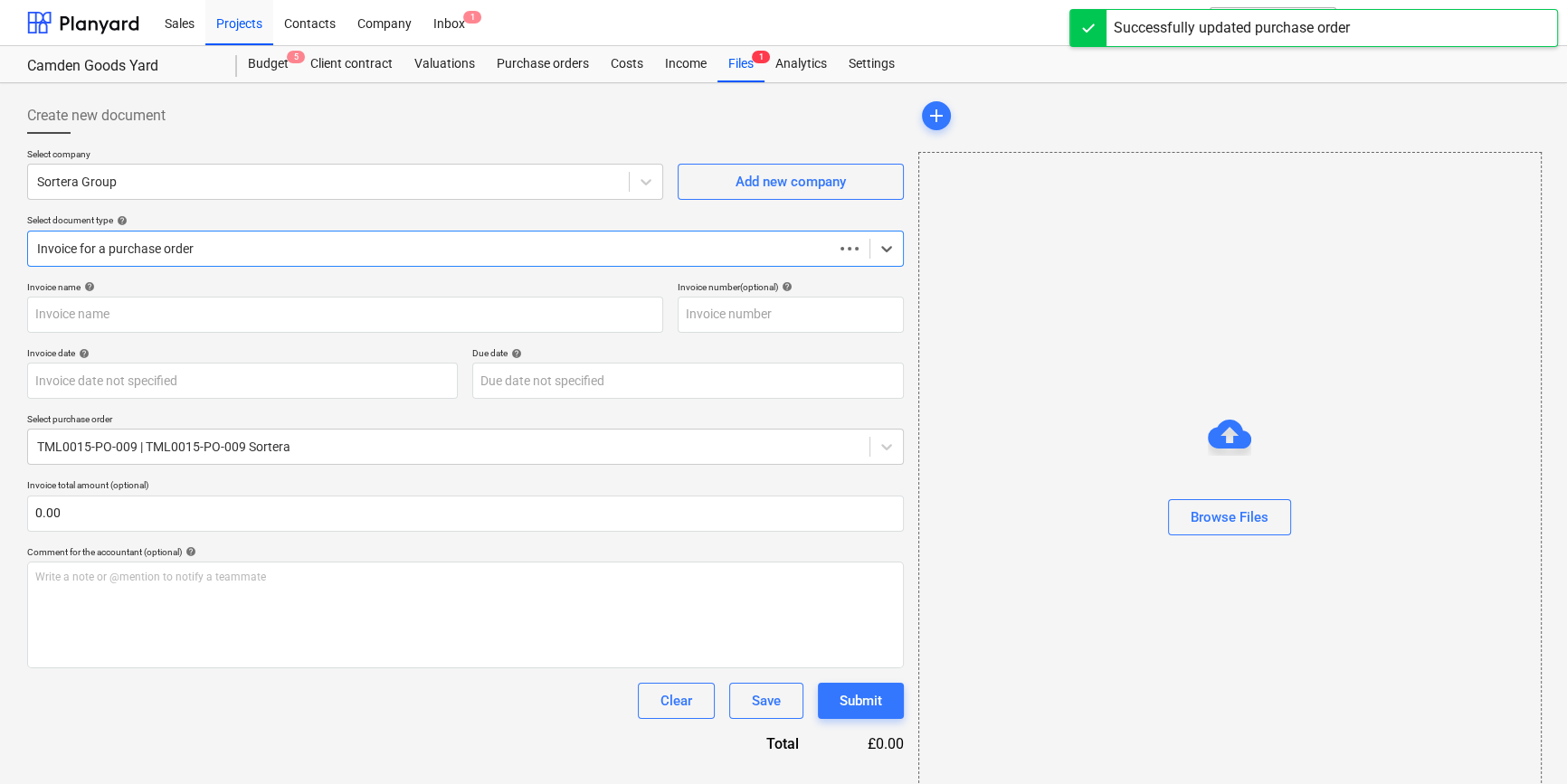 type on "ODW1510742" 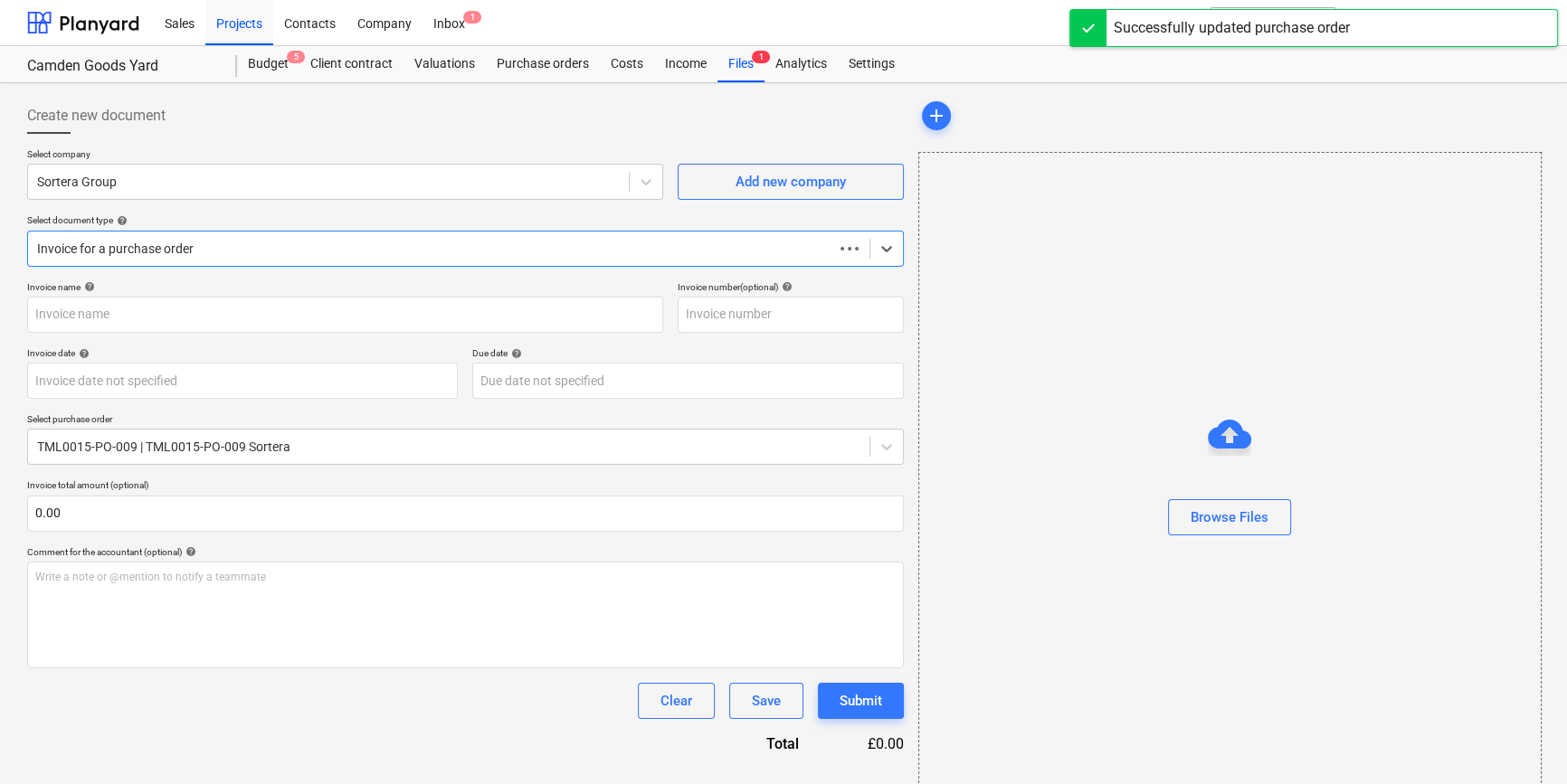 type on "ODW1510742" 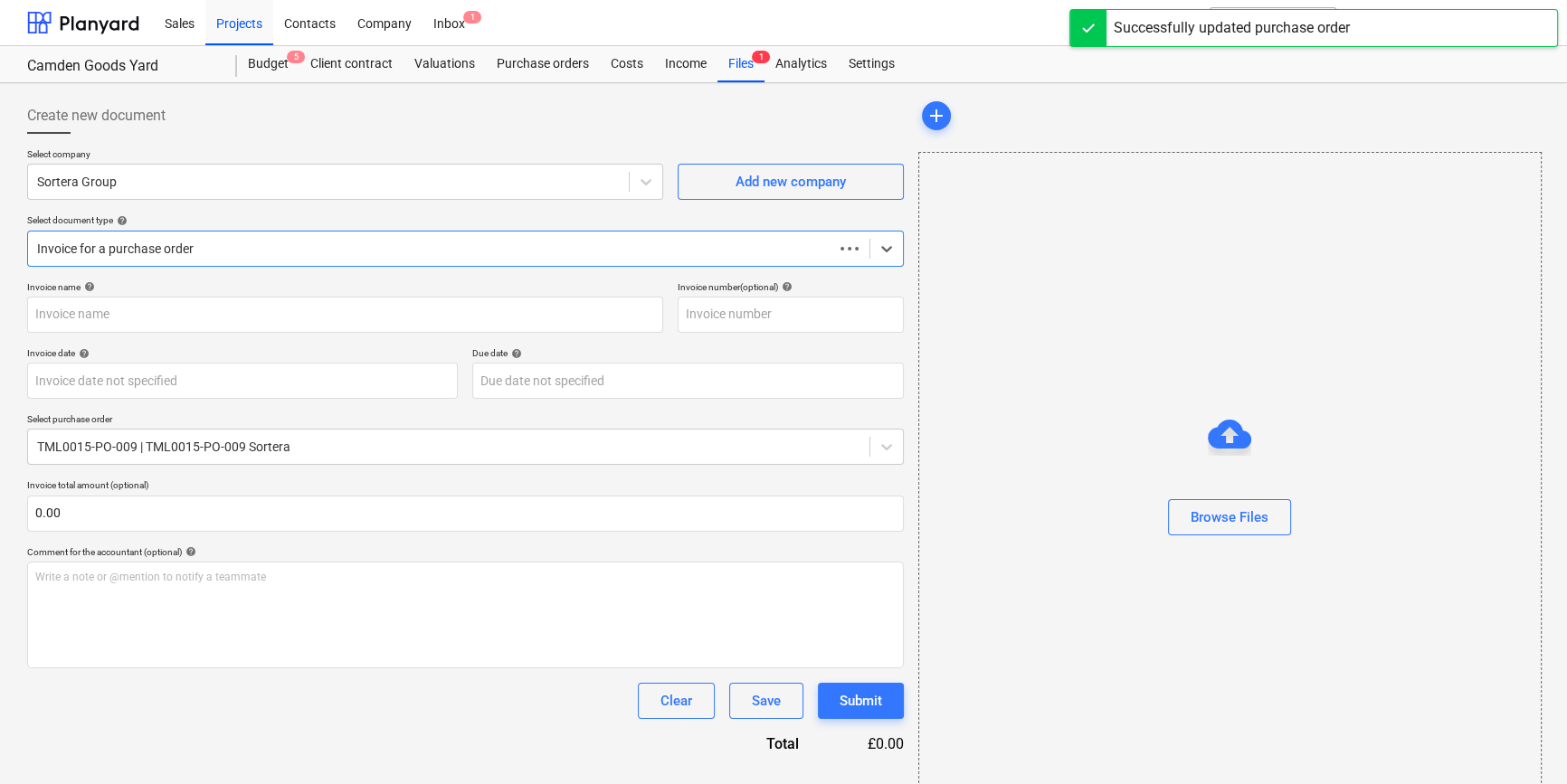 type on "30 Sep 2025" 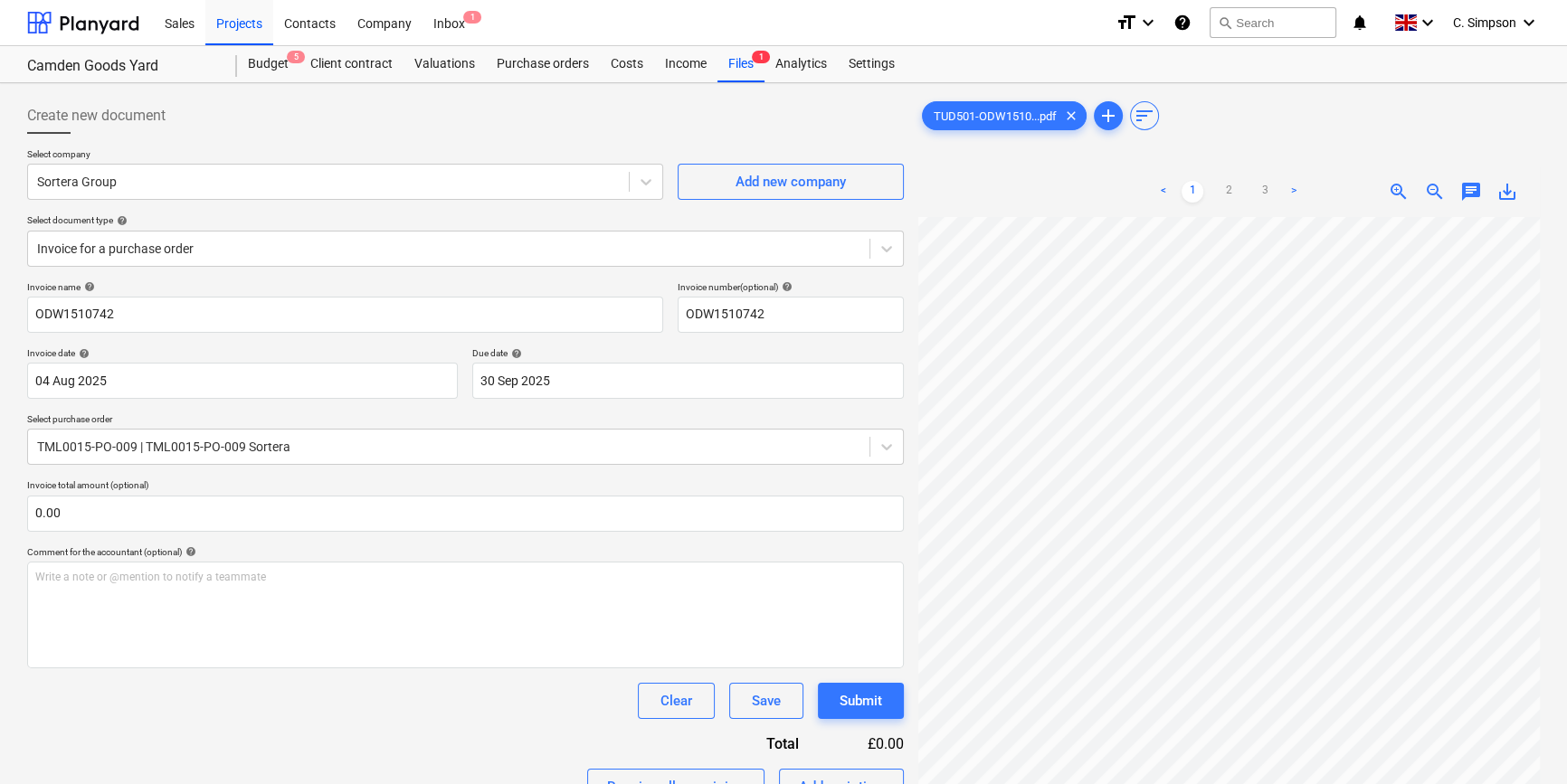 scroll, scrollTop: 117, scrollLeft: 154, axis: both 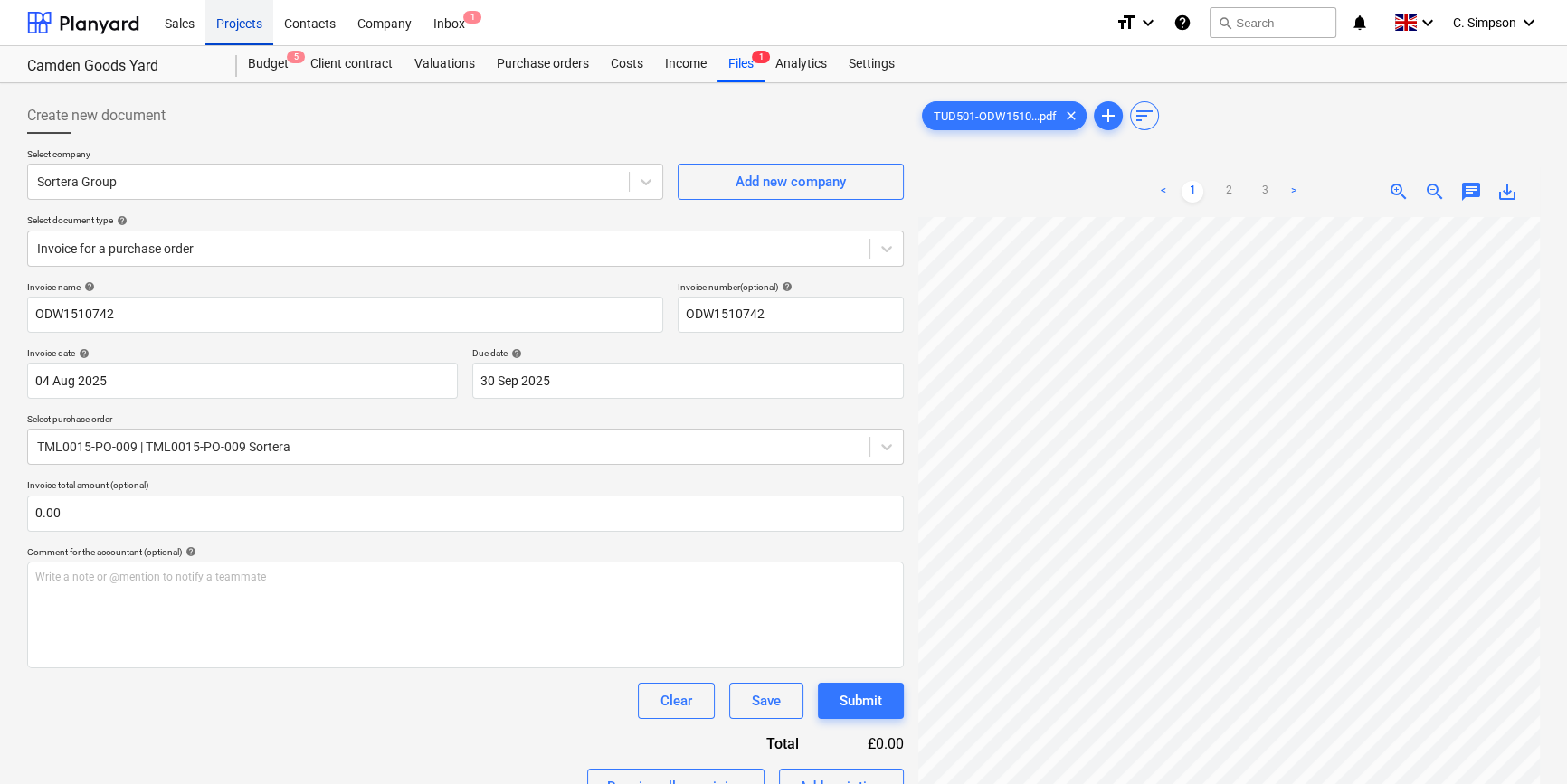 click on "Projects" at bounding box center [239, 22] 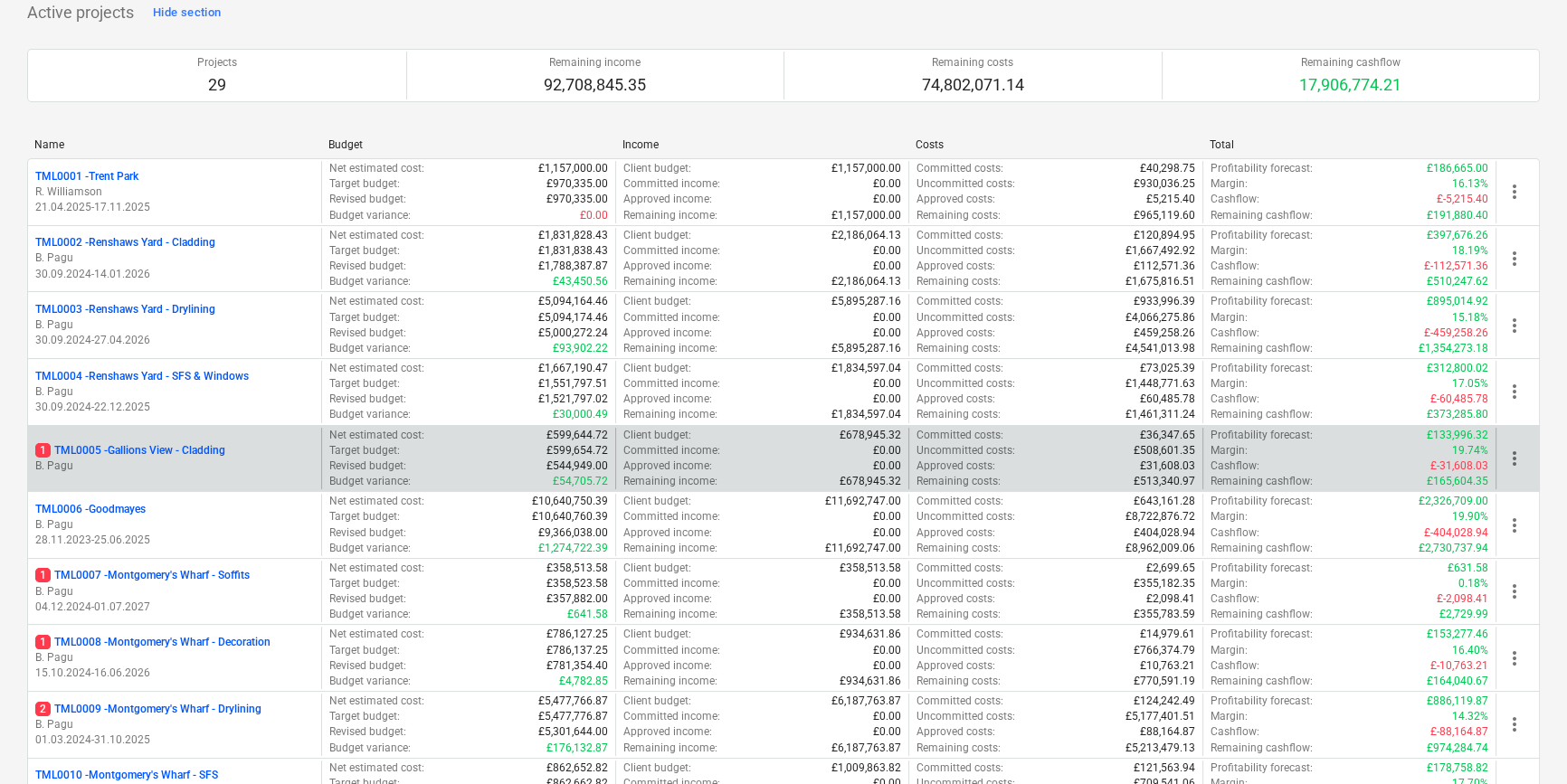 scroll, scrollTop: 164, scrollLeft: 0, axis: vertical 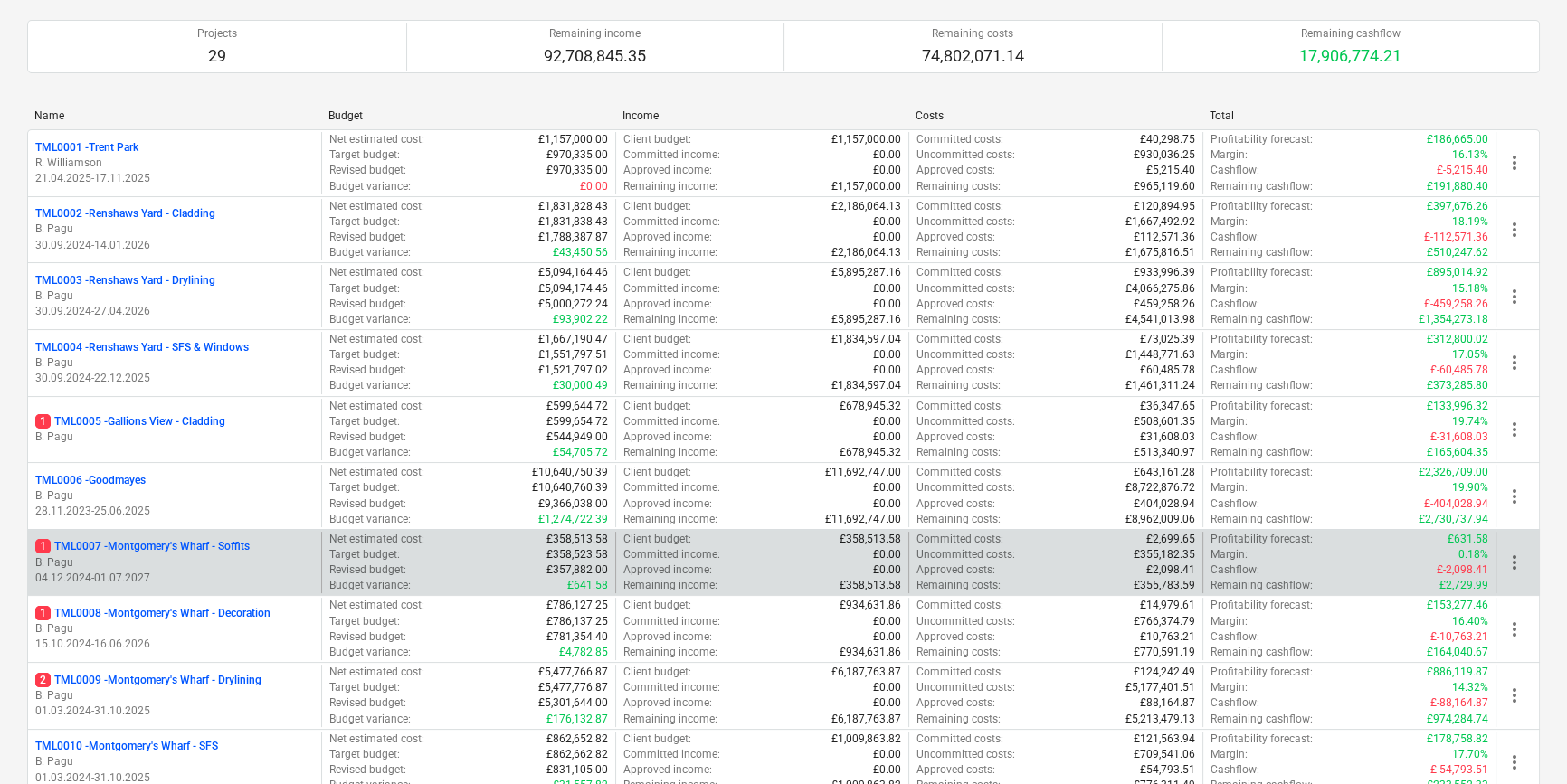 click on "B. Pagu" at bounding box center [175, 562] 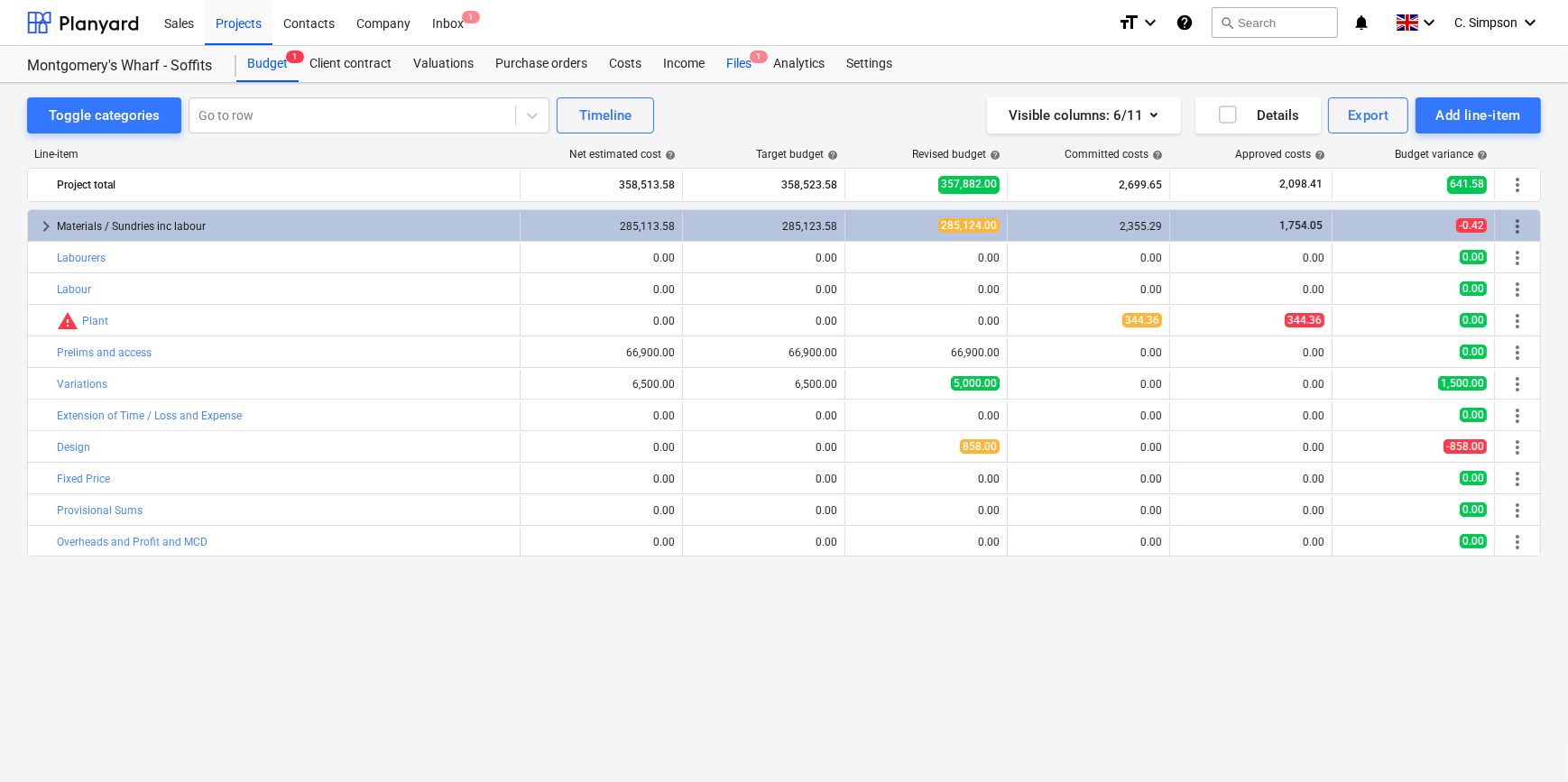 click on "Files 1" at bounding box center (739, 64) 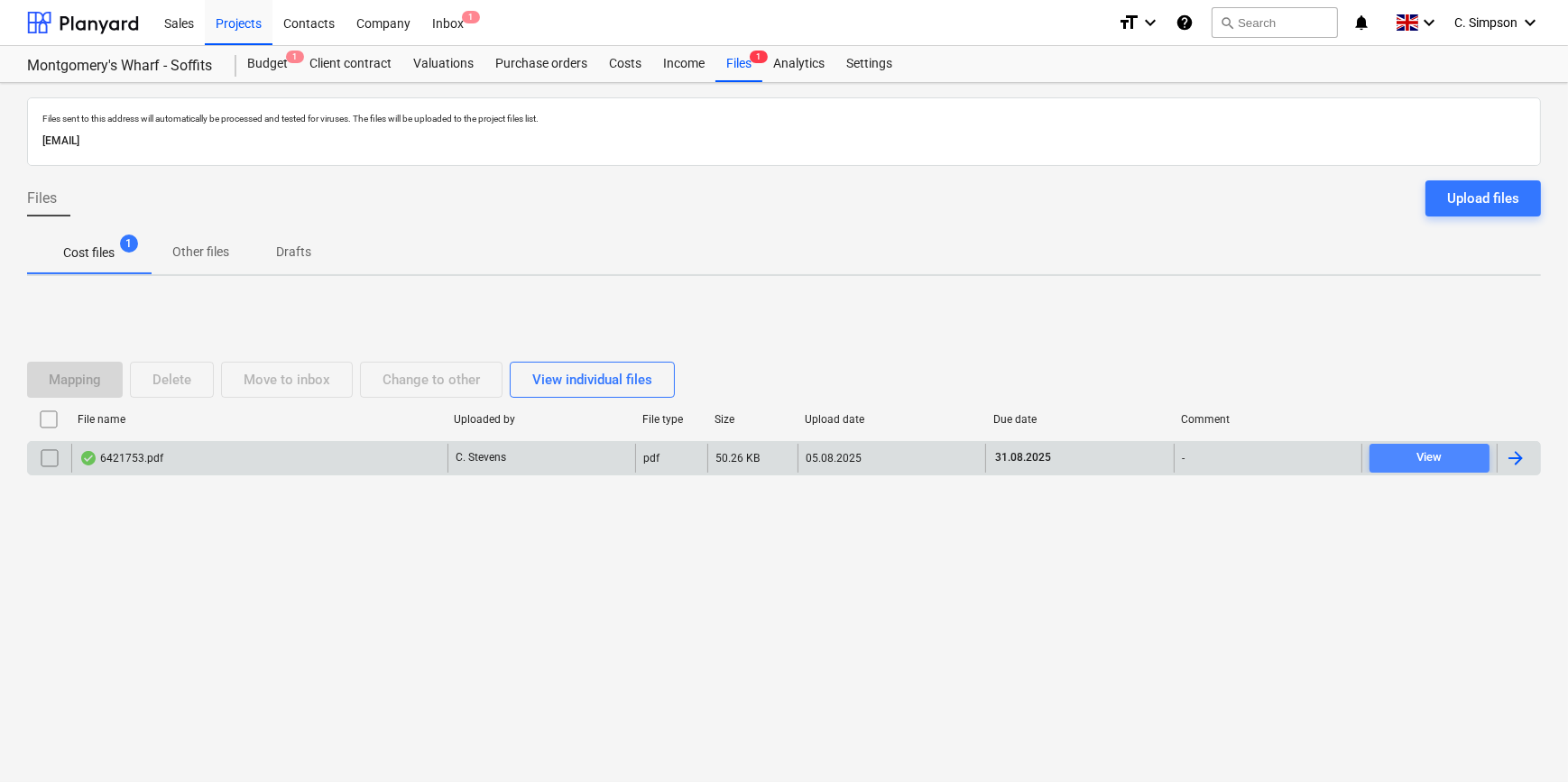 click on "View" at bounding box center [1429, 457] 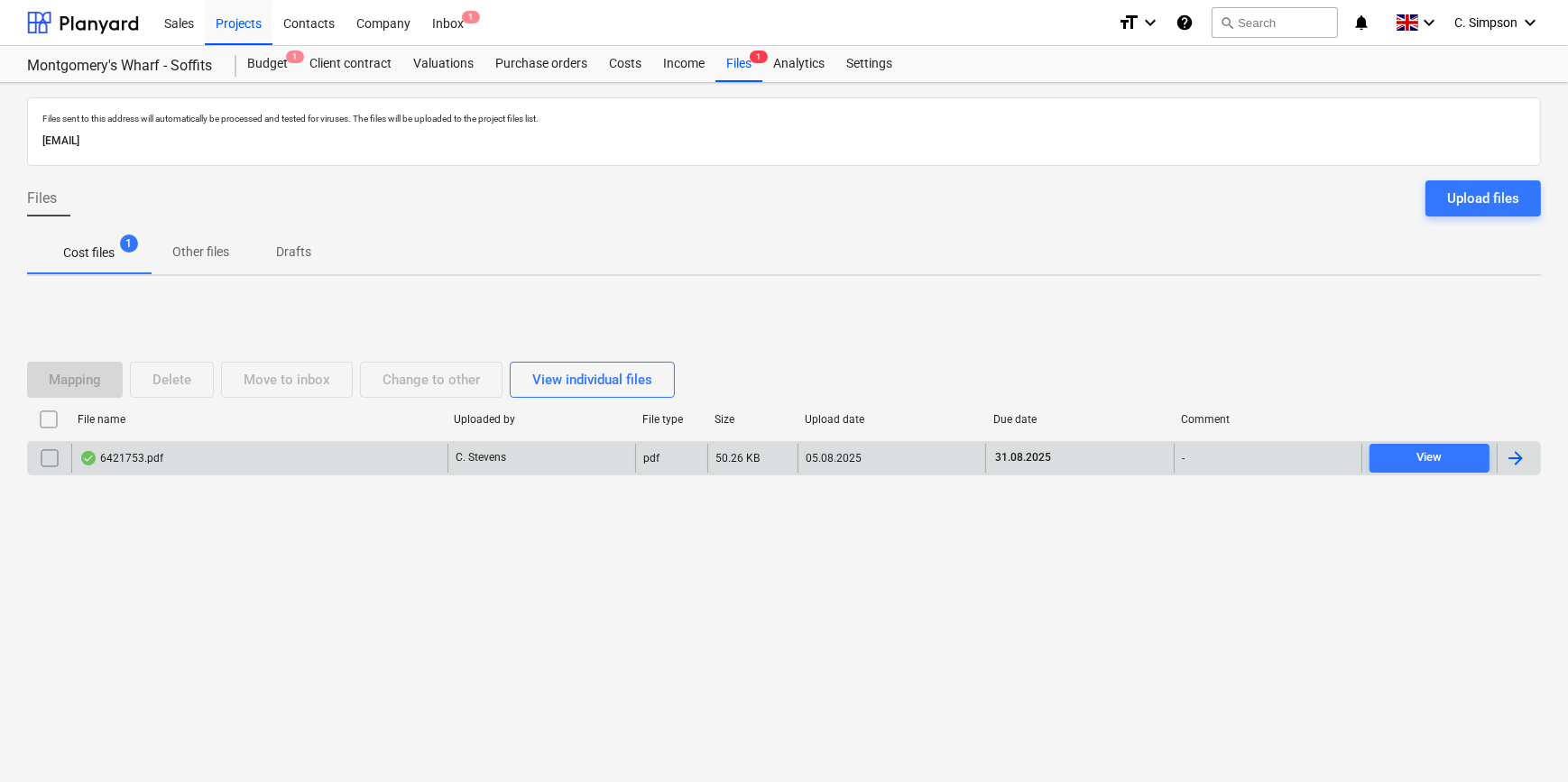 click at bounding box center [1516, 458] 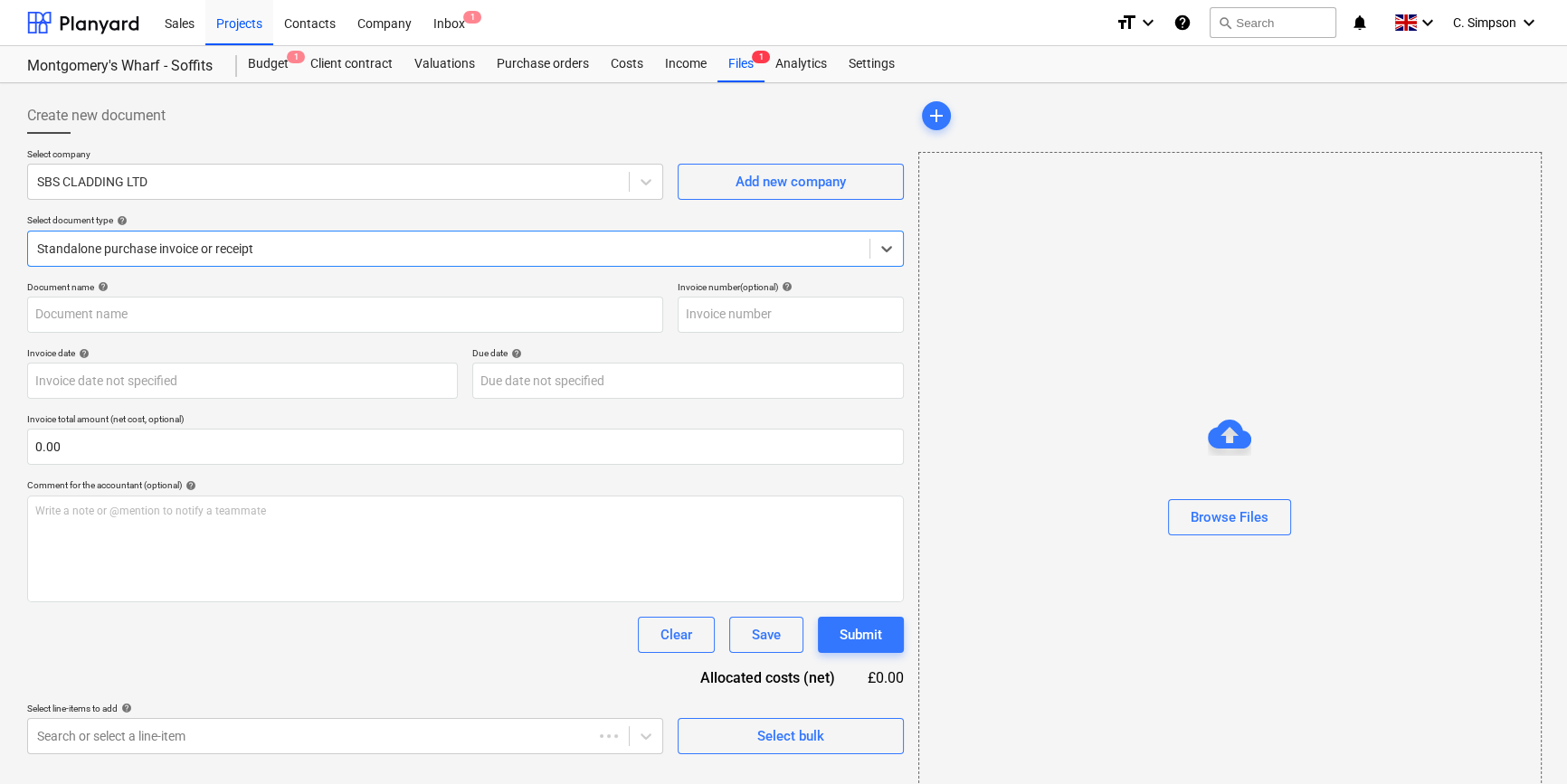 type on "6421753" 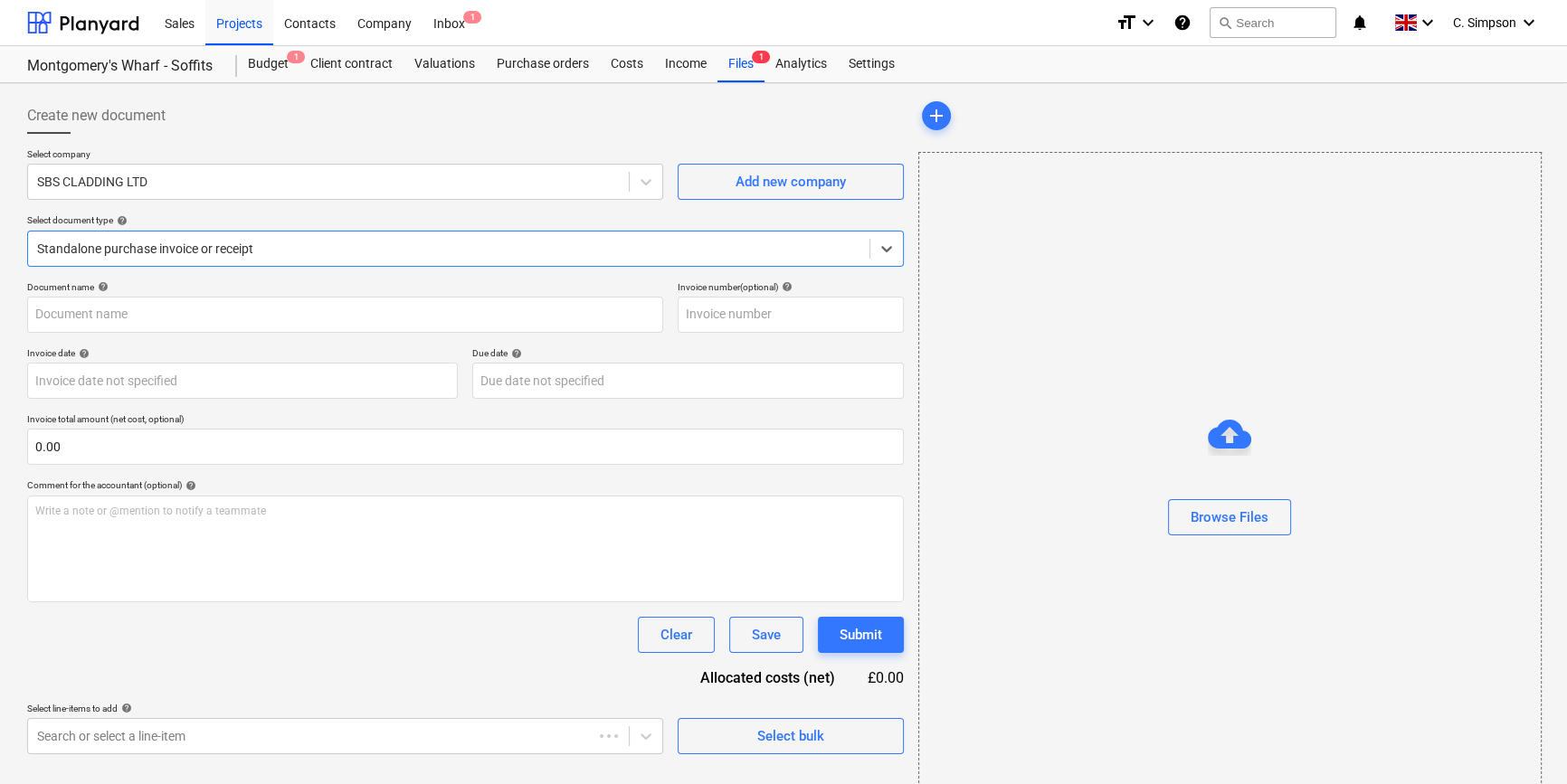 type on "6421753" 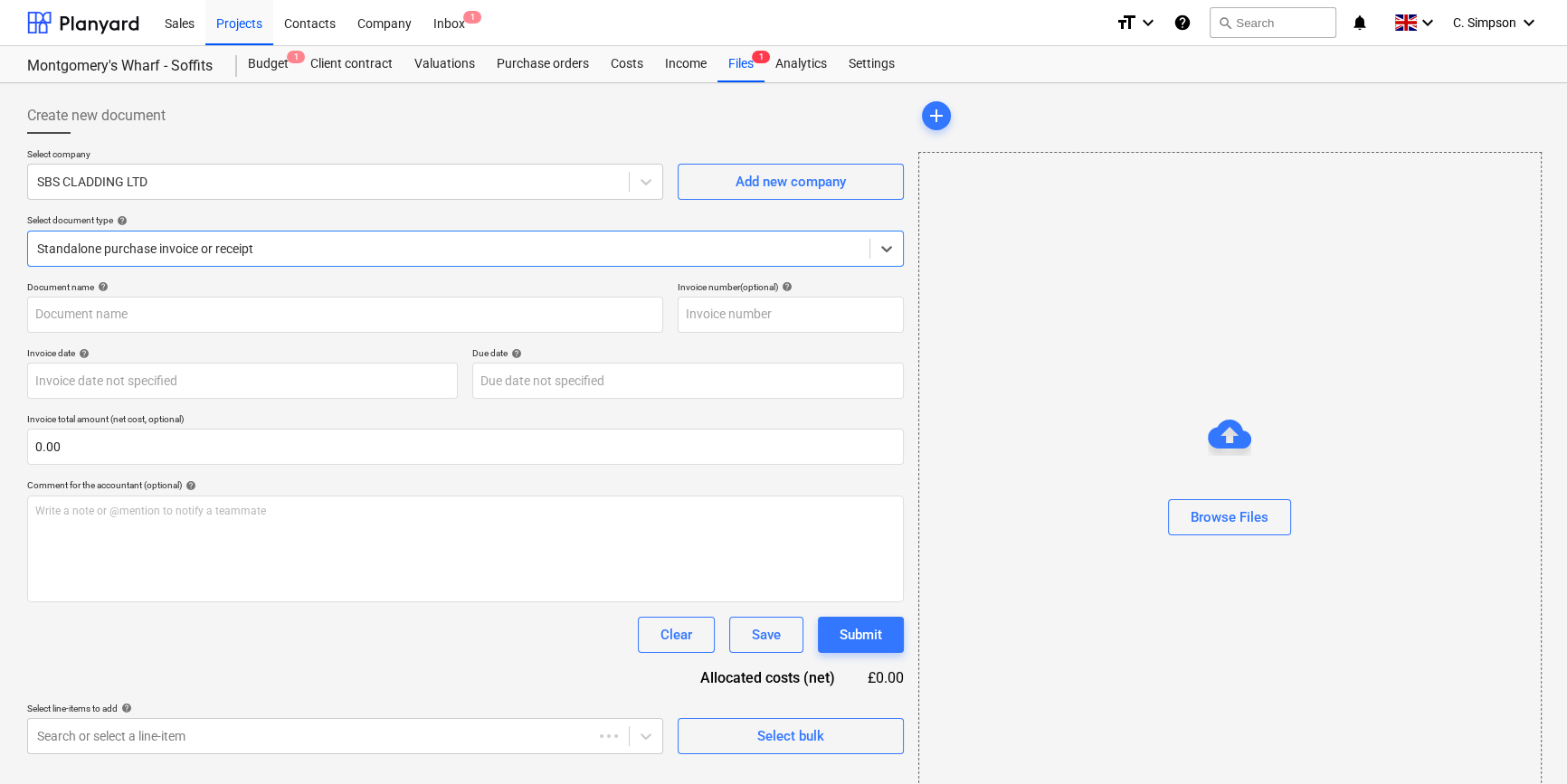 type on "04 Jul 2025" 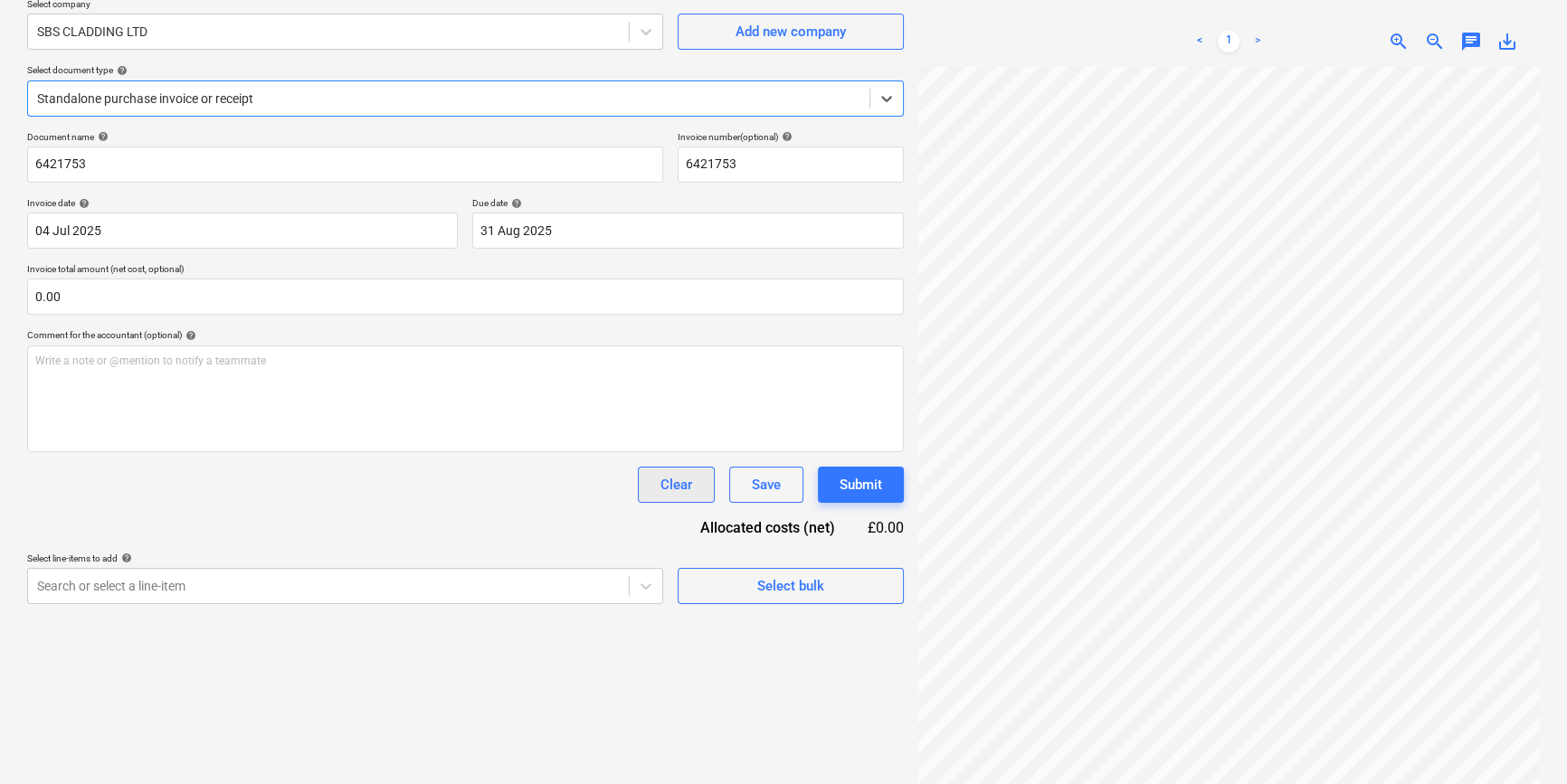 scroll, scrollTop: 164, scrollLeft: 0, axis: vertical 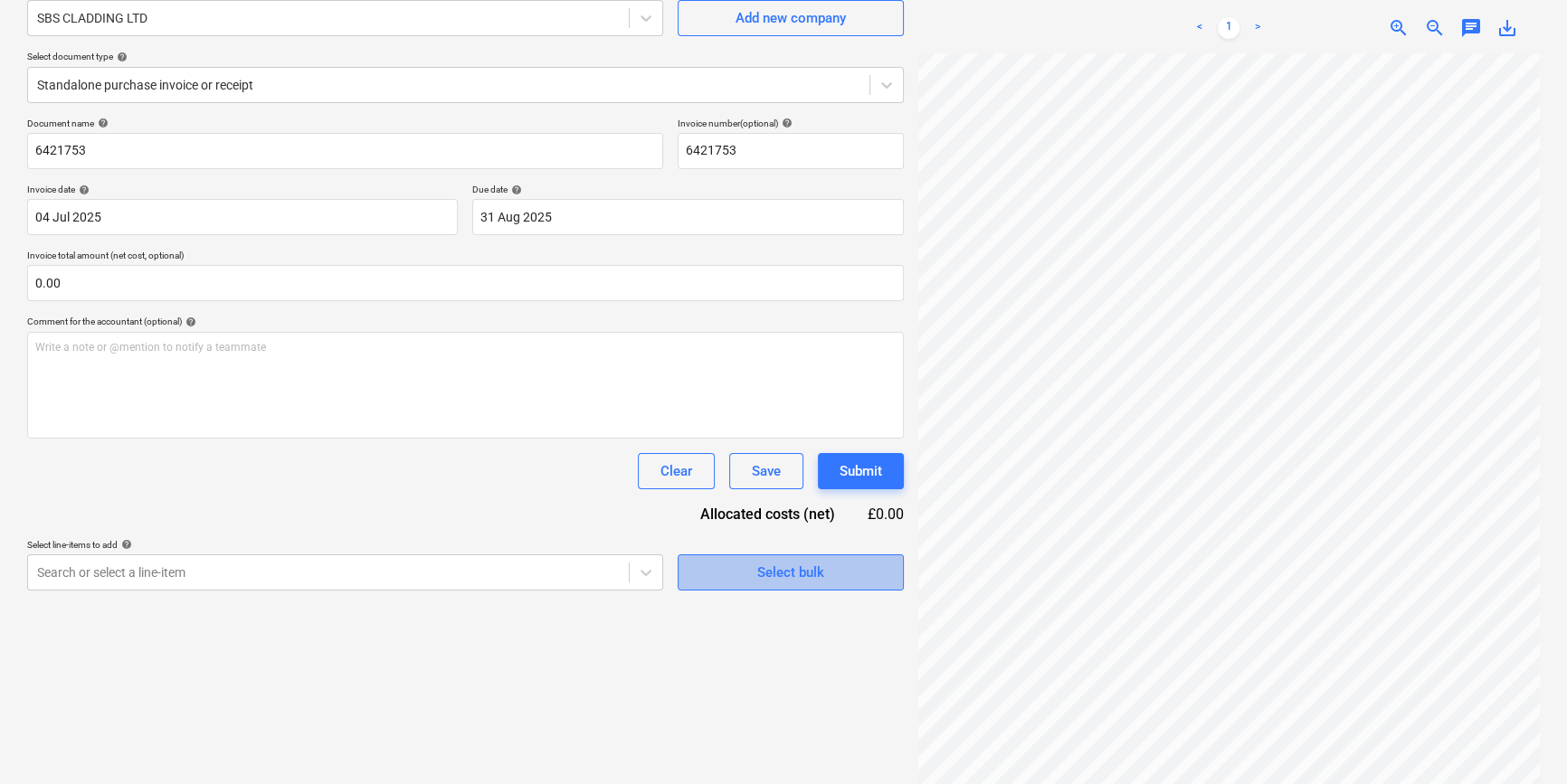click on "Select bulk" at bounding box center (791, 572) 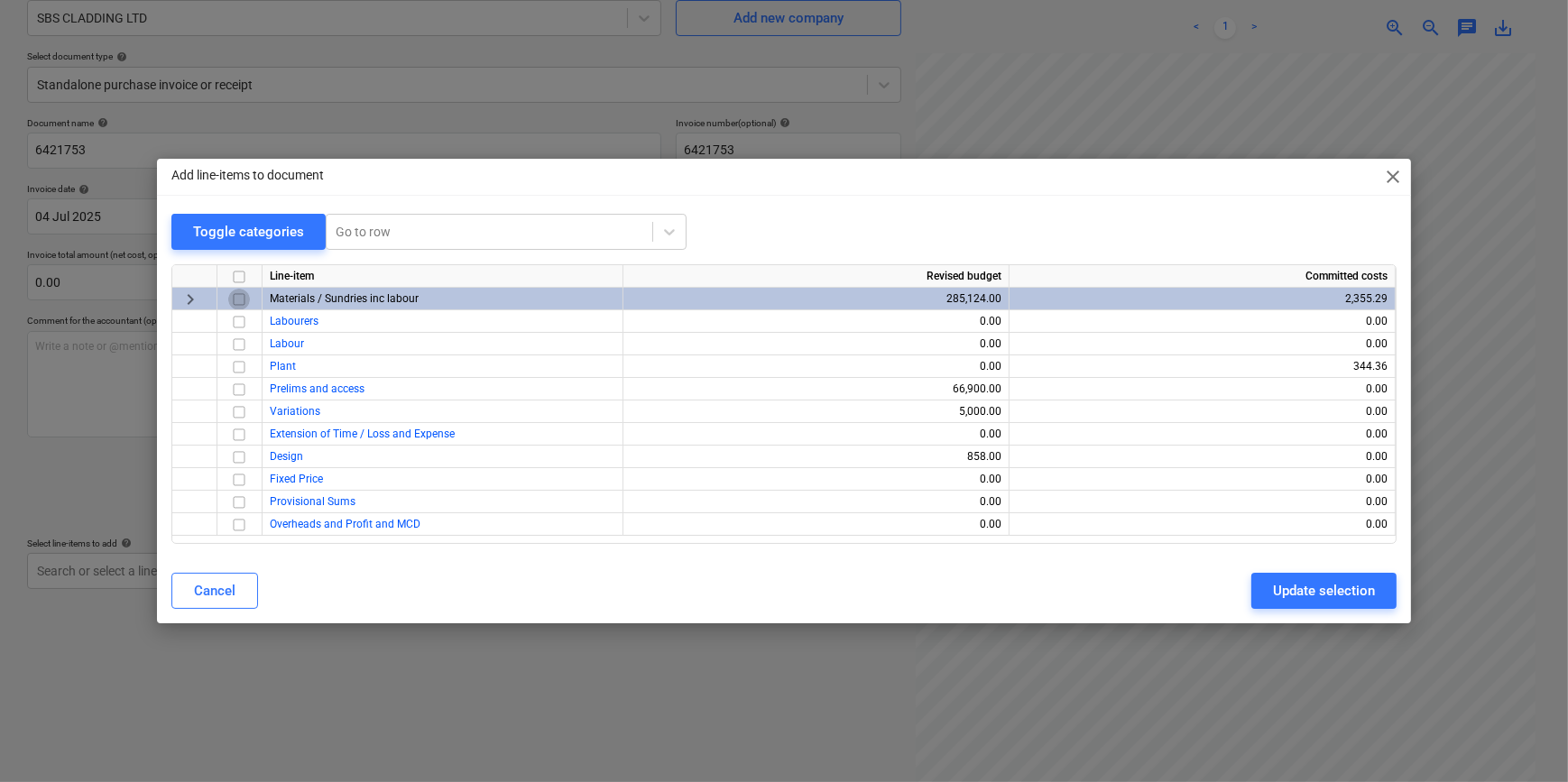 click at bounding box center [239, 299] 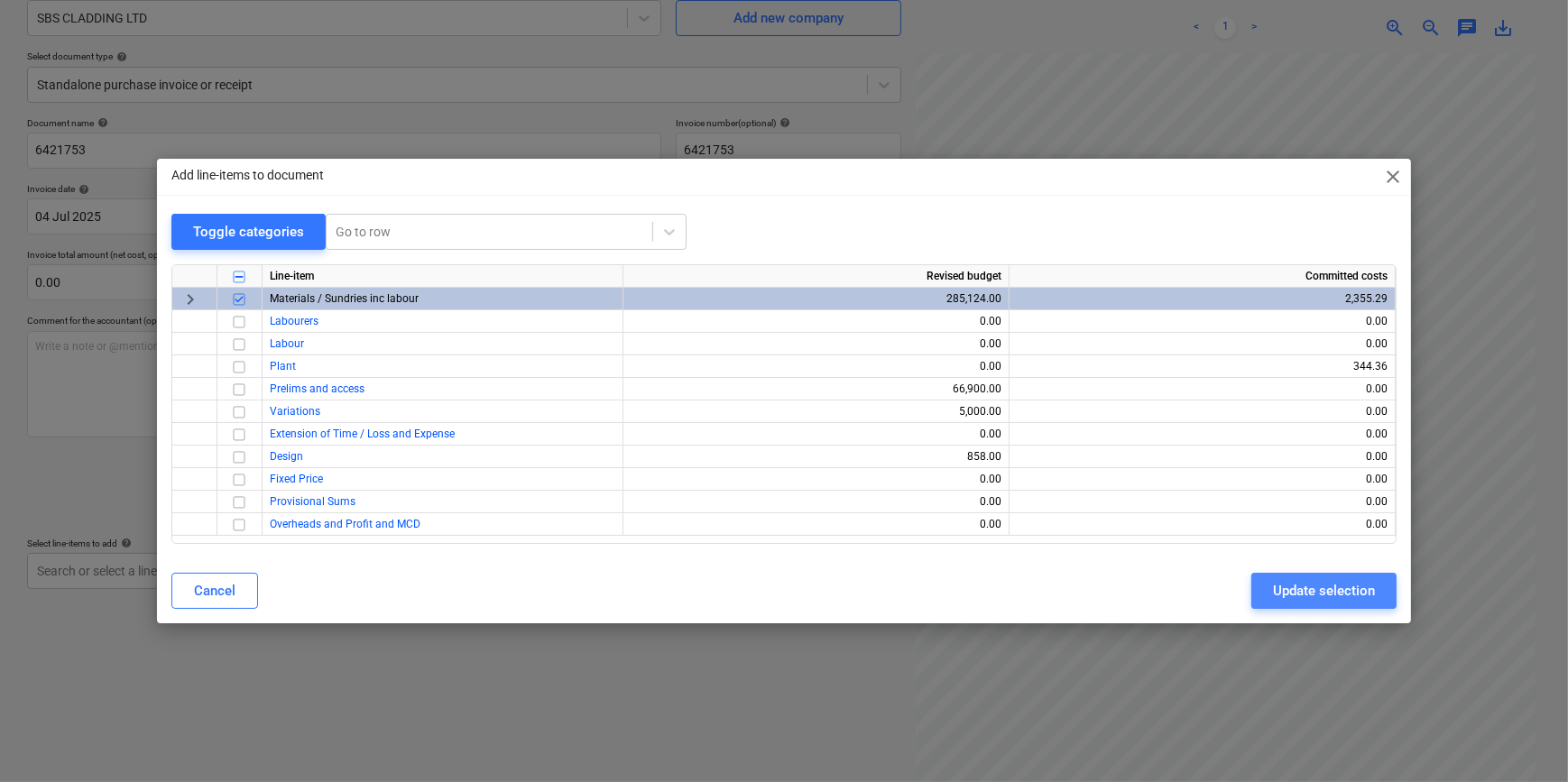 click on "Update selection" at bounding box center [1324, 591] 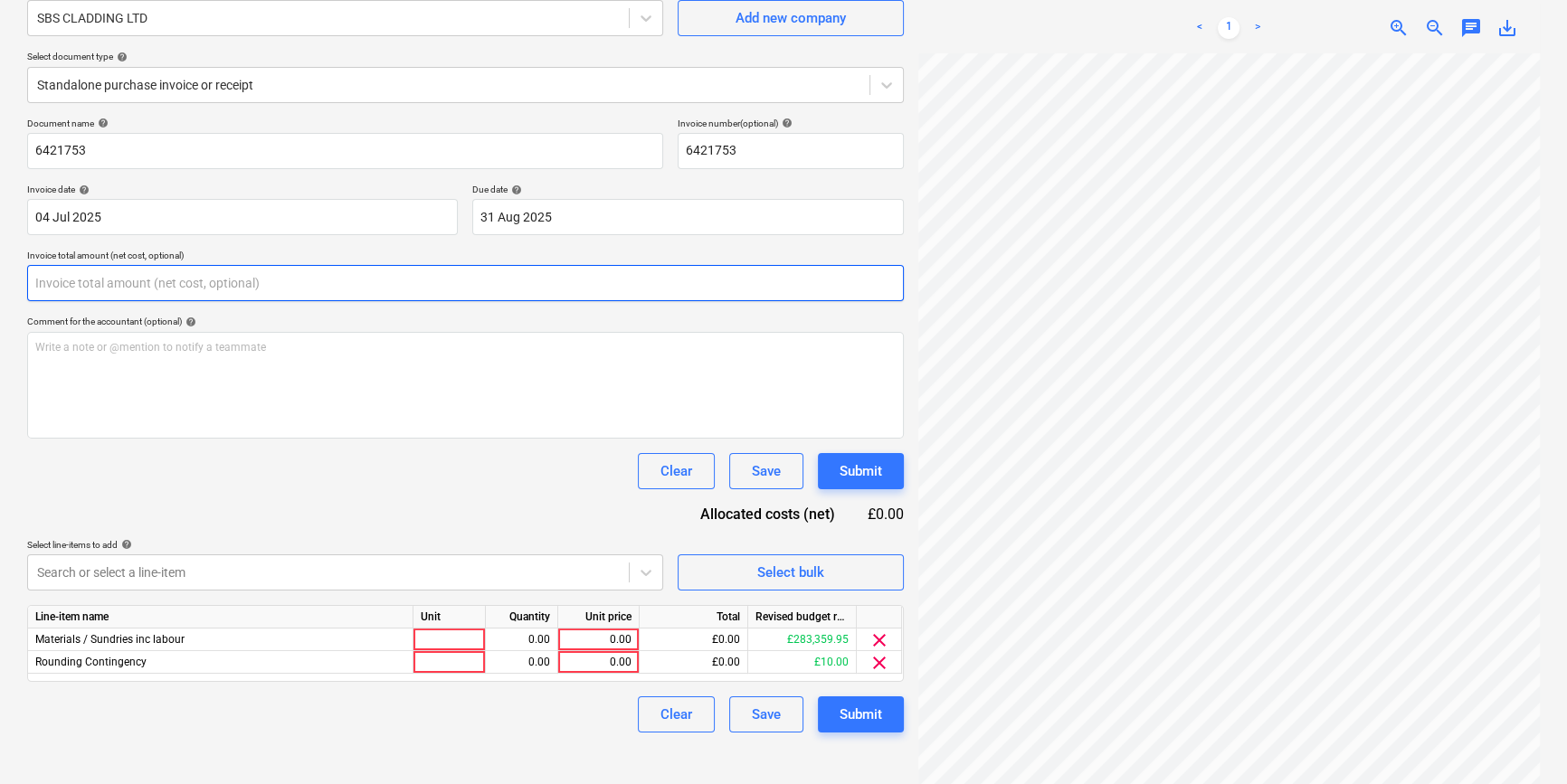 click at bounding box center [465, 283] 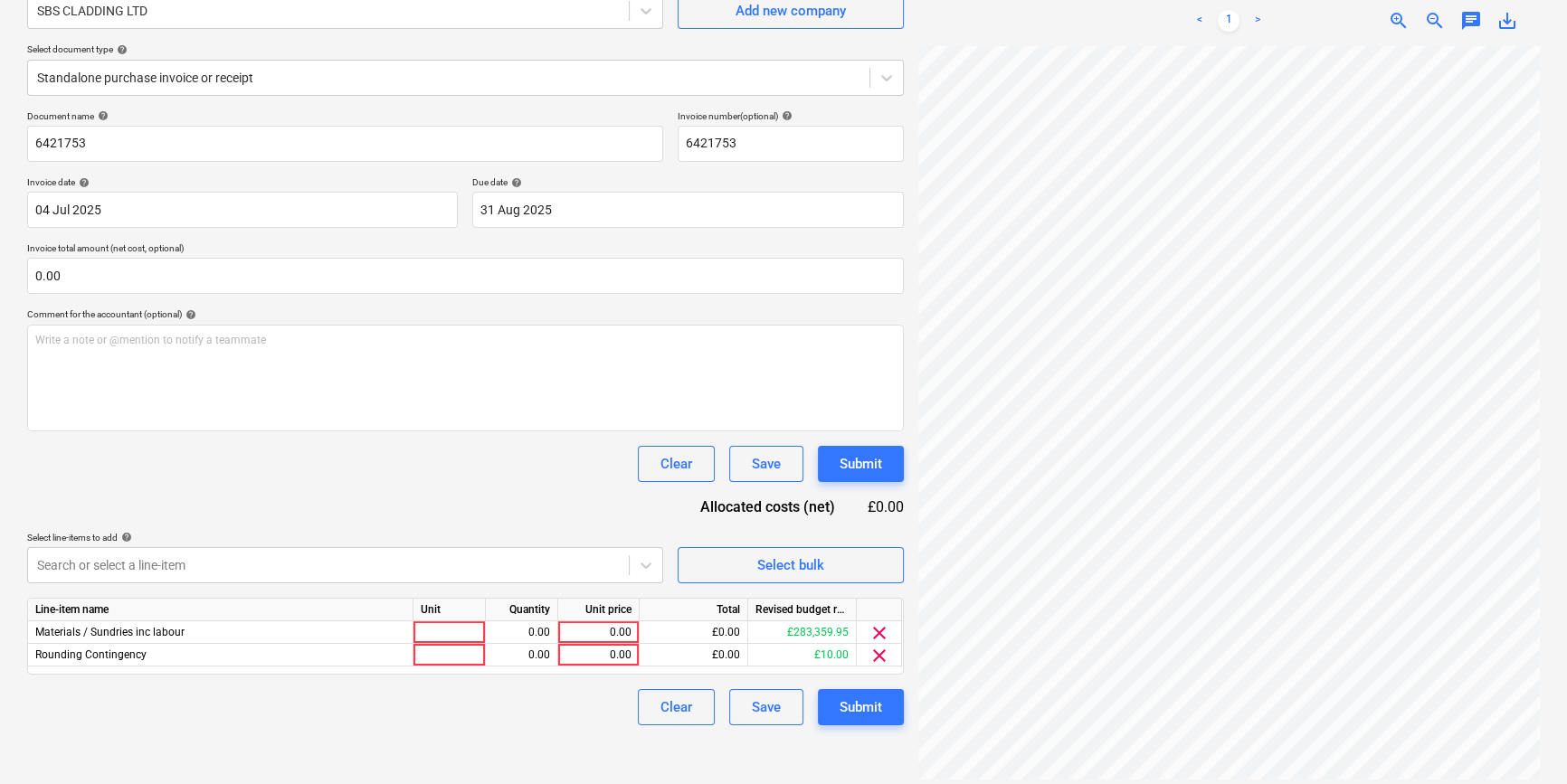 scroll, scrollTop: 181, scrollLeft: 0, axis: vertical 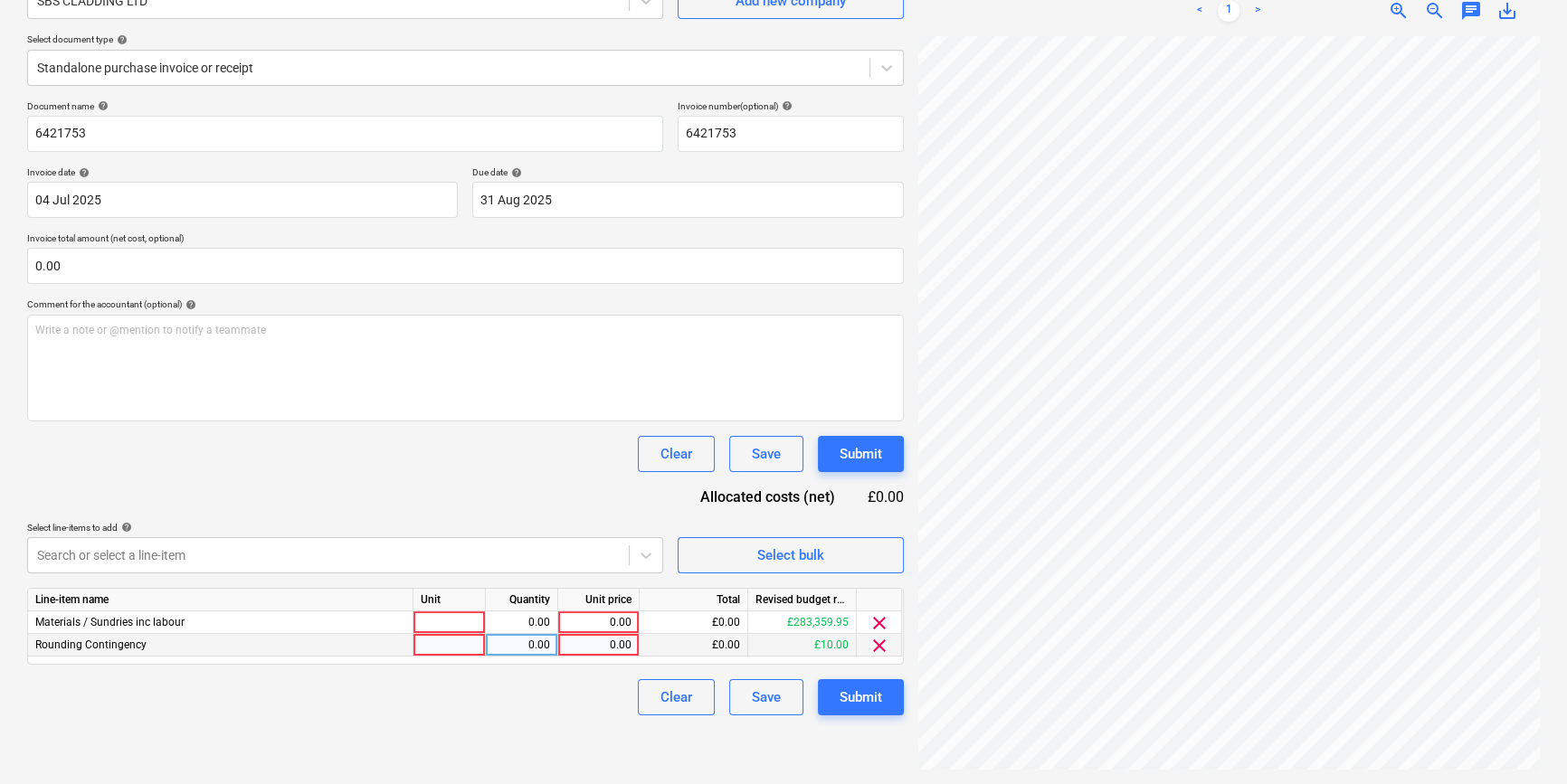 type on "0.00" 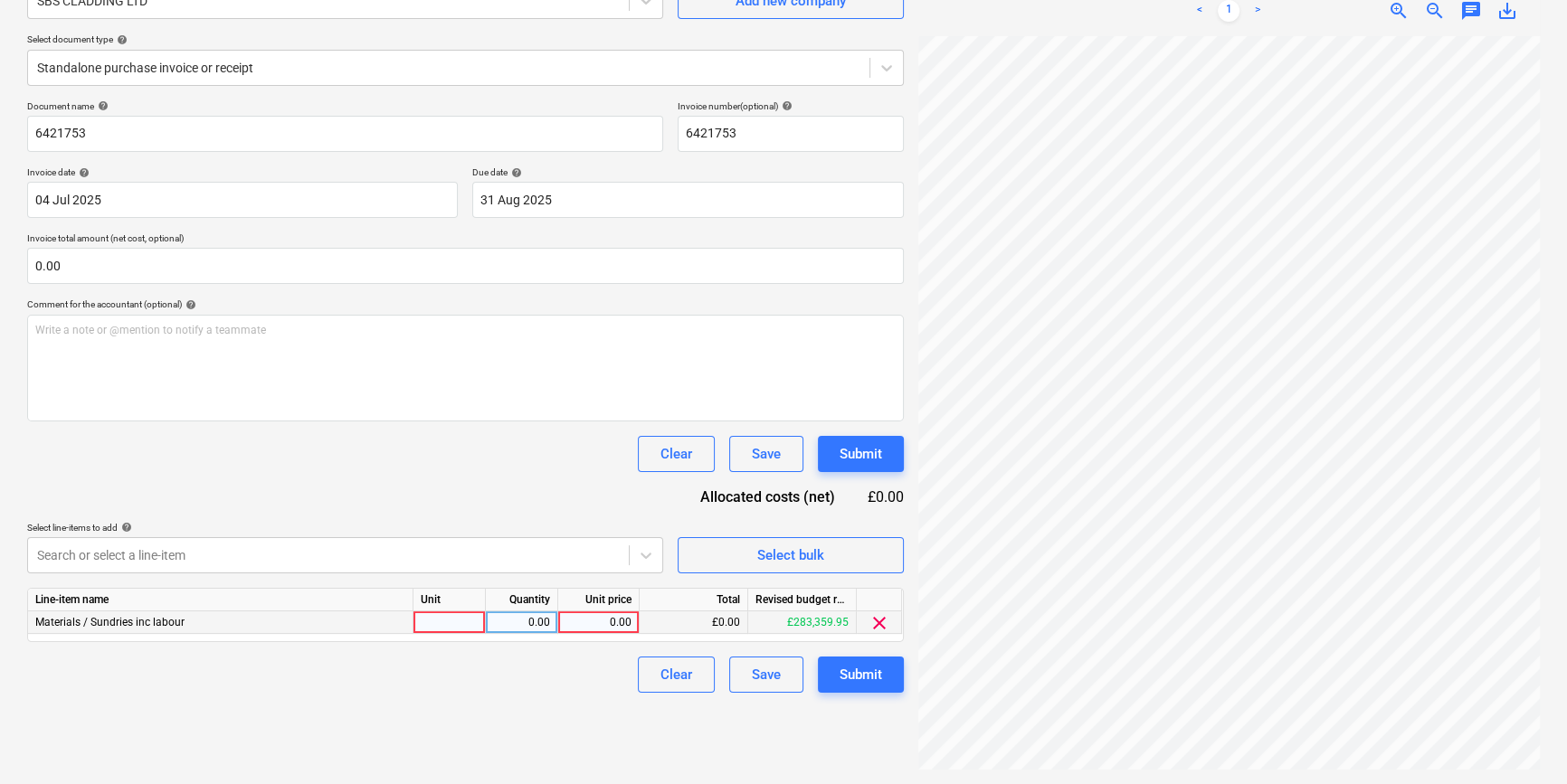 click at bounding box center (450, 622) 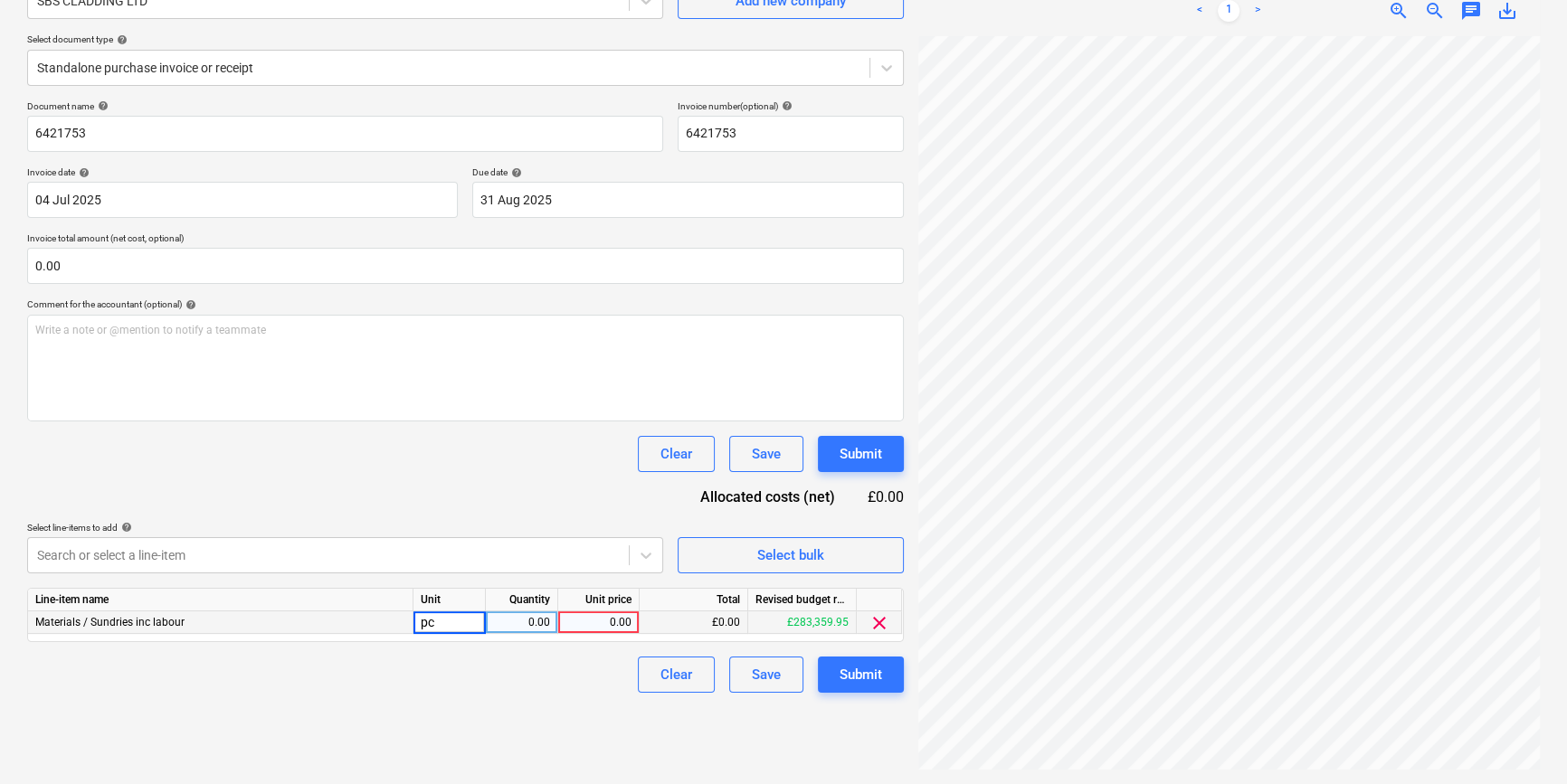type on "pcs" 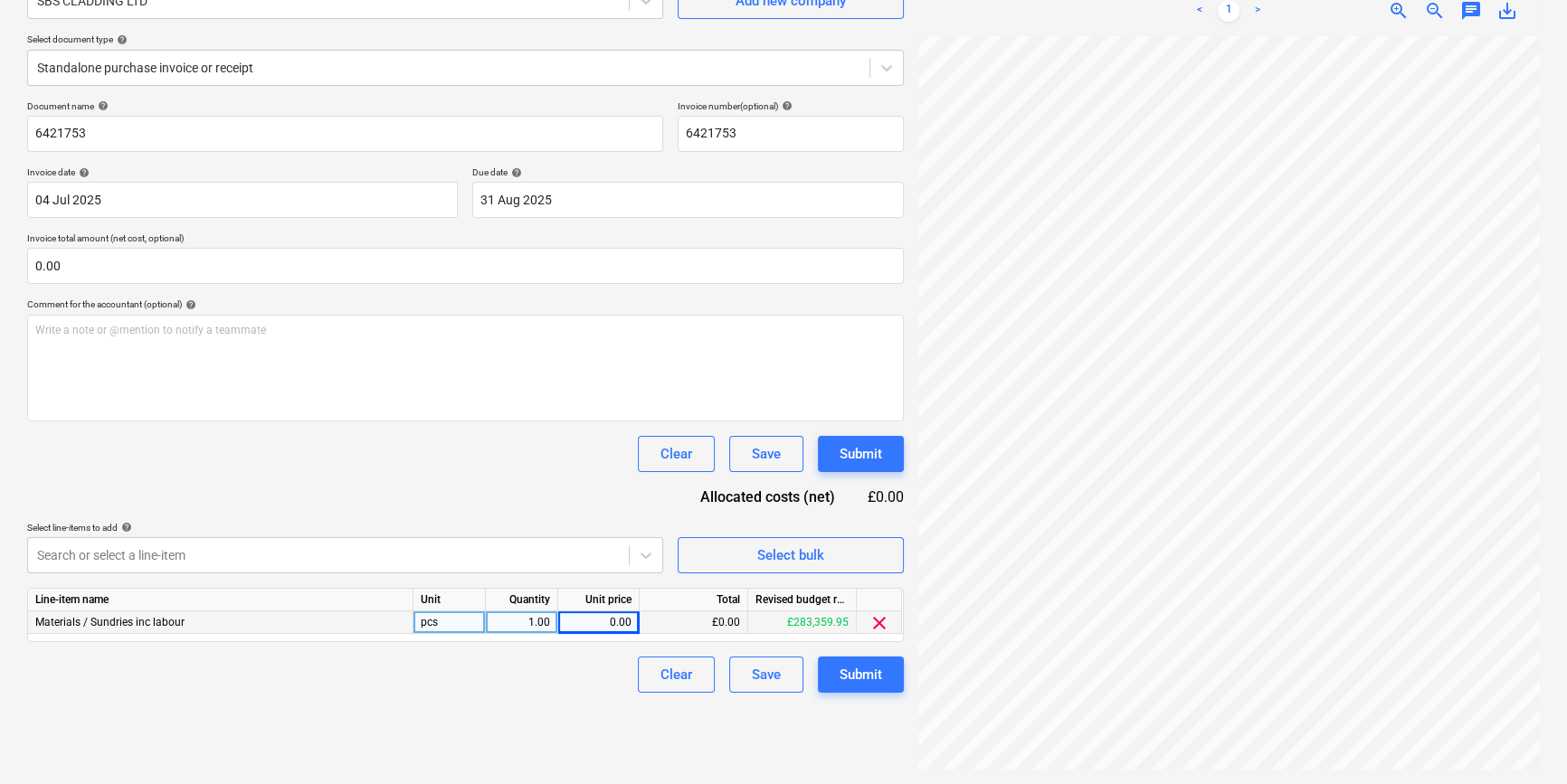 scroll, scrollTop: 0, scrollLeft: 195, axis: horizontal 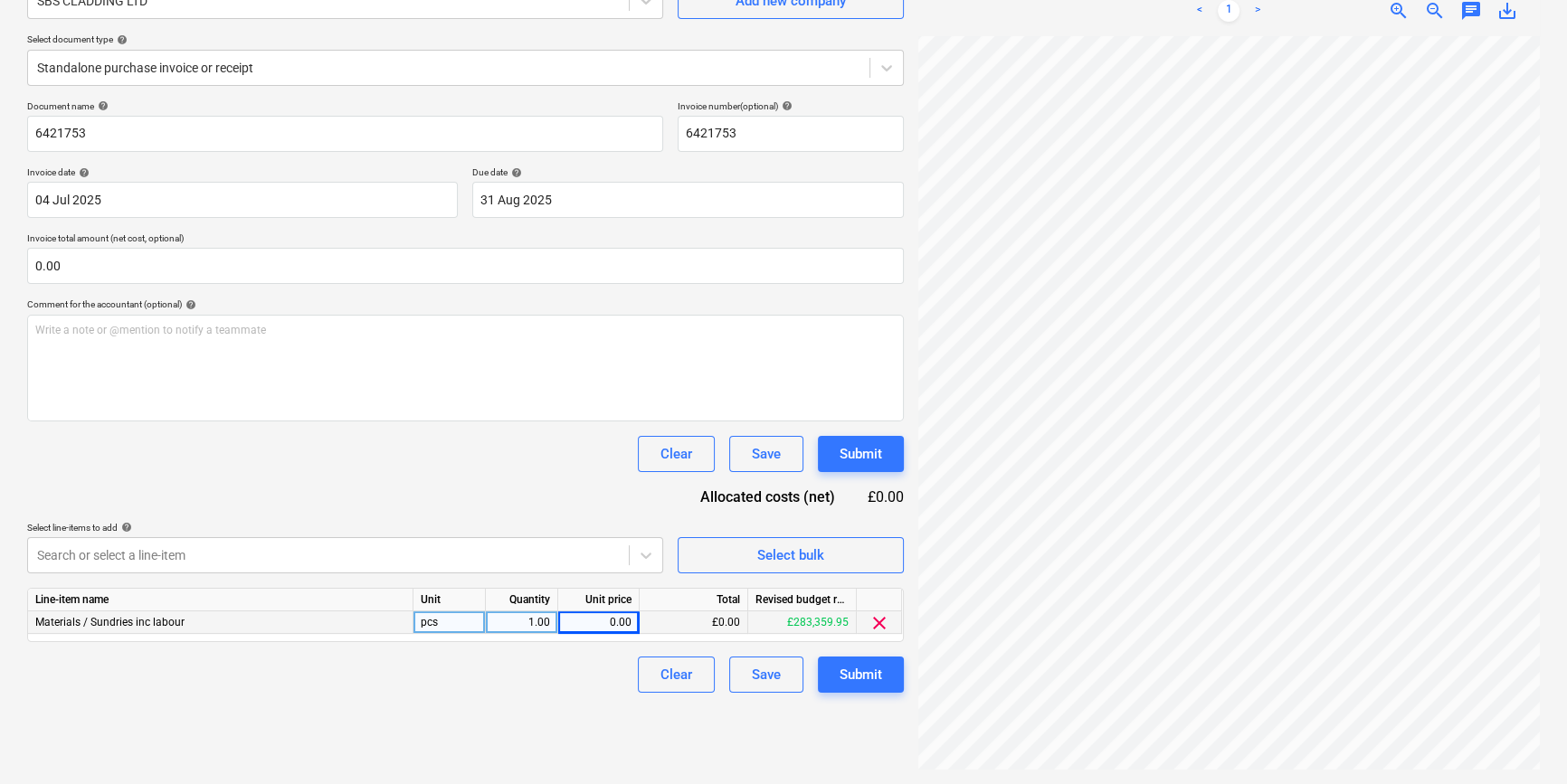click on "0.00" at bounding box center [598, 622] 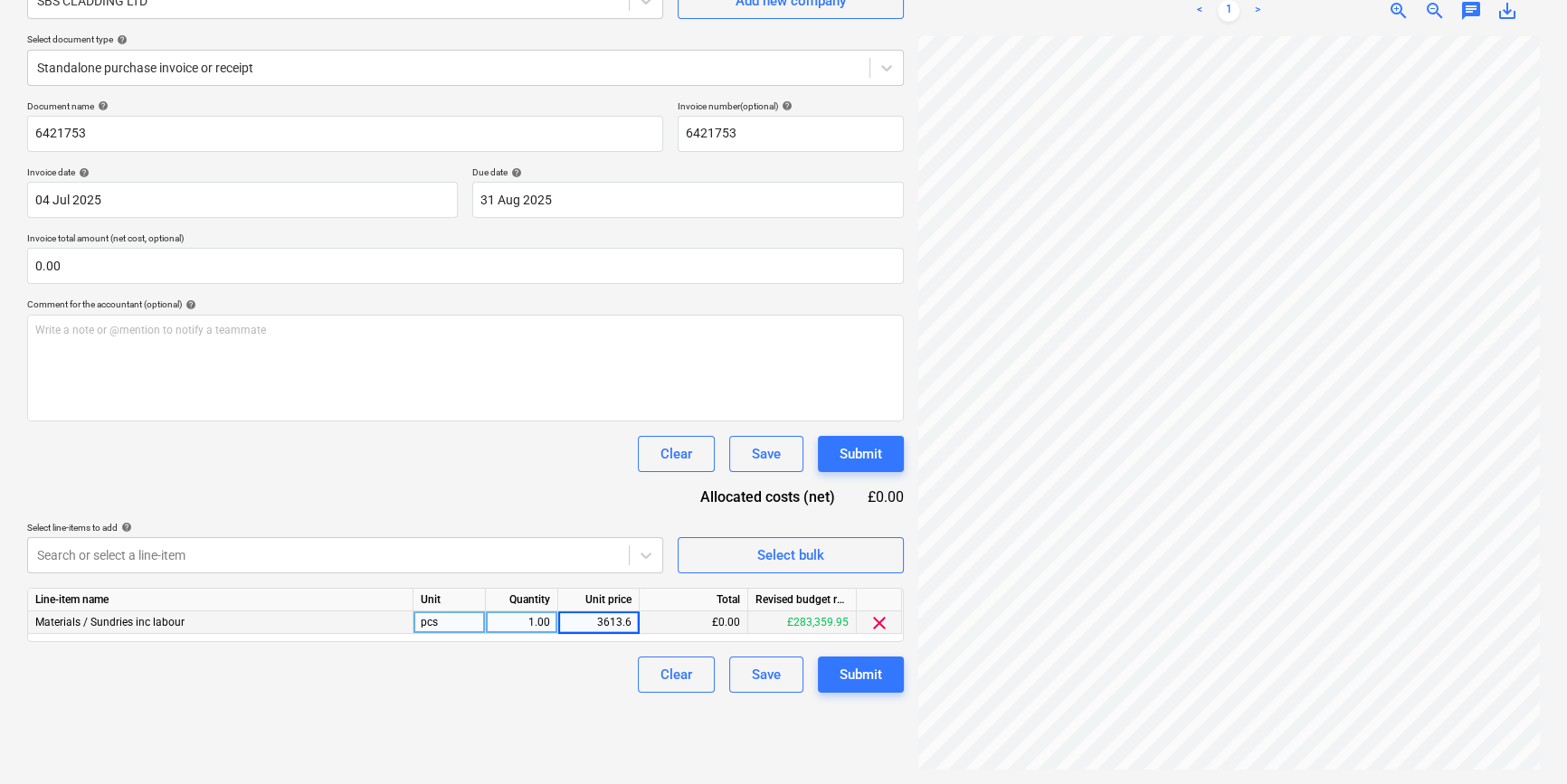 type on "3613.68" 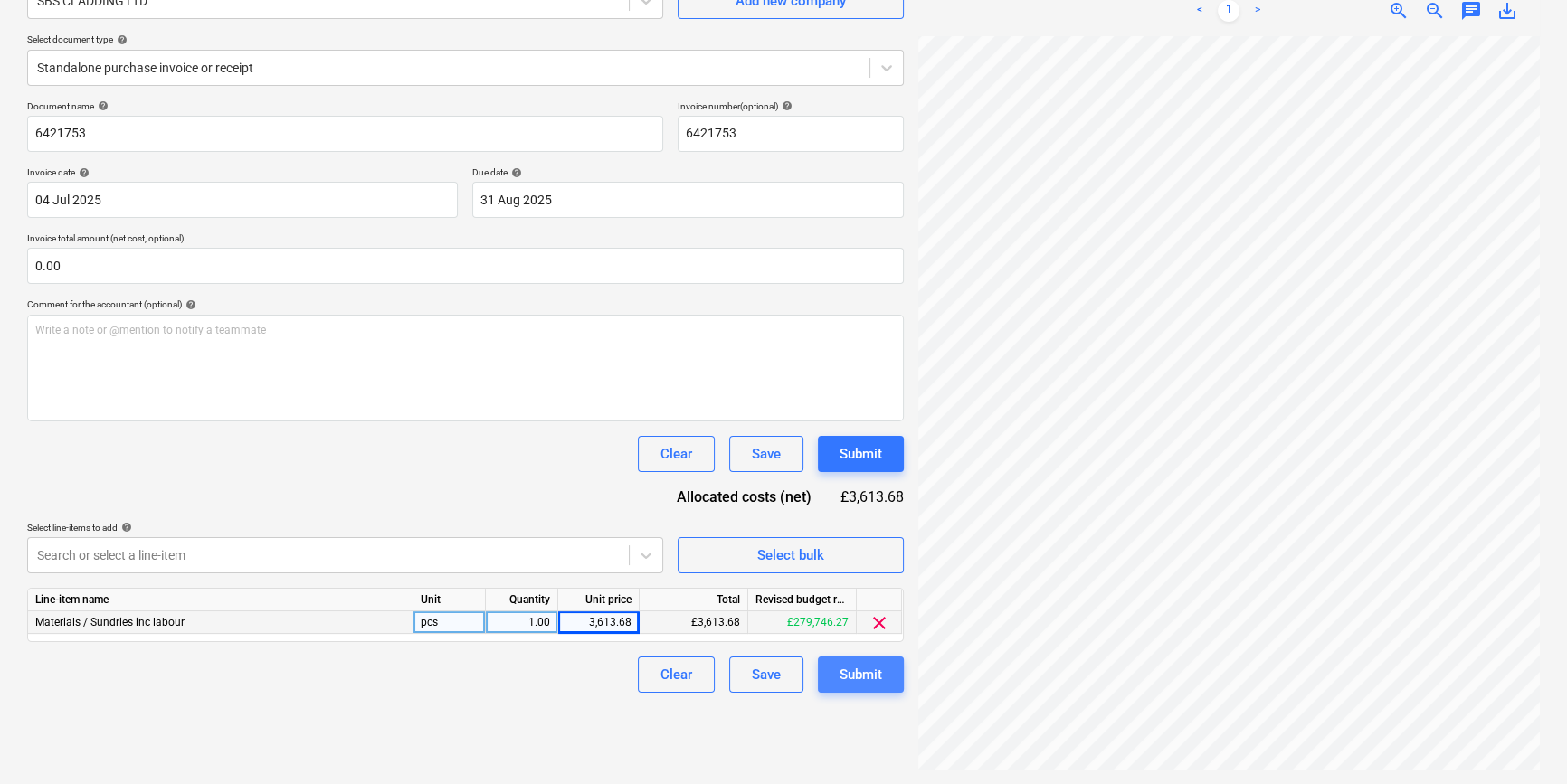 click on "Submit" at bounding box center (860, 675) 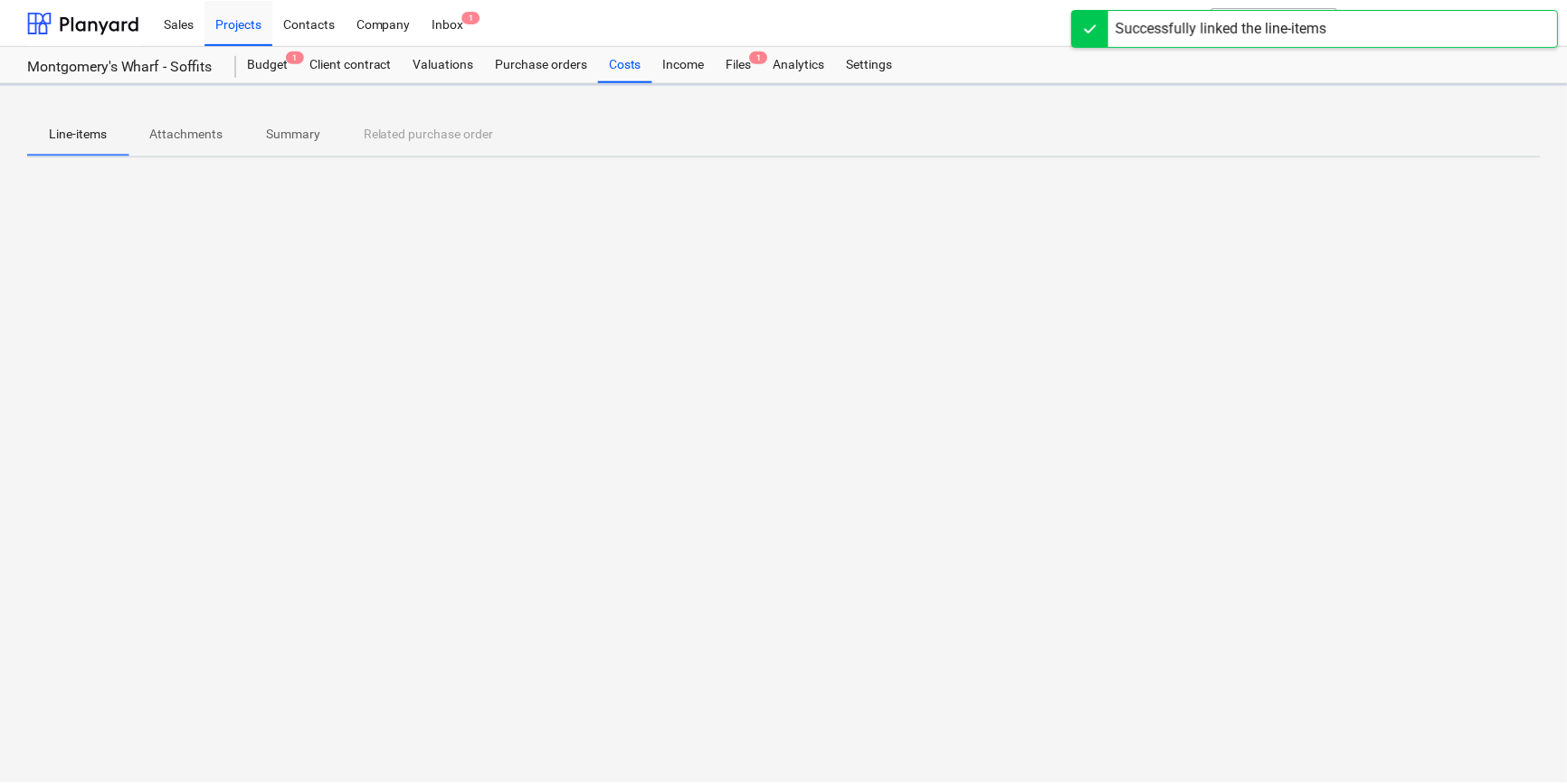 scroll, scrollTop: 0, scrollLeft: 0, axis: both 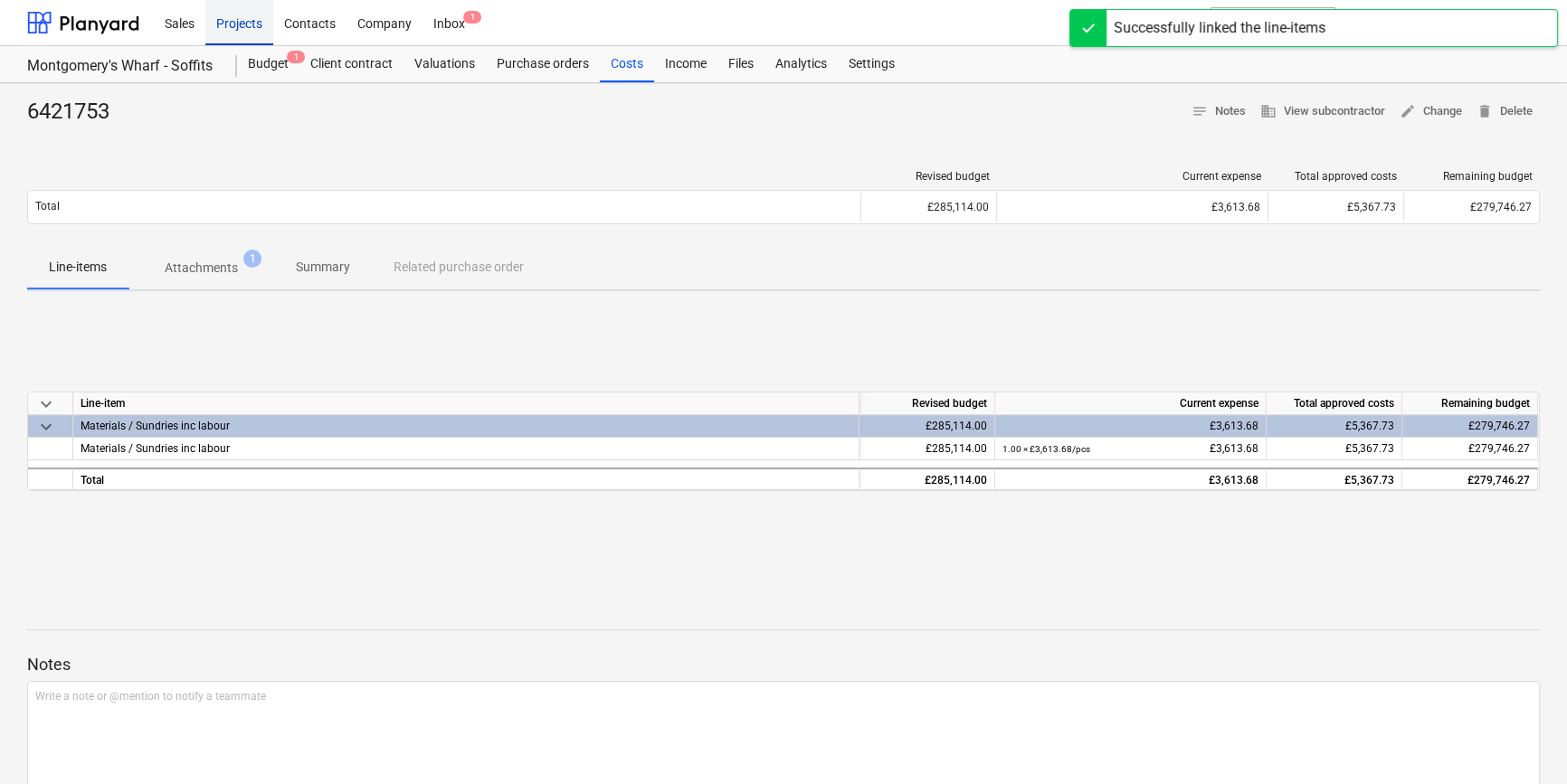 click on "Projects" at bounding box center [239, 22] 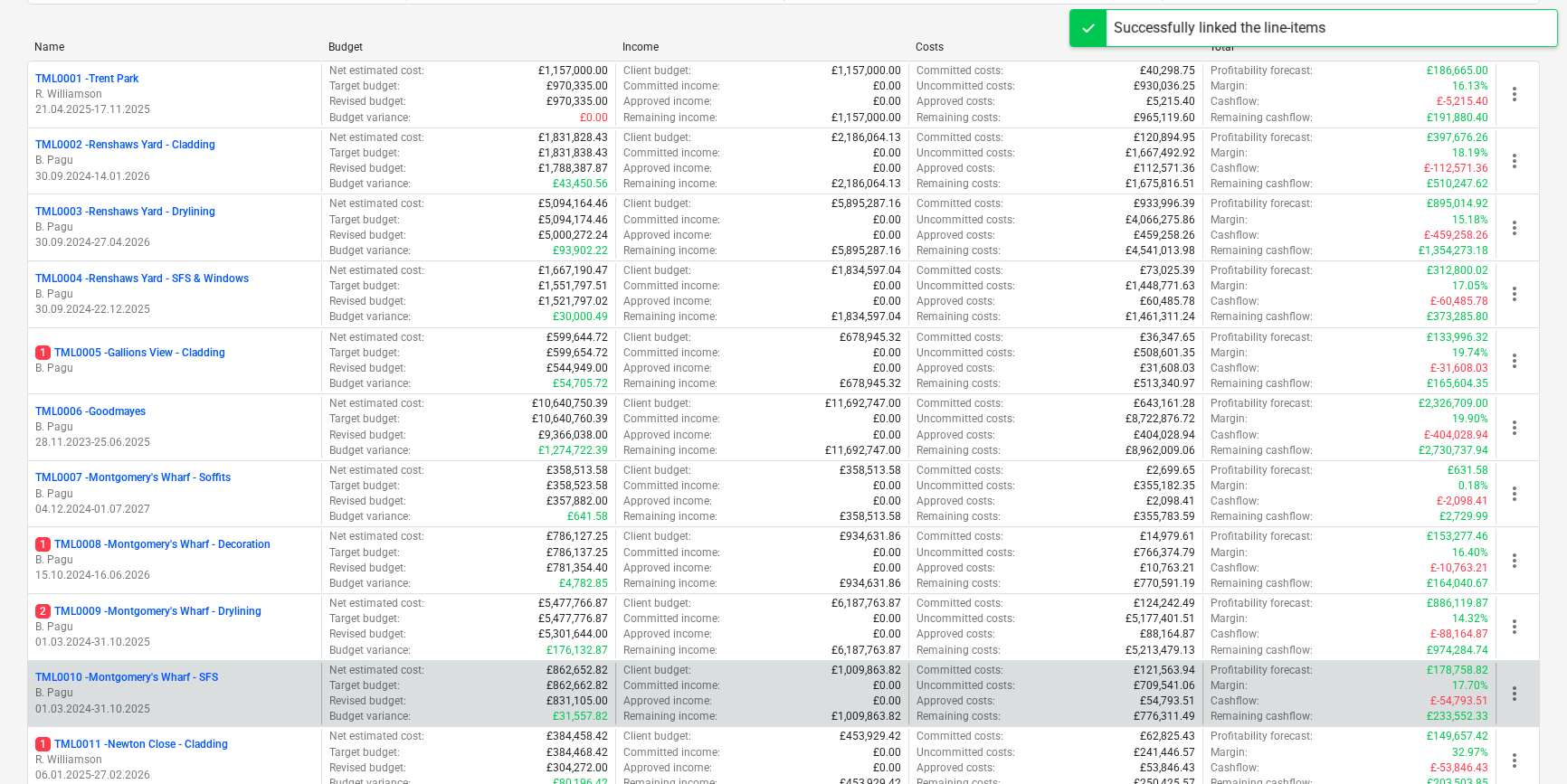 scroll, scrollTop: 328, scrollLeft: 0, axis: vertical 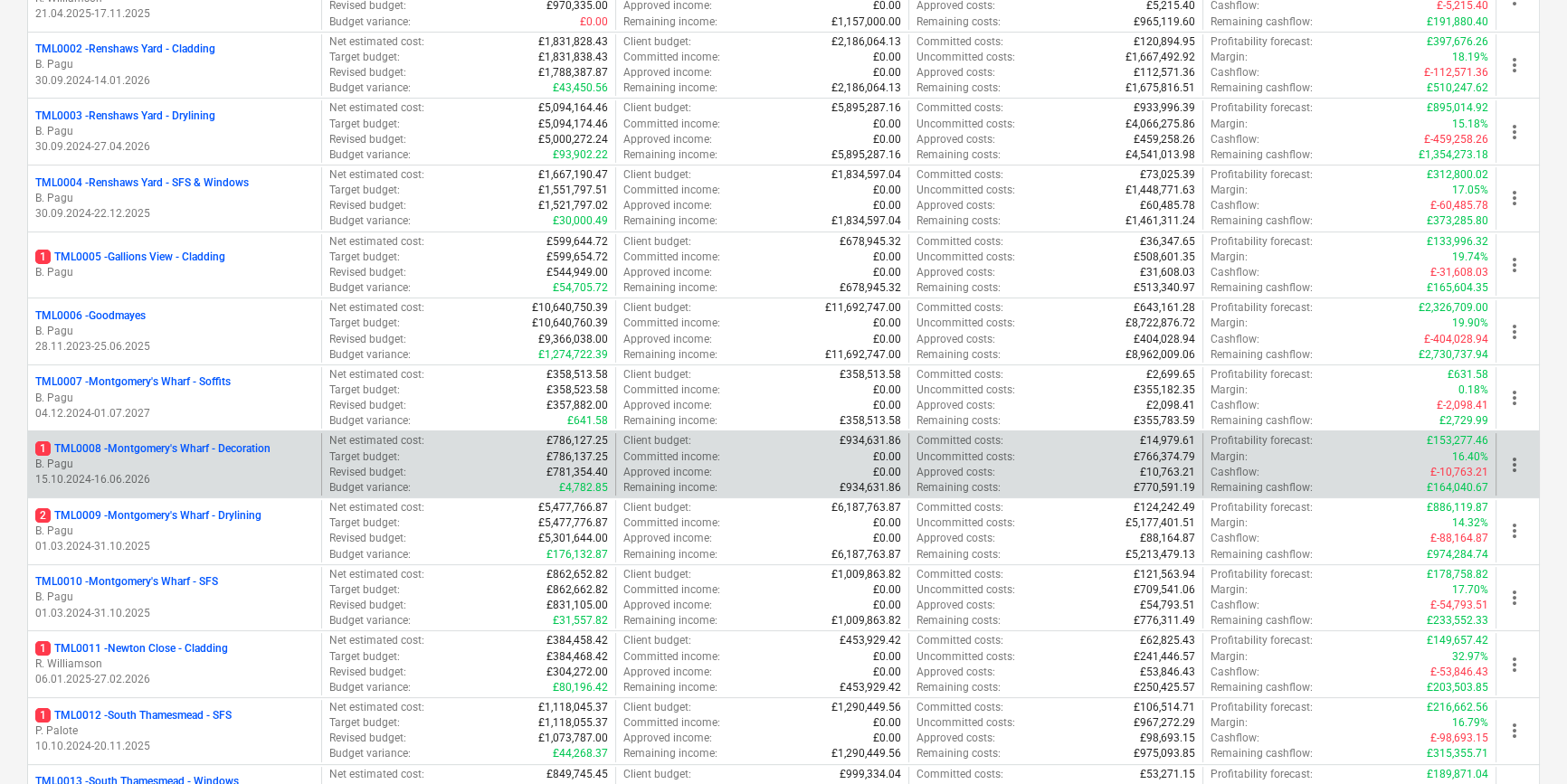 click on "[DATE] - [DATE]" at bounding box center [175, 479] 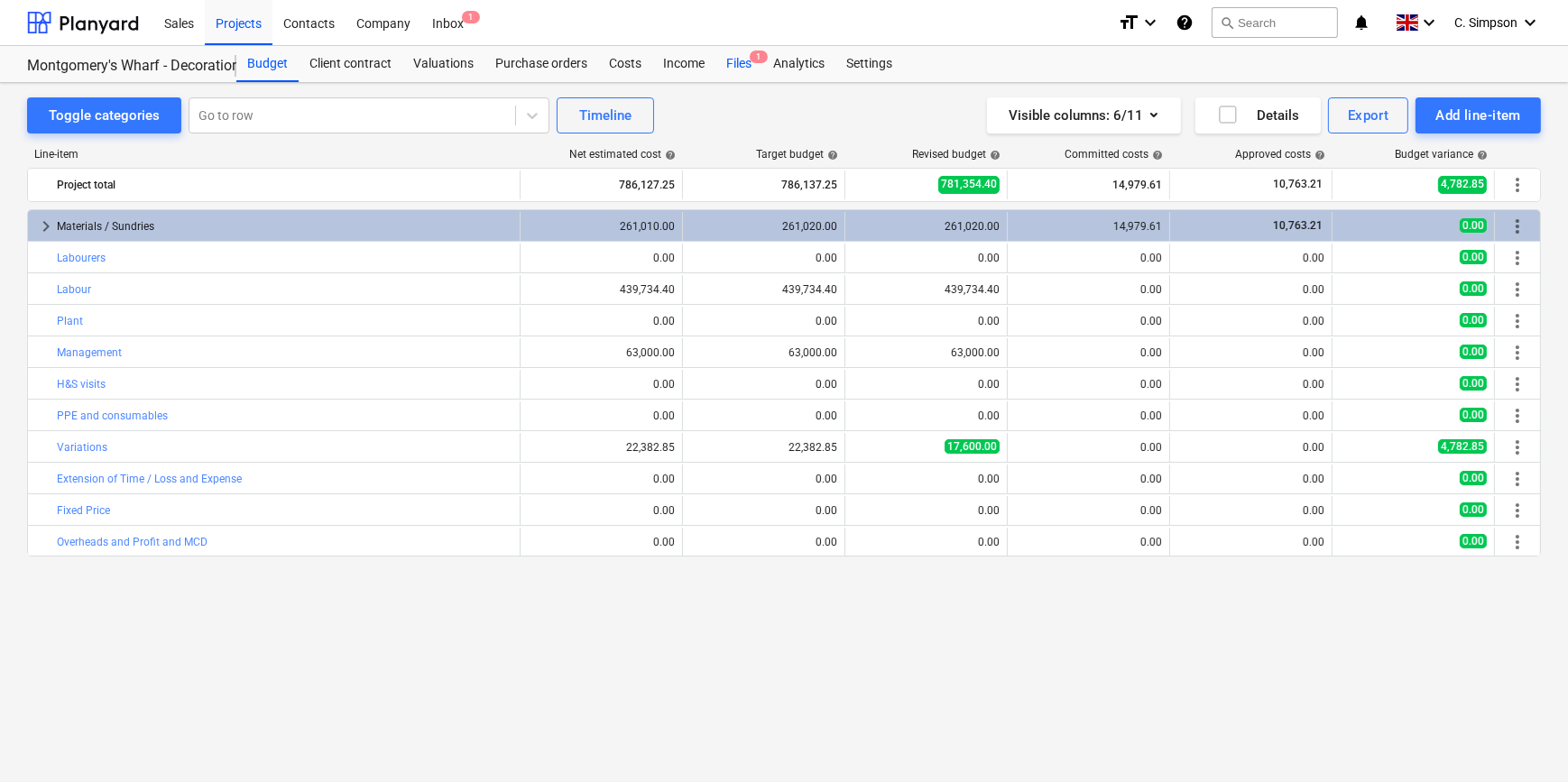 click on "Files 1" at bounding box center (739, 64) 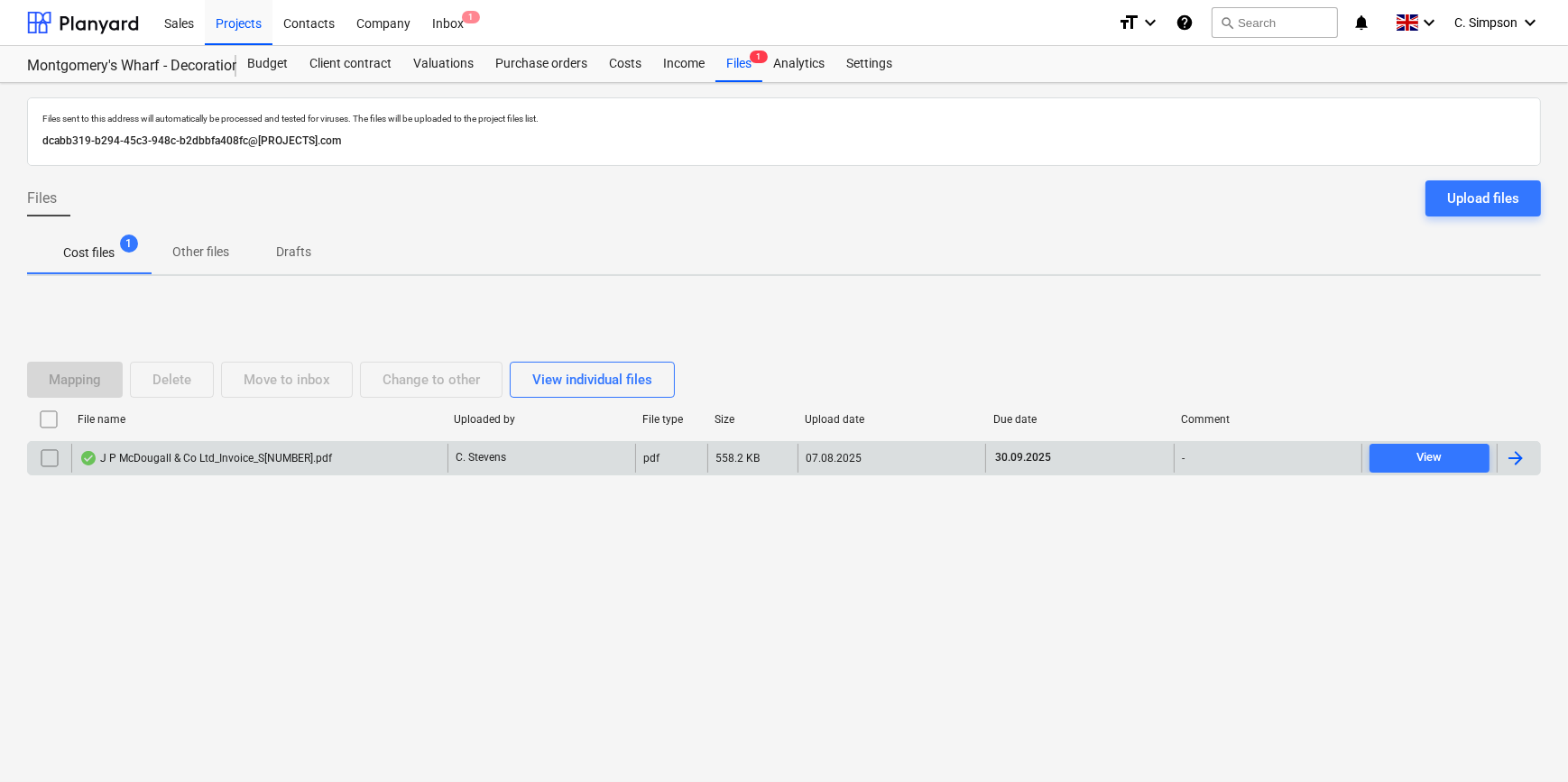 click at bounding box center [1516, 458] 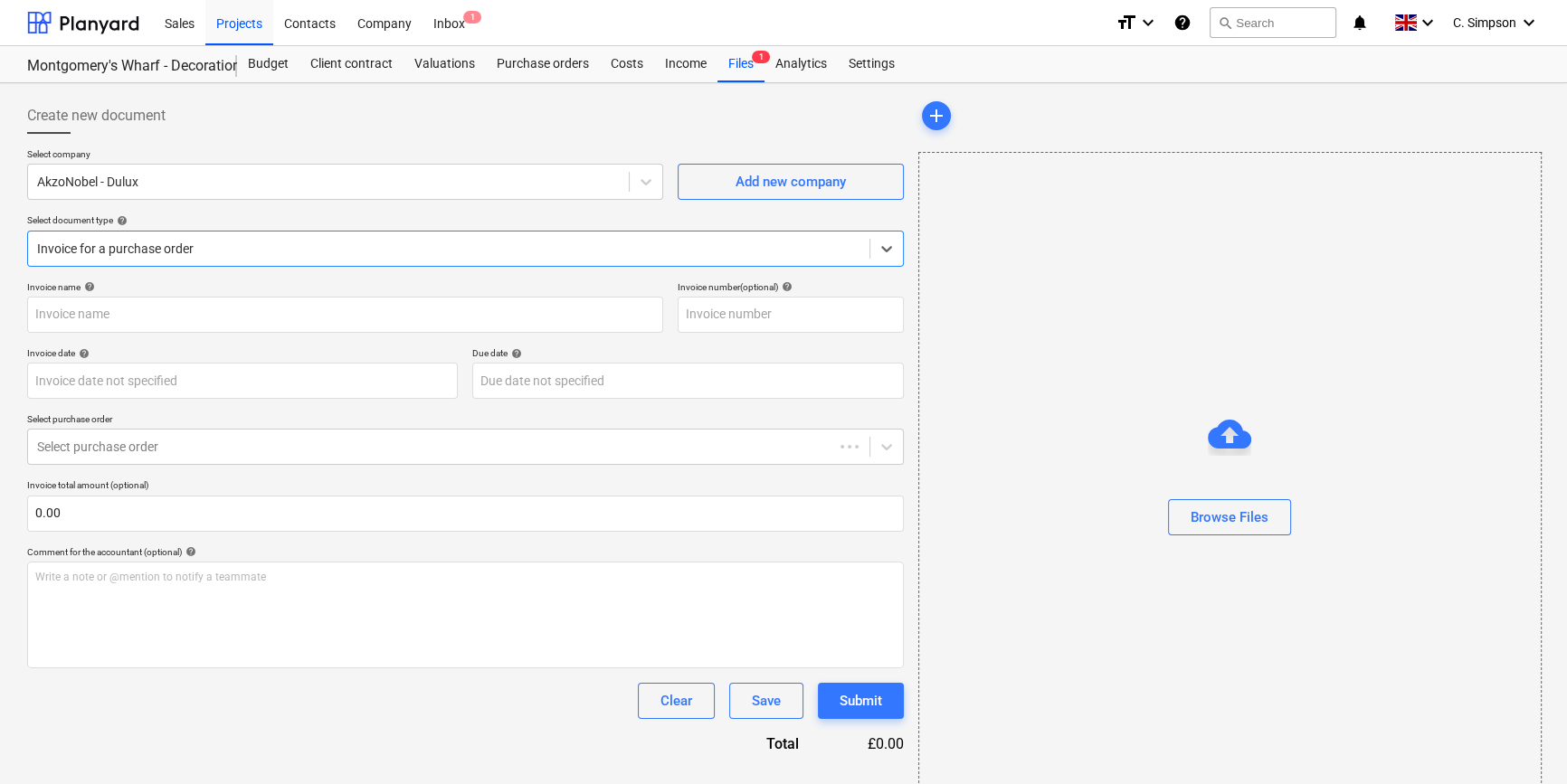 type on "S134212623" 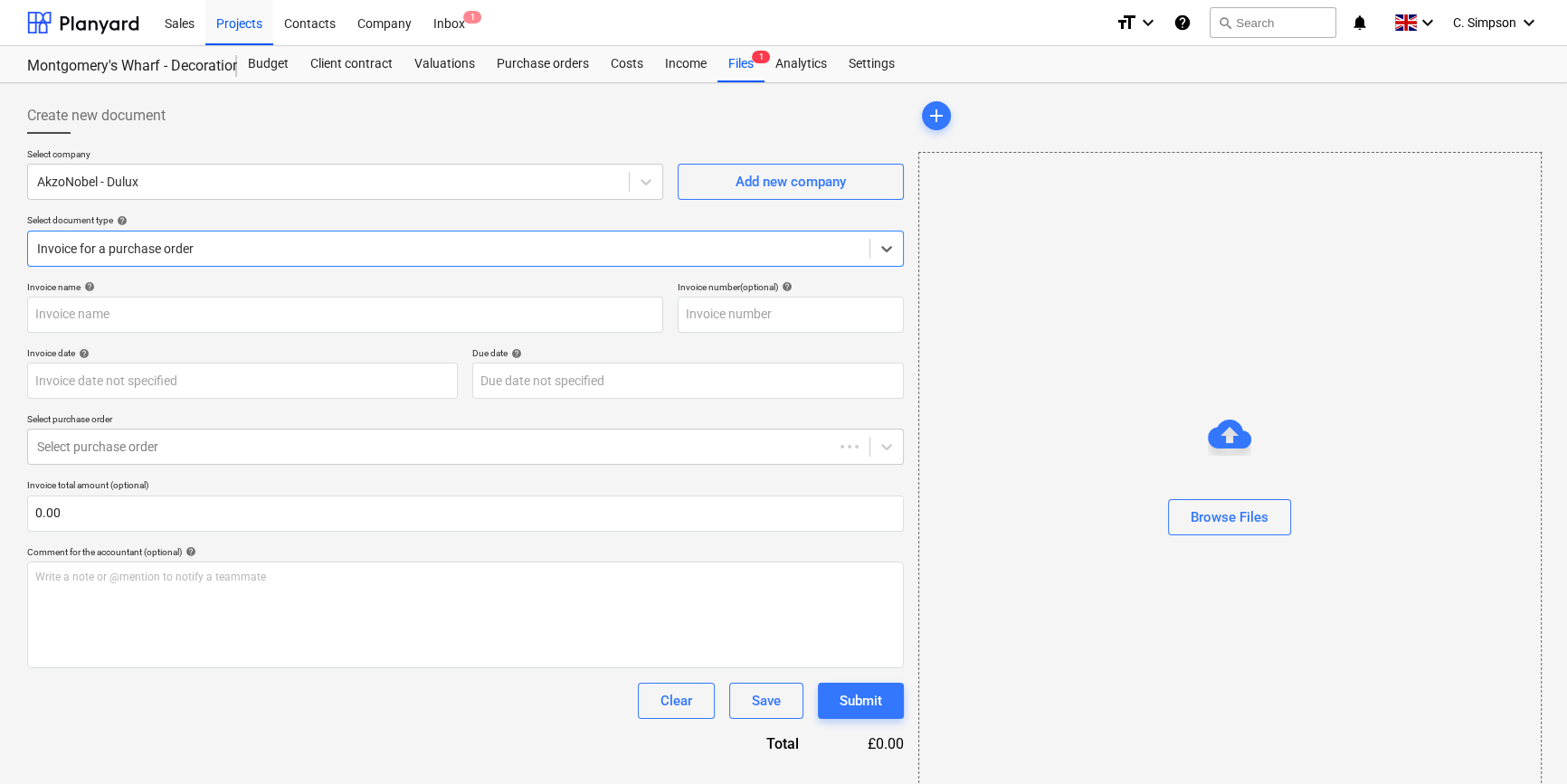 type on "S134212623" 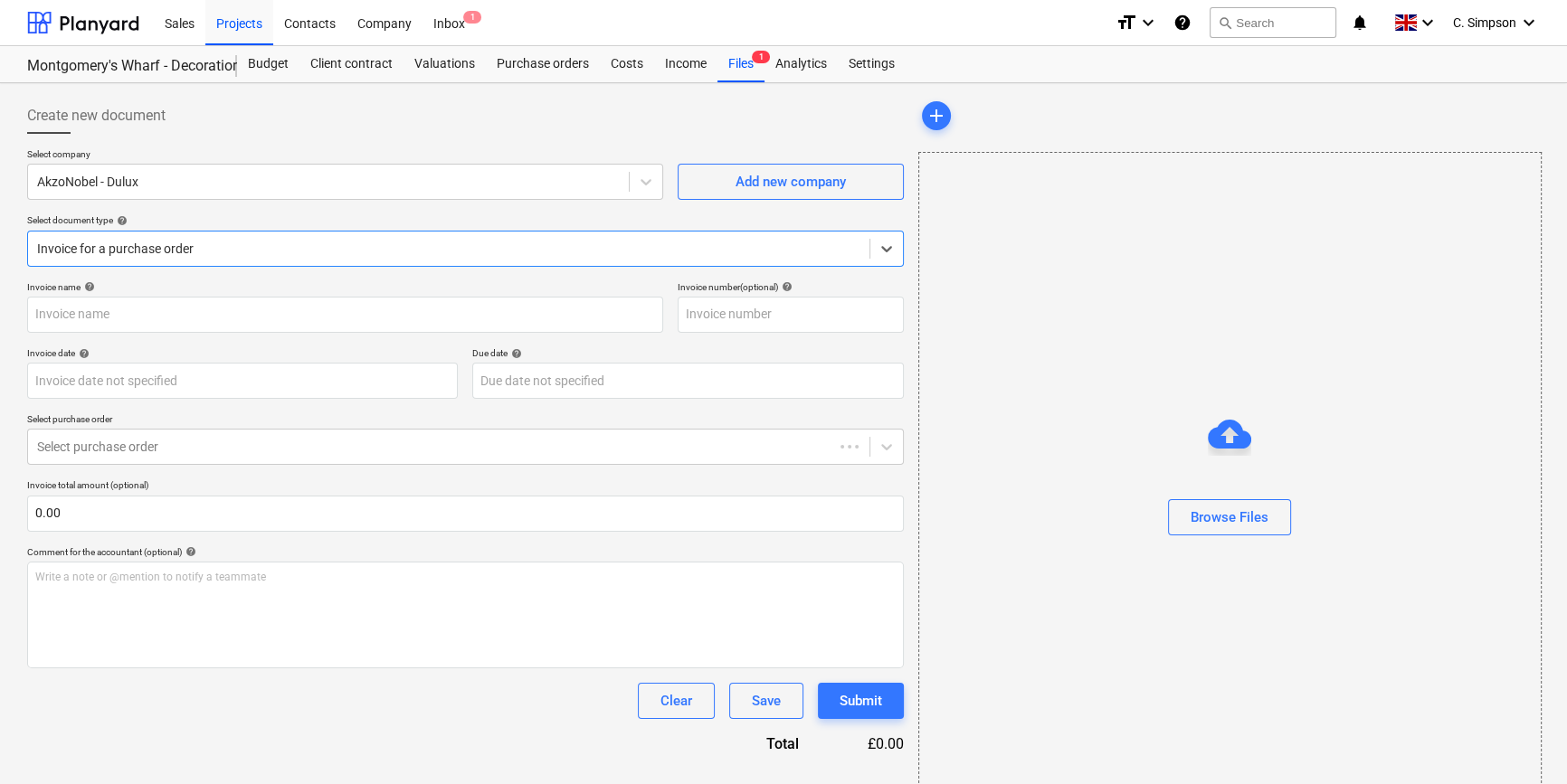type on "30 Sep 2025" 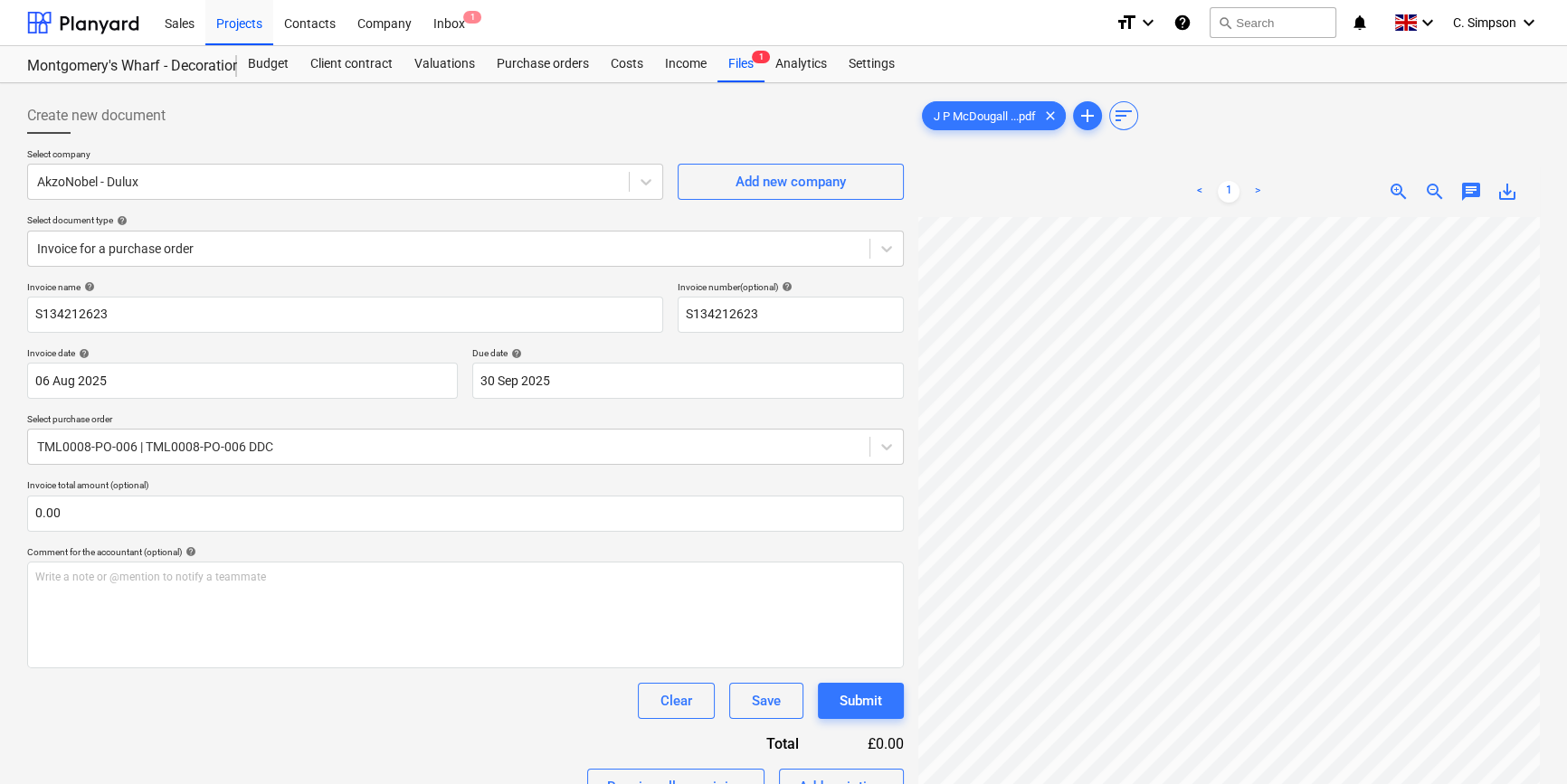 scroll, scrollTop: 407, scrollLeft: 196, axis: both 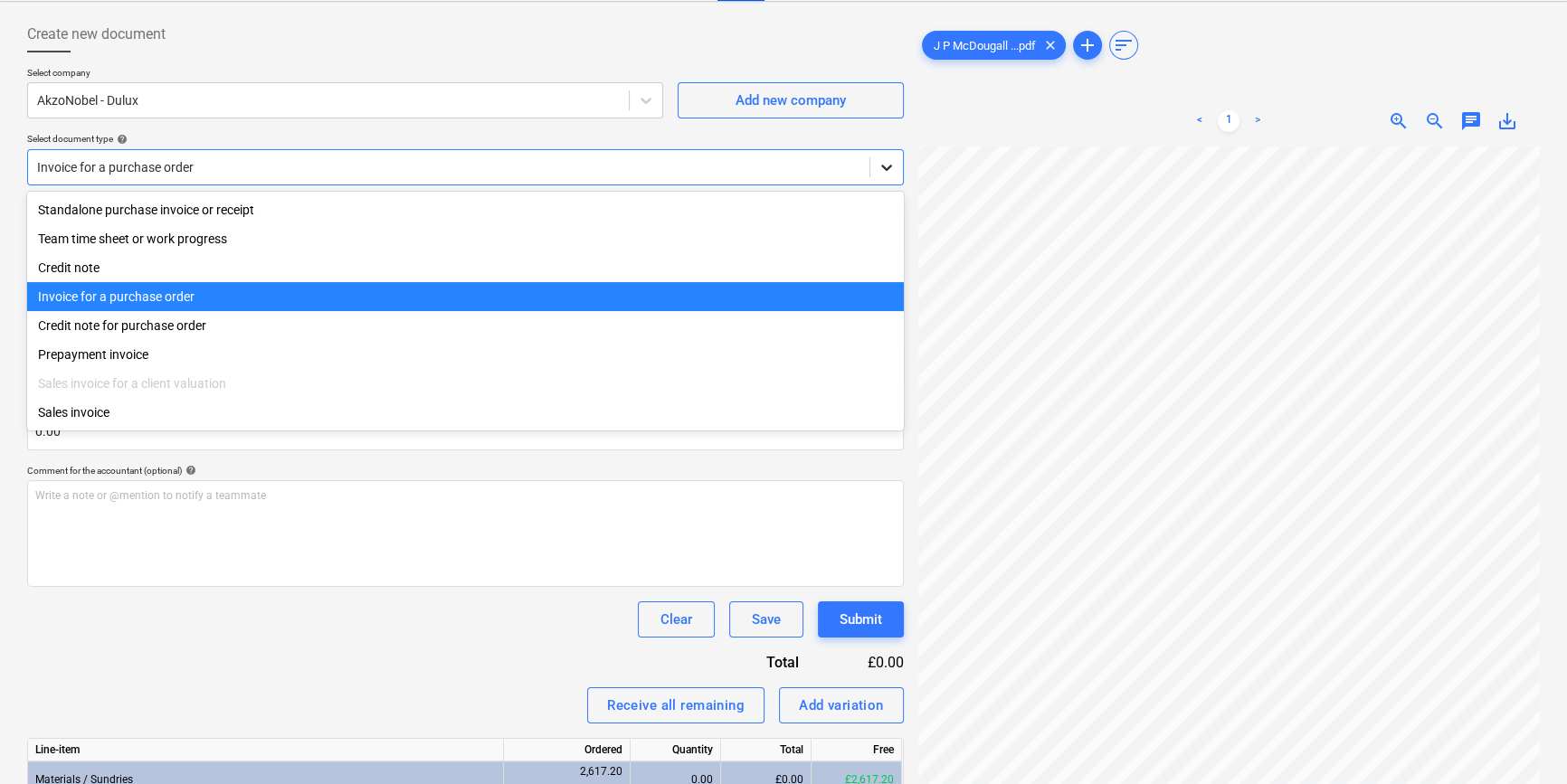 click 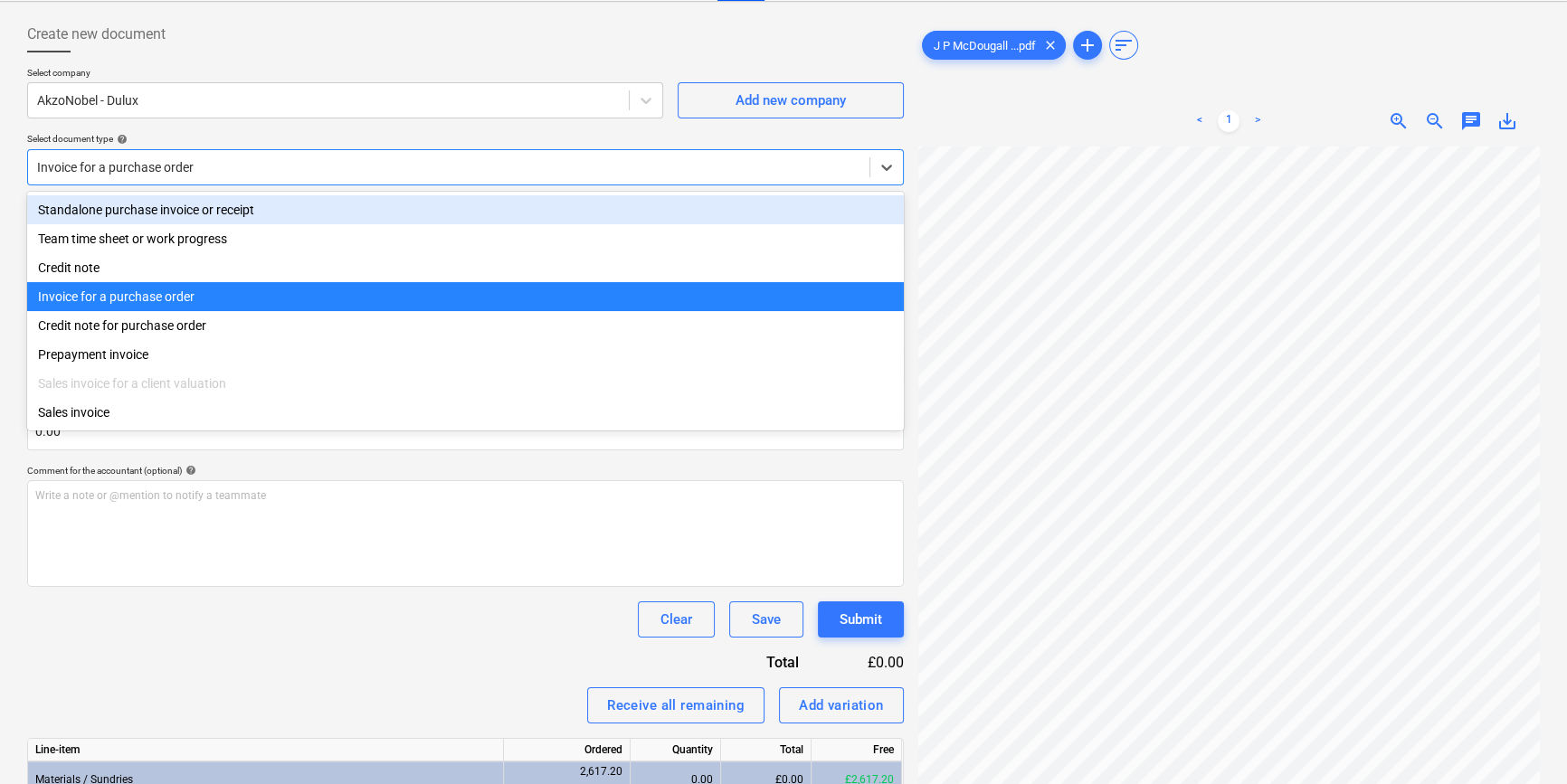 click on "Standalone purchase invoice or receipt" at bounding box center [465, 210] 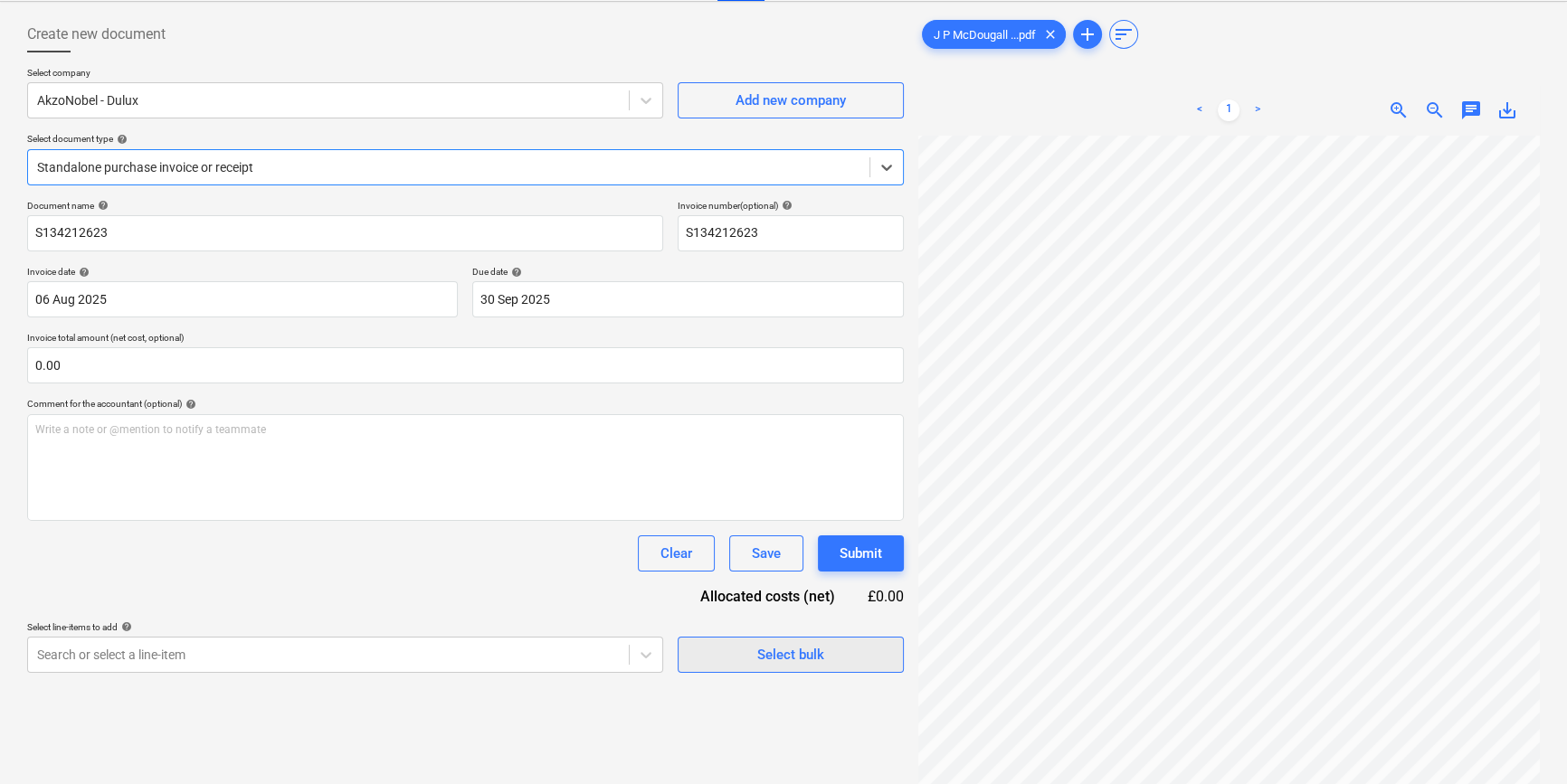 click on "Select bulk" at bounding box center (791, 655) 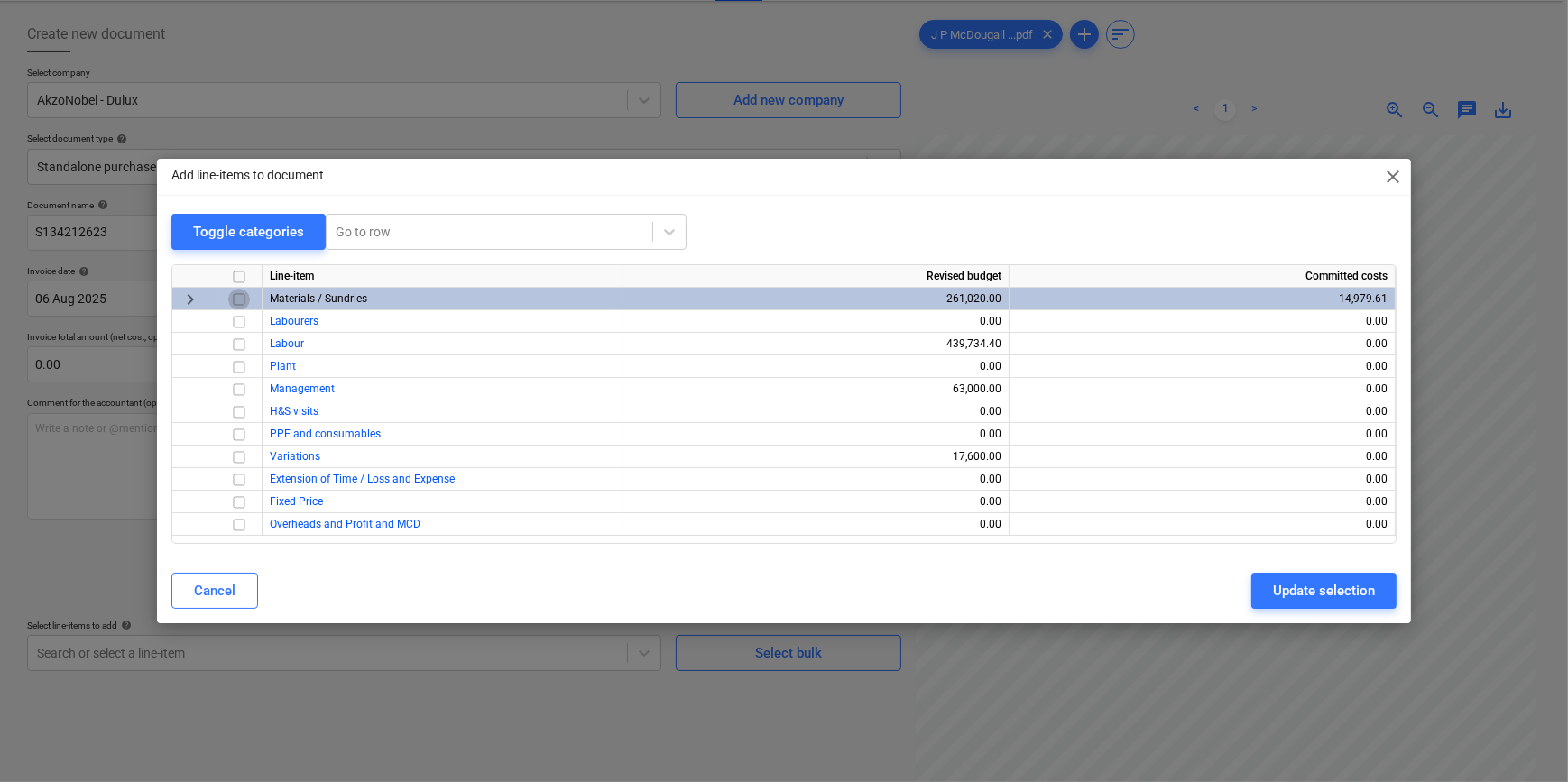 click at bounding box center [239, 299] 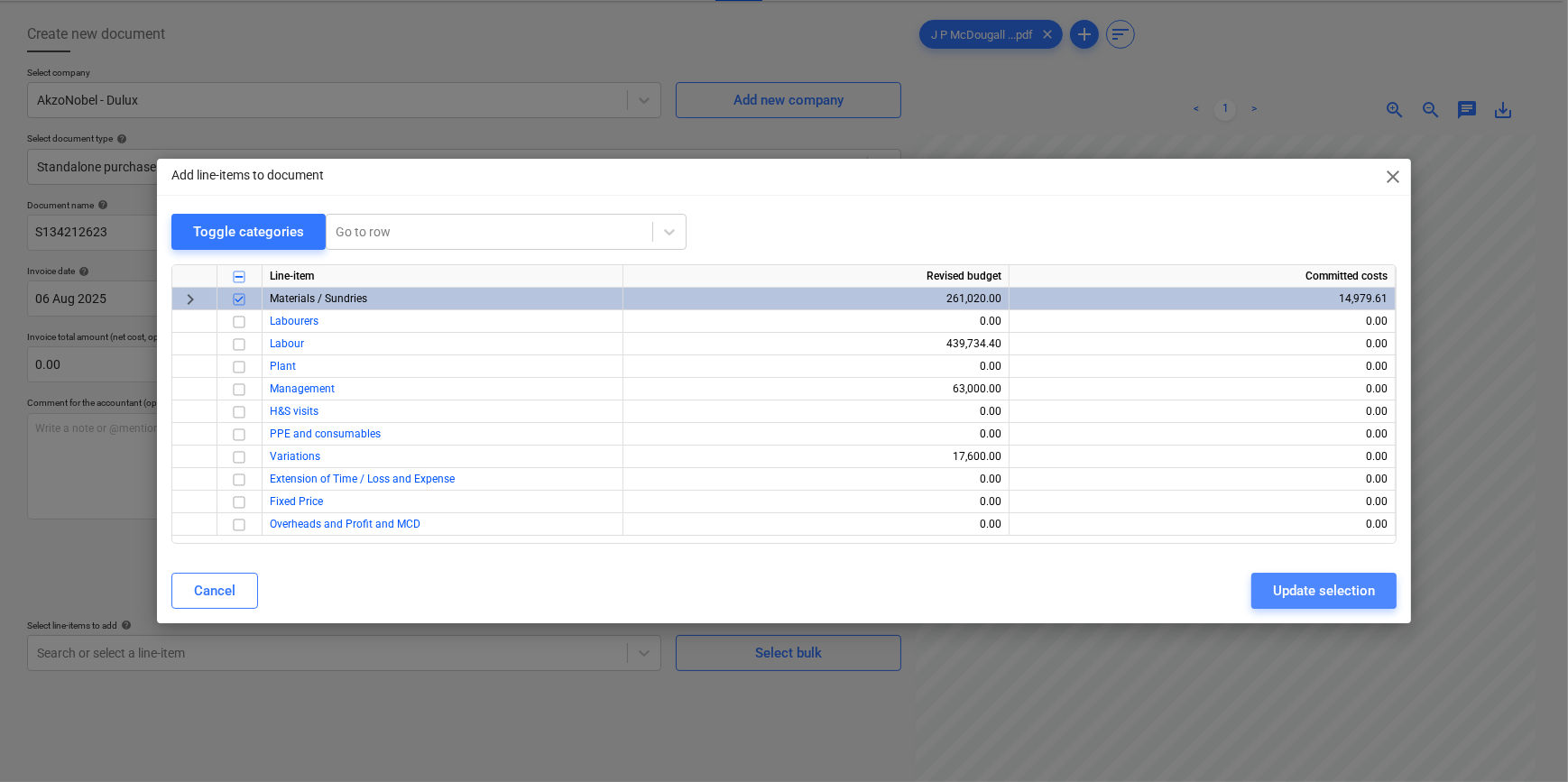 click on "Update selection" at bounding box center [1324, 591] 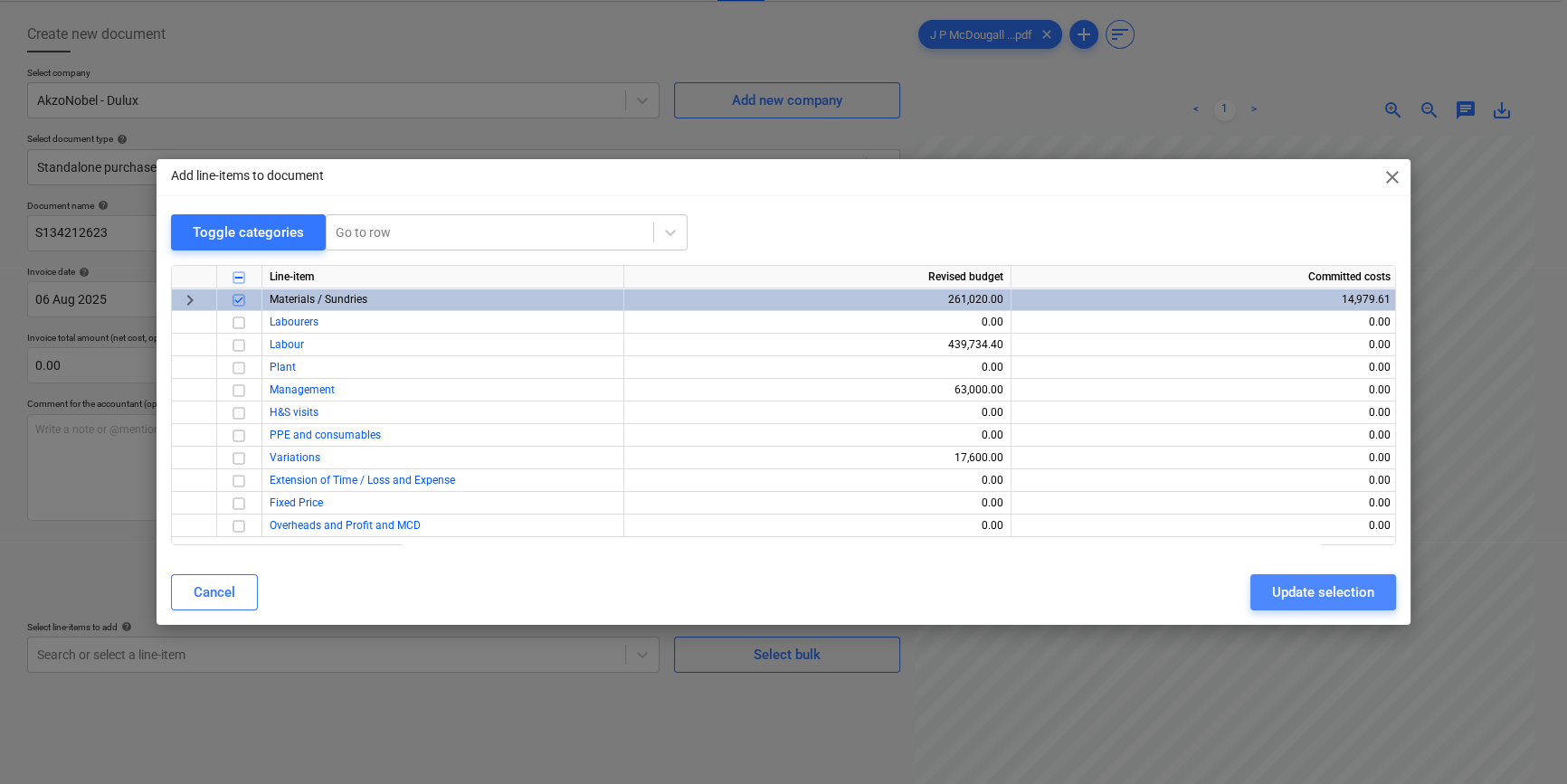 scroll, scrollTop: 407, scrollLeft: 194, axis: both 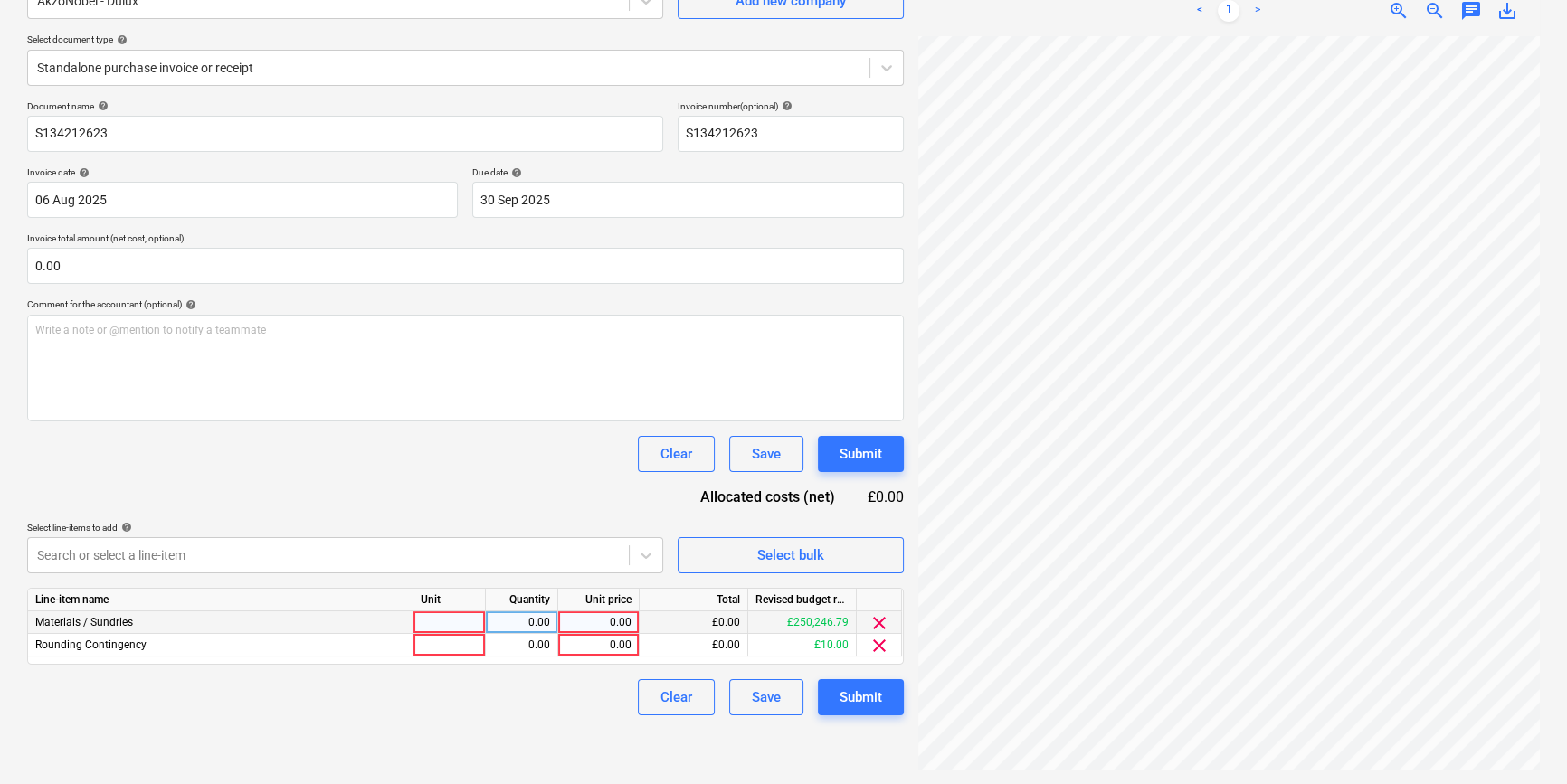 click at bounding box center (450, 622) 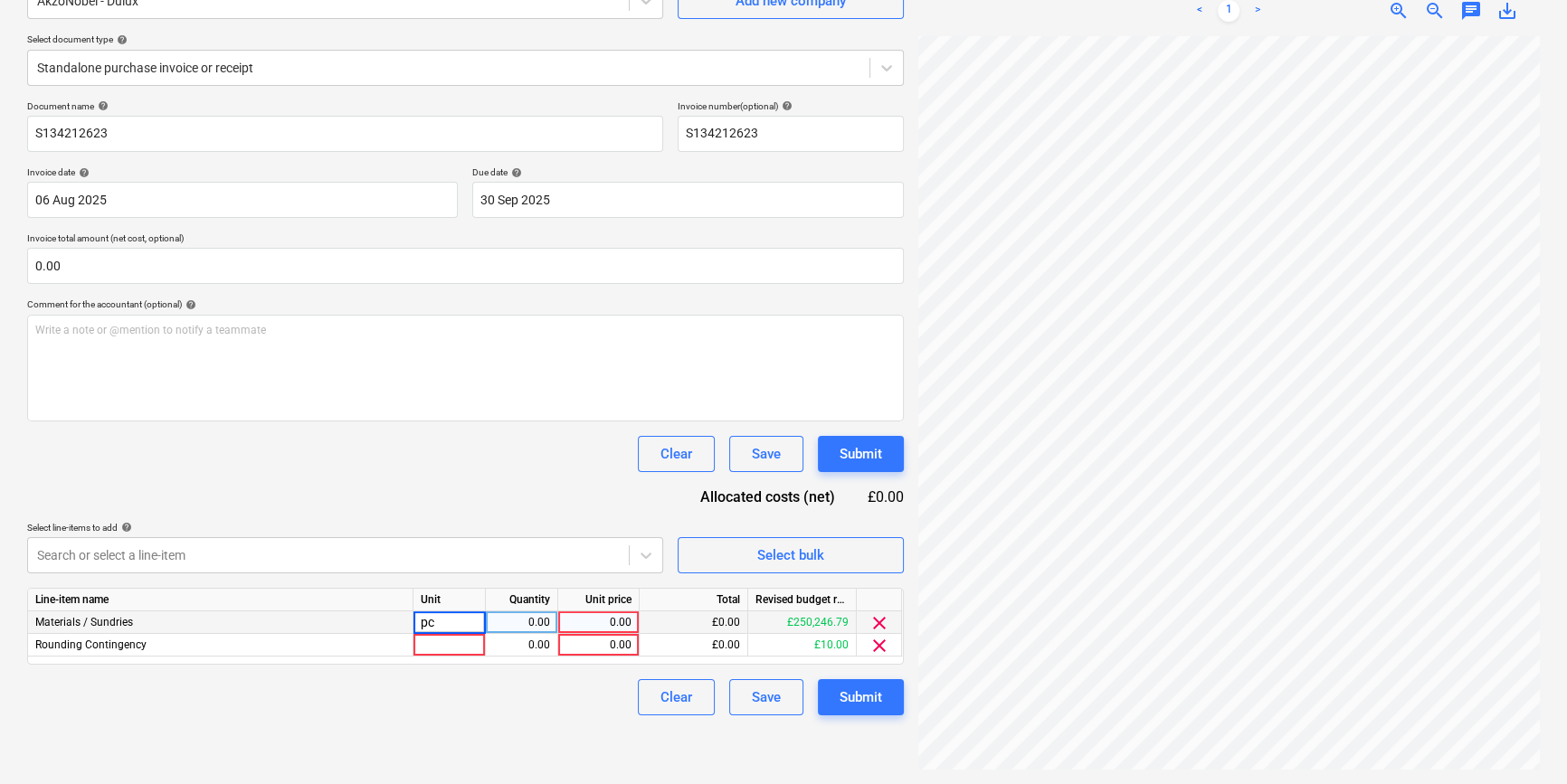type on "pcs" 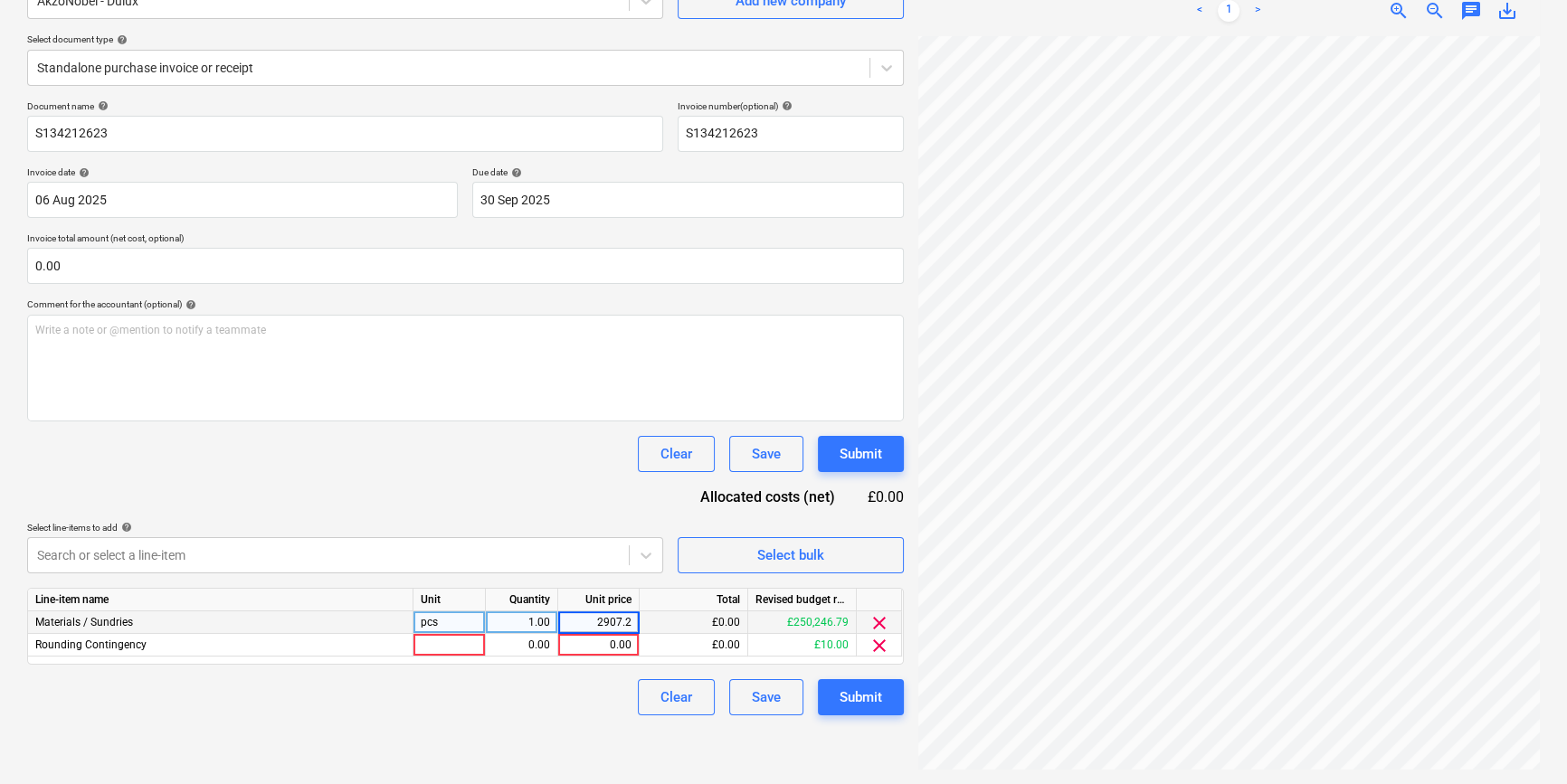type on "2907.28" 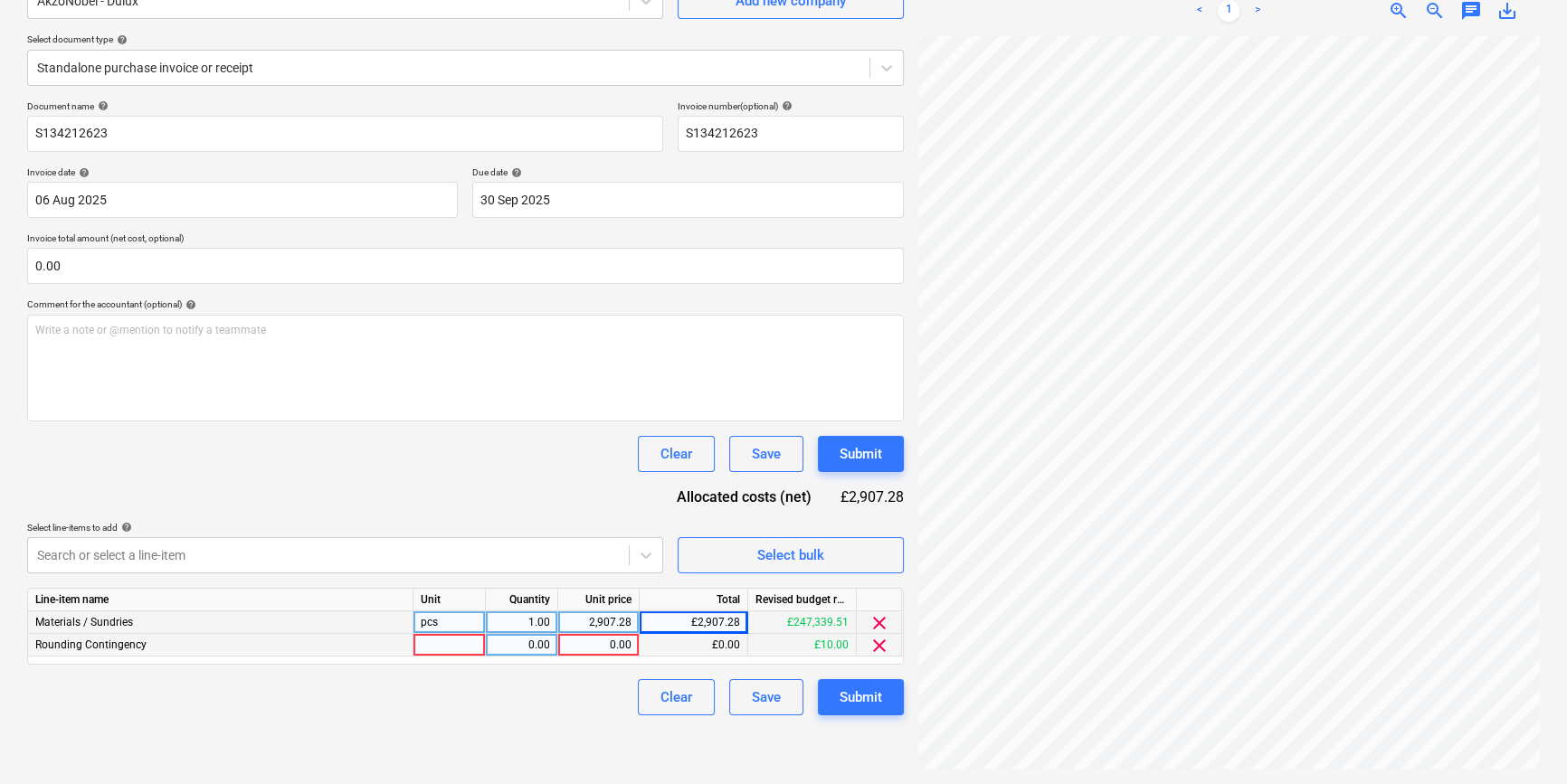 click on "clear" at bounding box center [879, 646] 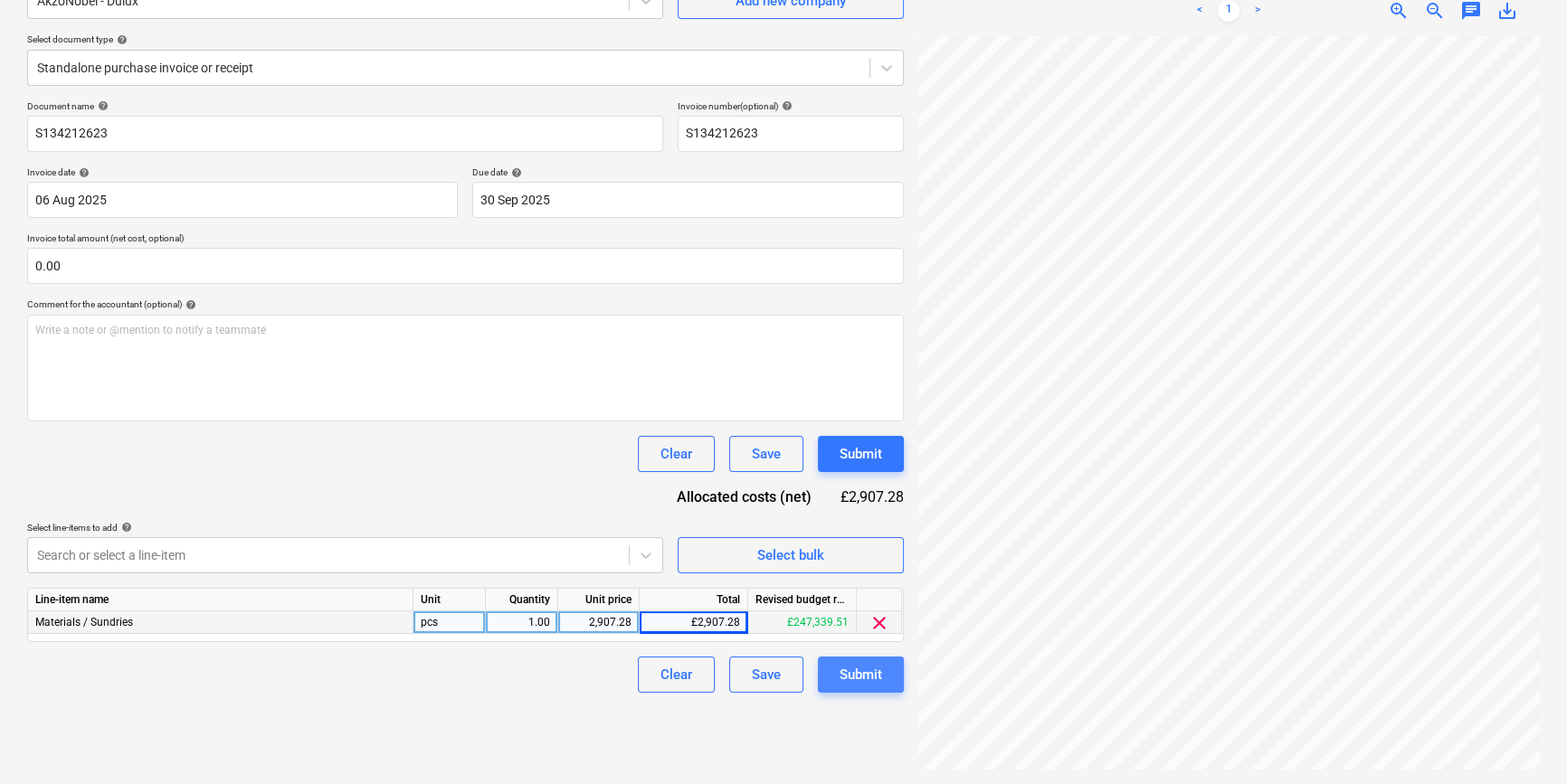 click on "Submit" at bounding box center [860, 675] 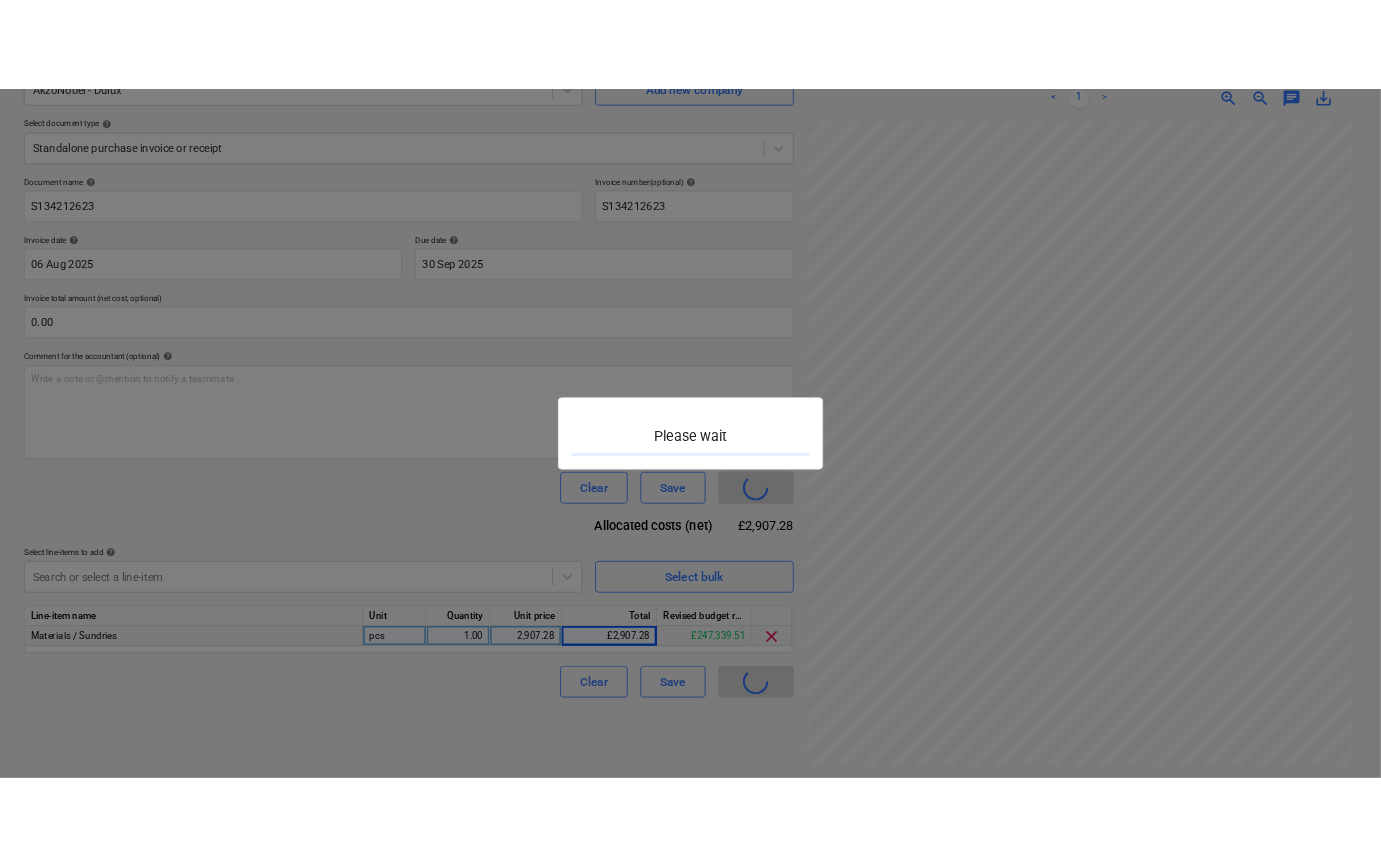 scroll, scrollTop: 0, scrollLeft: 0, axis: both 